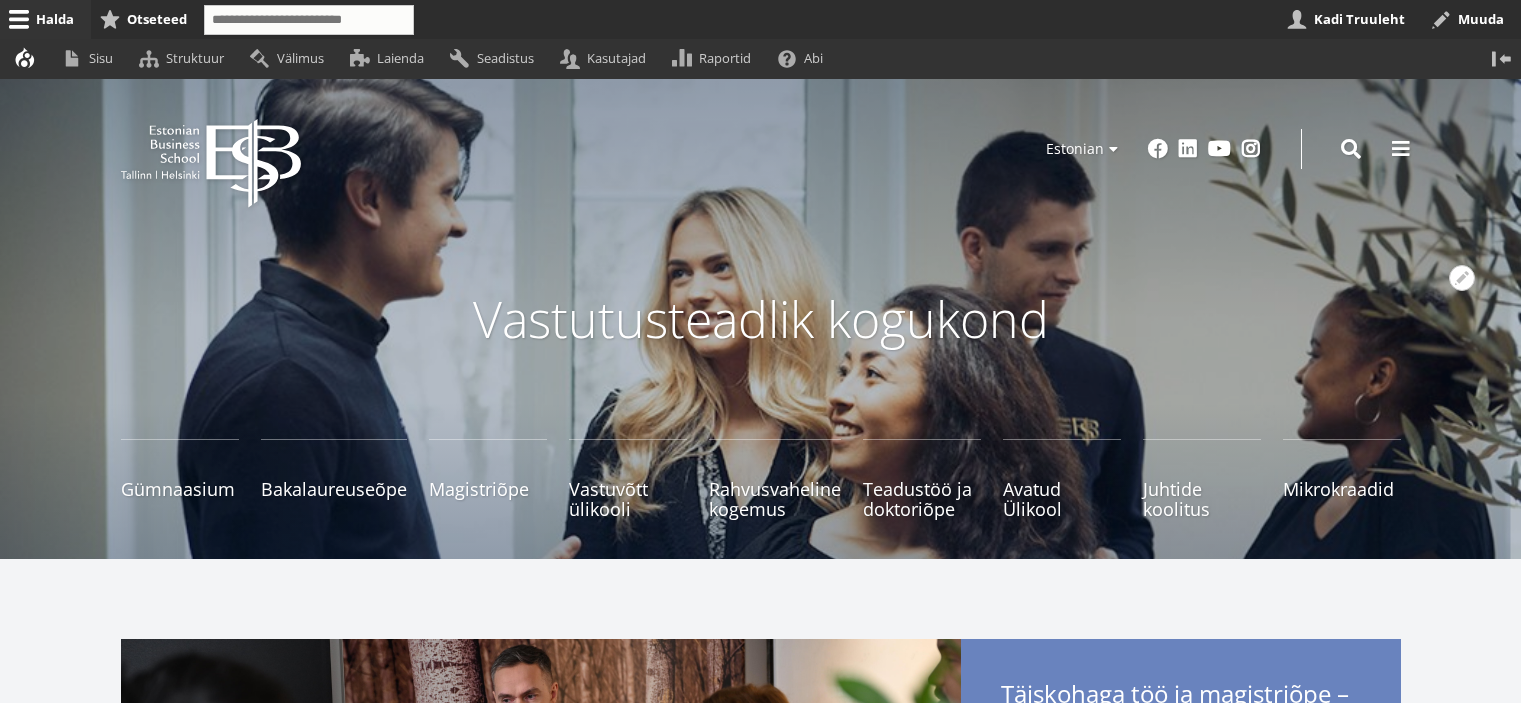 scroll, scrollTop: 0, scrollLeft: 0, axis: both 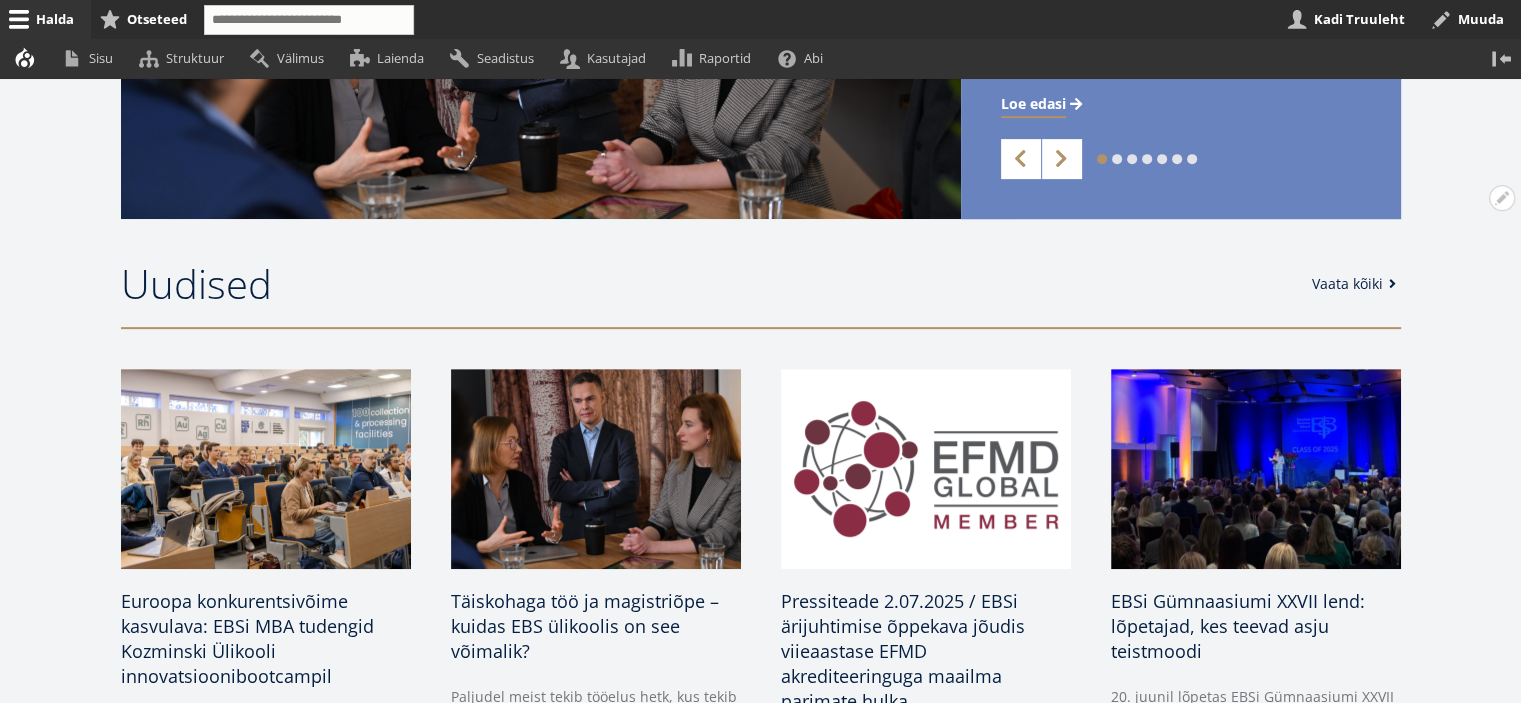 click on "Vaata kõiki" at bounding box center (1357, 284) 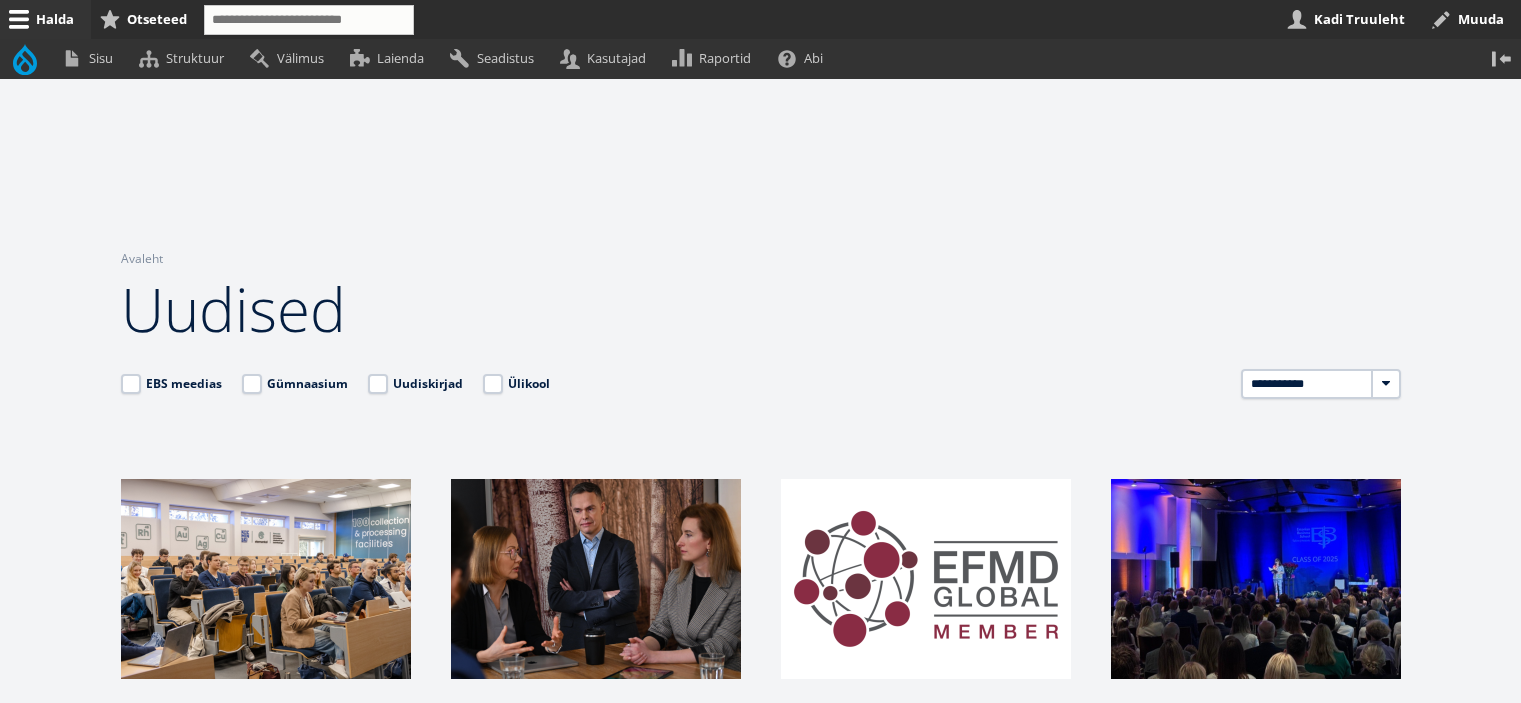 scroll, scrollTop: 900, scrollLeft: 0, axis: vertical 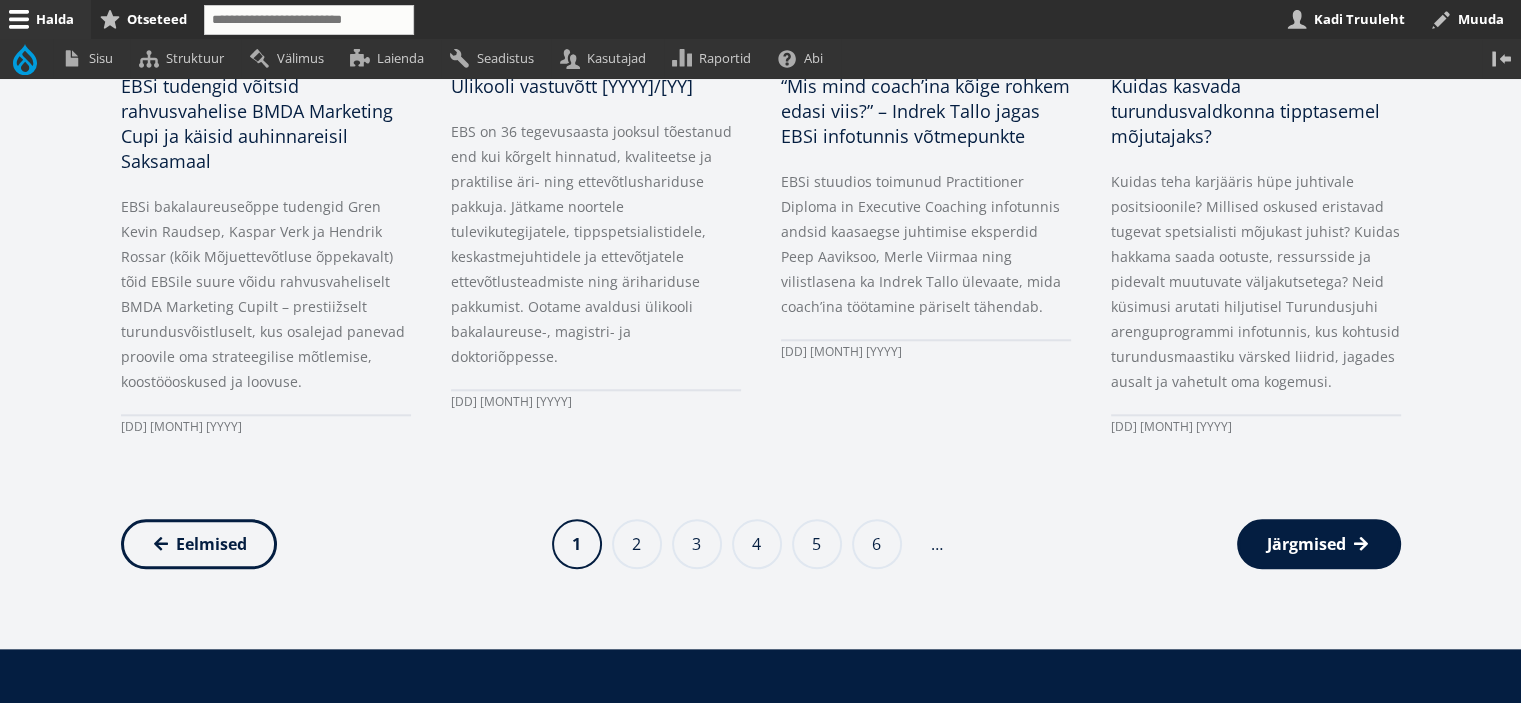 click on "Järgmised" at bounding box center [1306, 544] 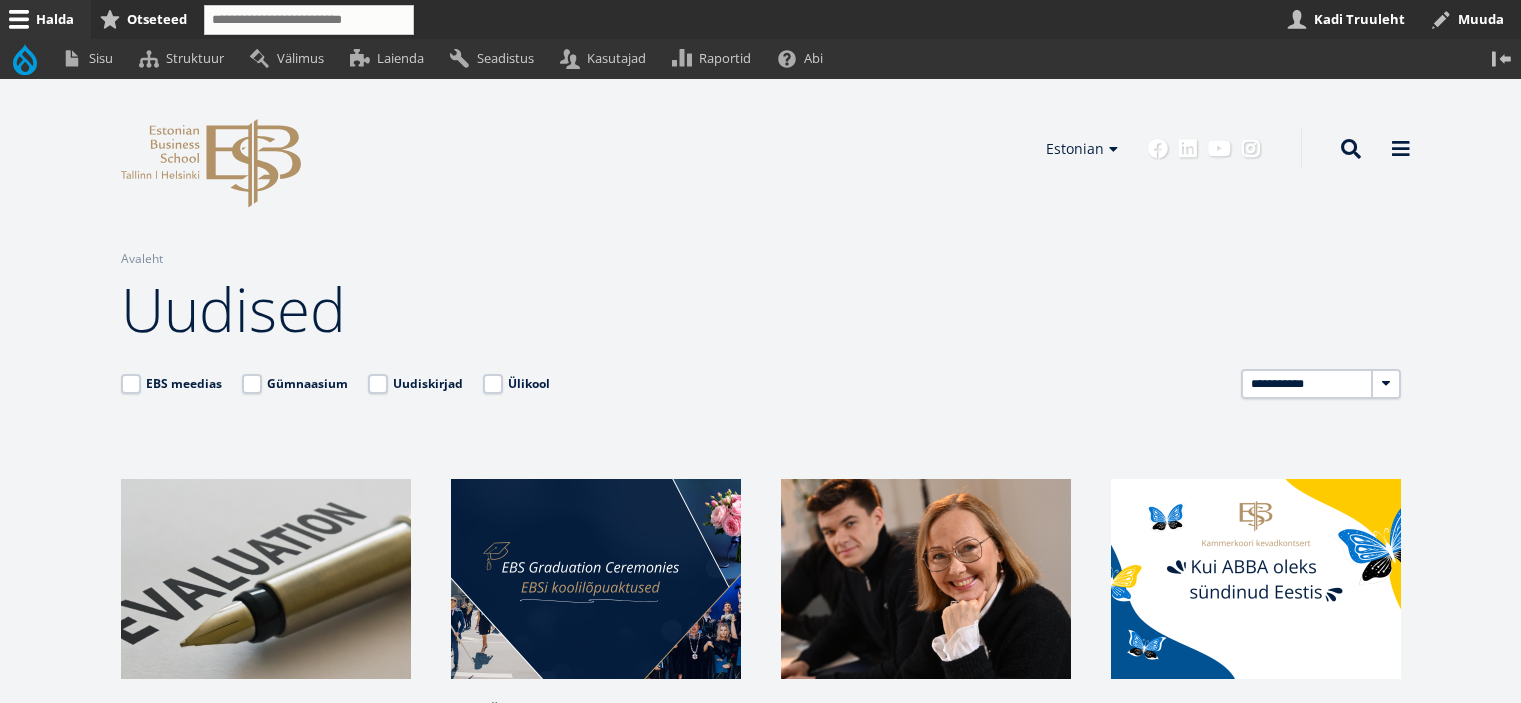 scroll, scrollTop: 0, scrollLeft: 0, axis: both 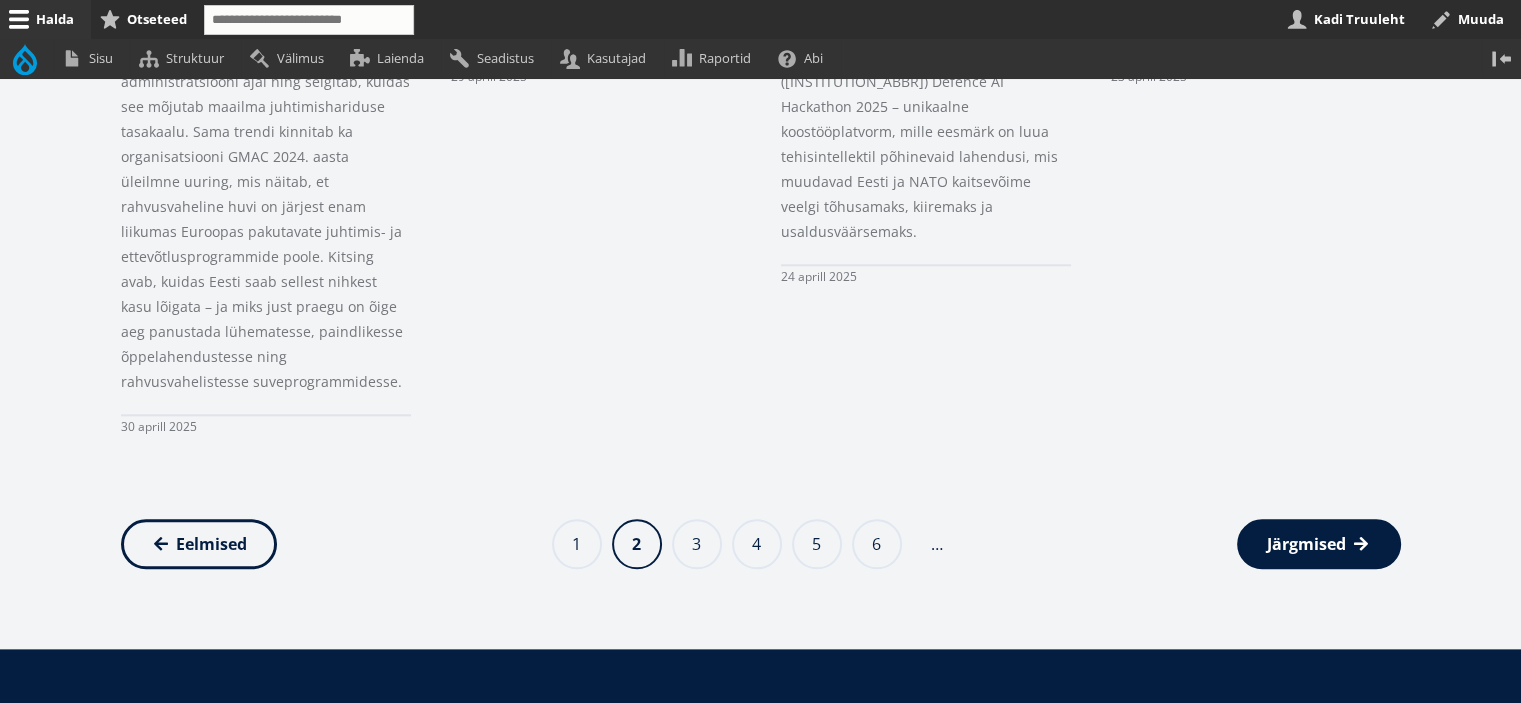 click on "Järgmised" at bounding box center (1306, 544) 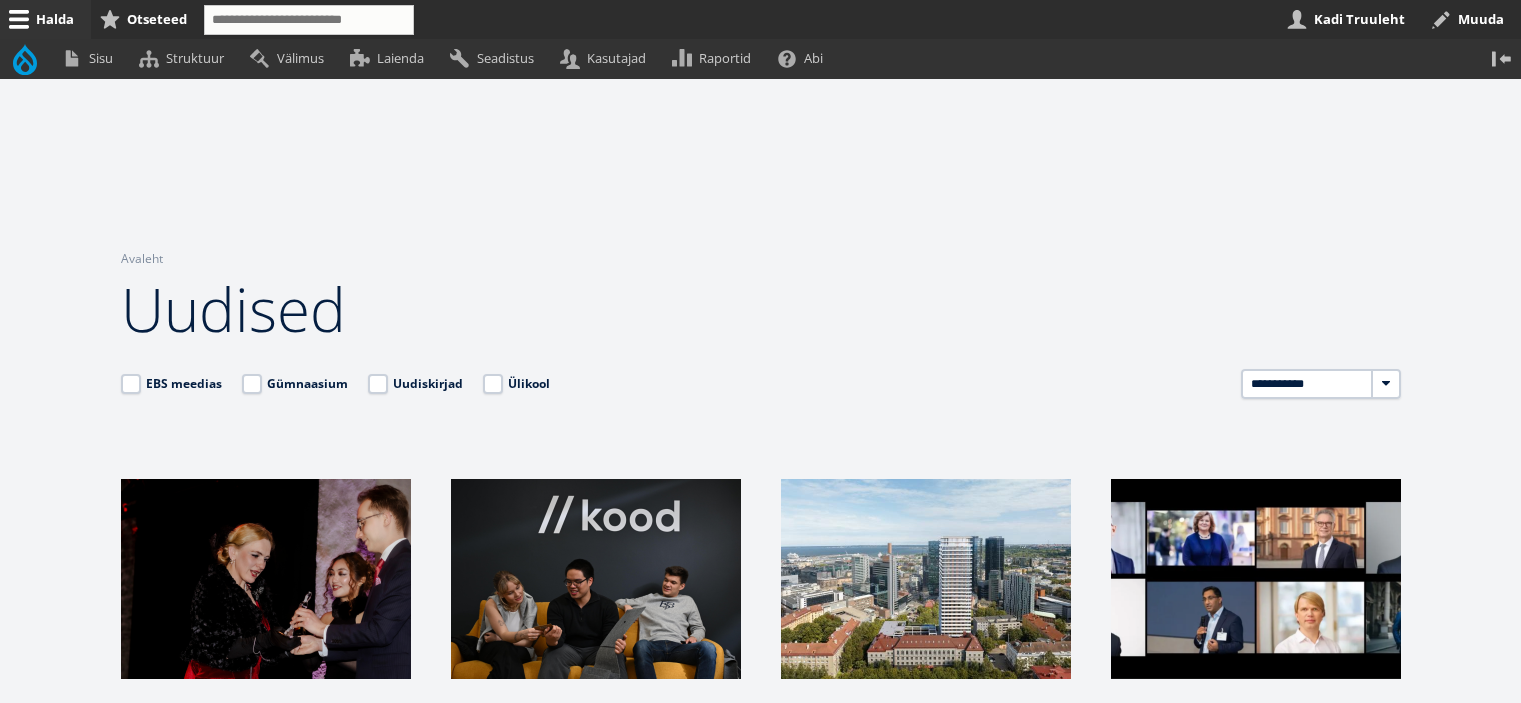 scroll, scrollTop: 500, scrollLeft: 0, axis: vertical 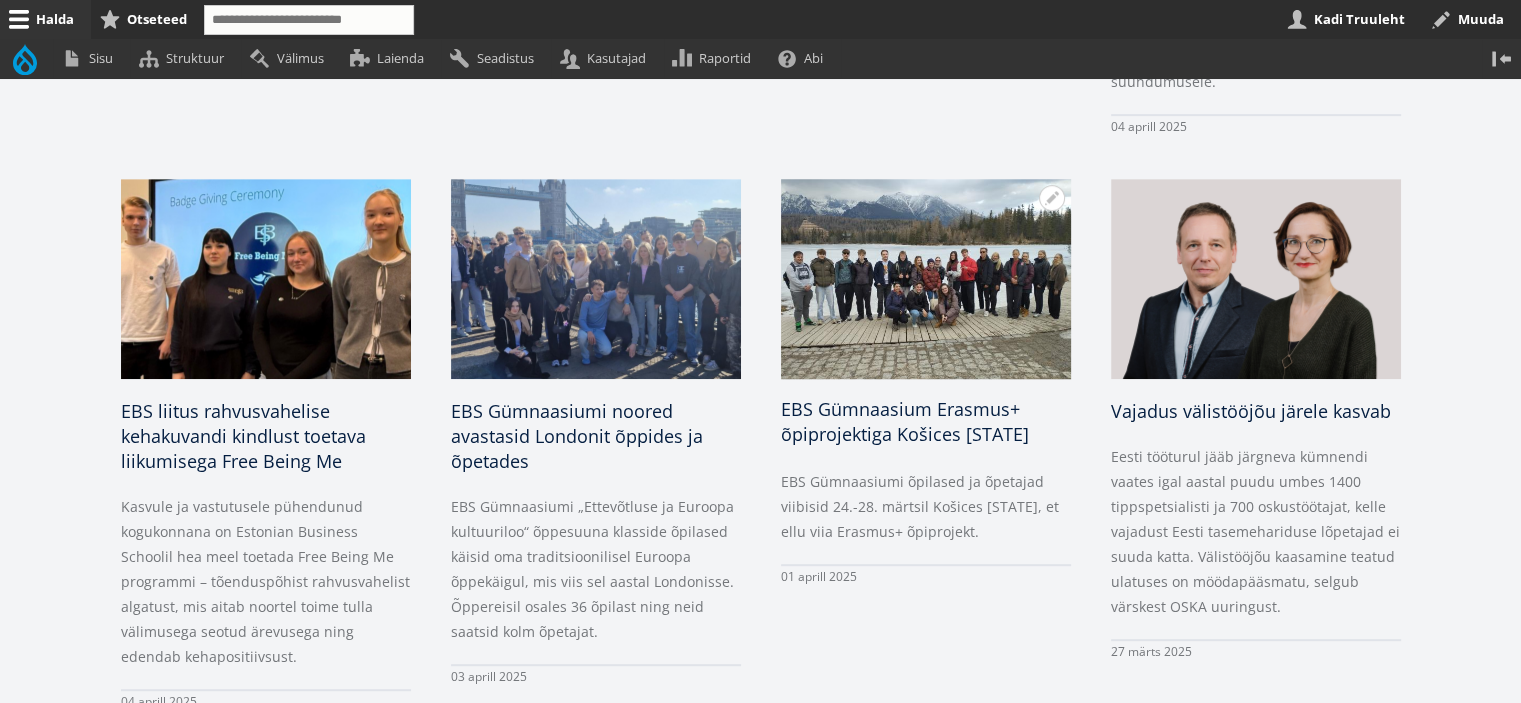 click on "EBS Gümnaasium Erasmus+ õpiprojektiga Košices [STATE]" at bounding box center (905, 421) 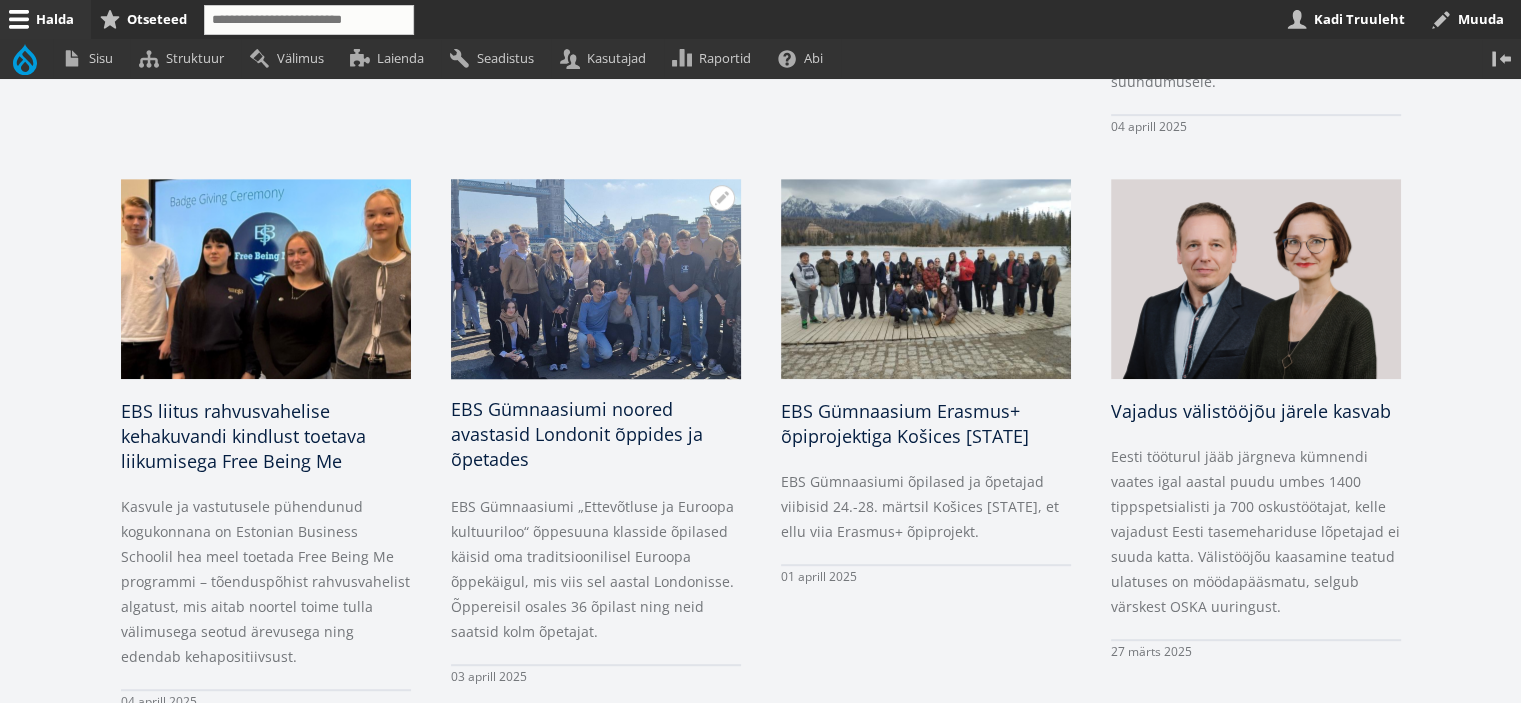 click on "EBS Gümnaasiumi noored avastasid Londonit õppides ja õpetades" at bounding box center [577, 434] 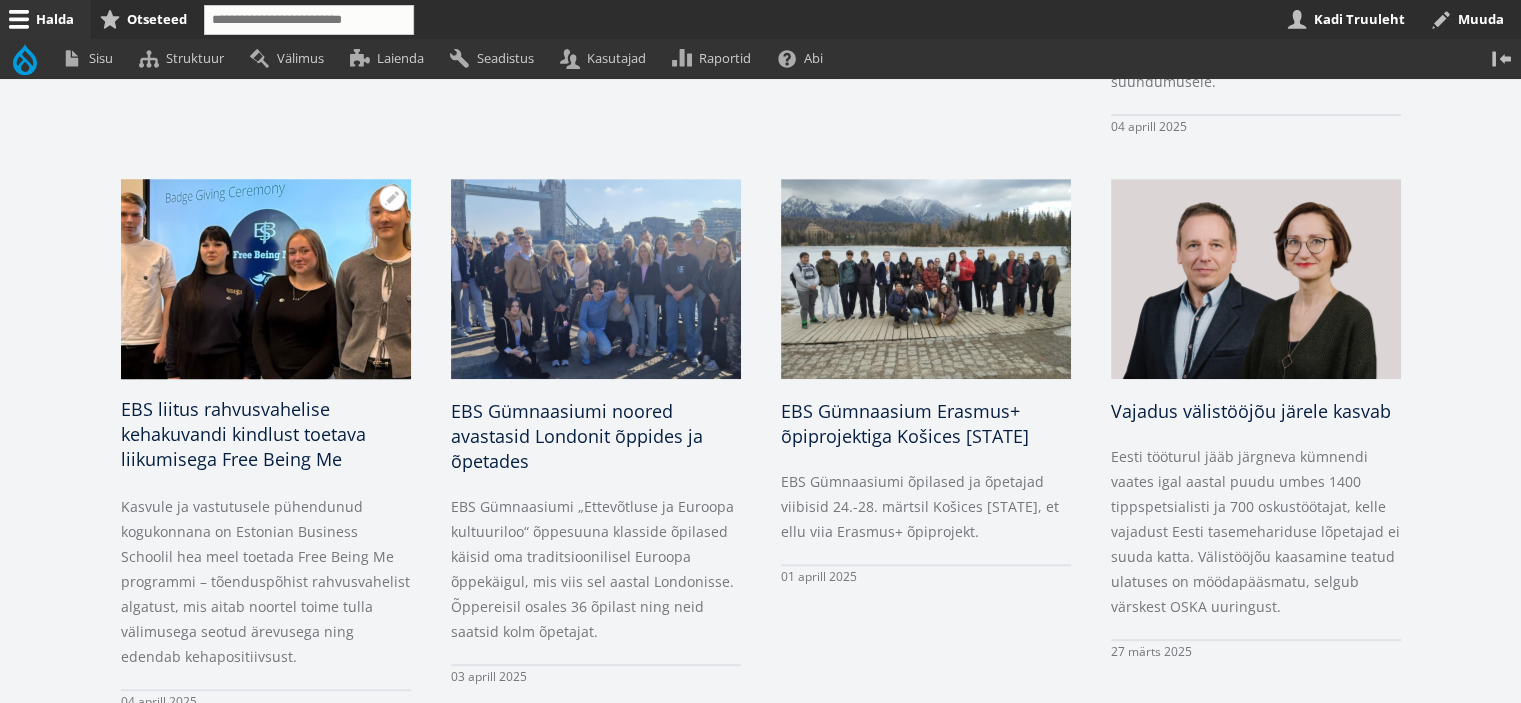 click on "EBS liitus rahvusvahelise kehakuvandi kindlust toetava liikumisega Free Being Me" at bounding box center (243, 434) 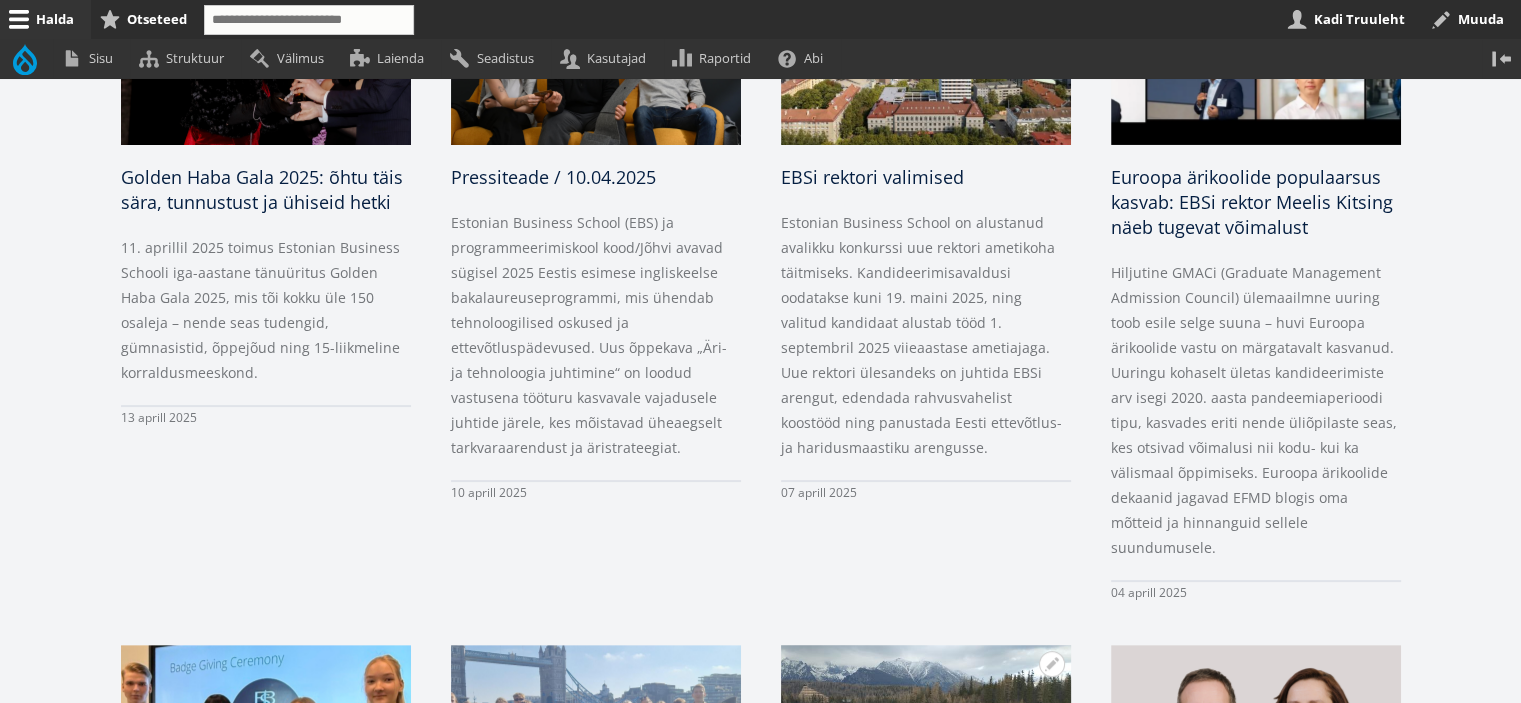 scroll, scrollTop: 400, scrollLeft: 0, axis: vertical 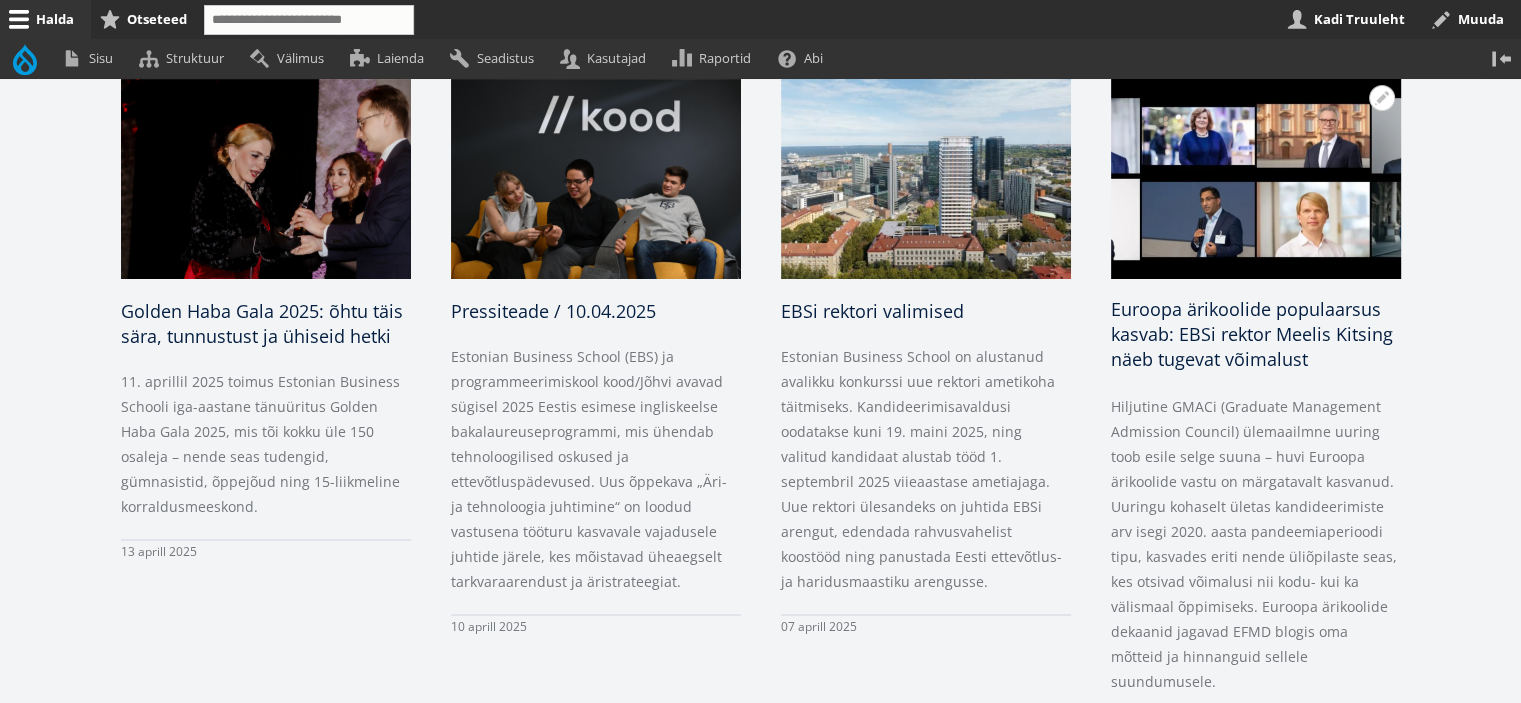 click on "Euroopa ärikoolide populaarsus kasvab: EBSi rektor Meelis Kitsing näeb tugevat võimalust" at bounding box center (1252, 334) 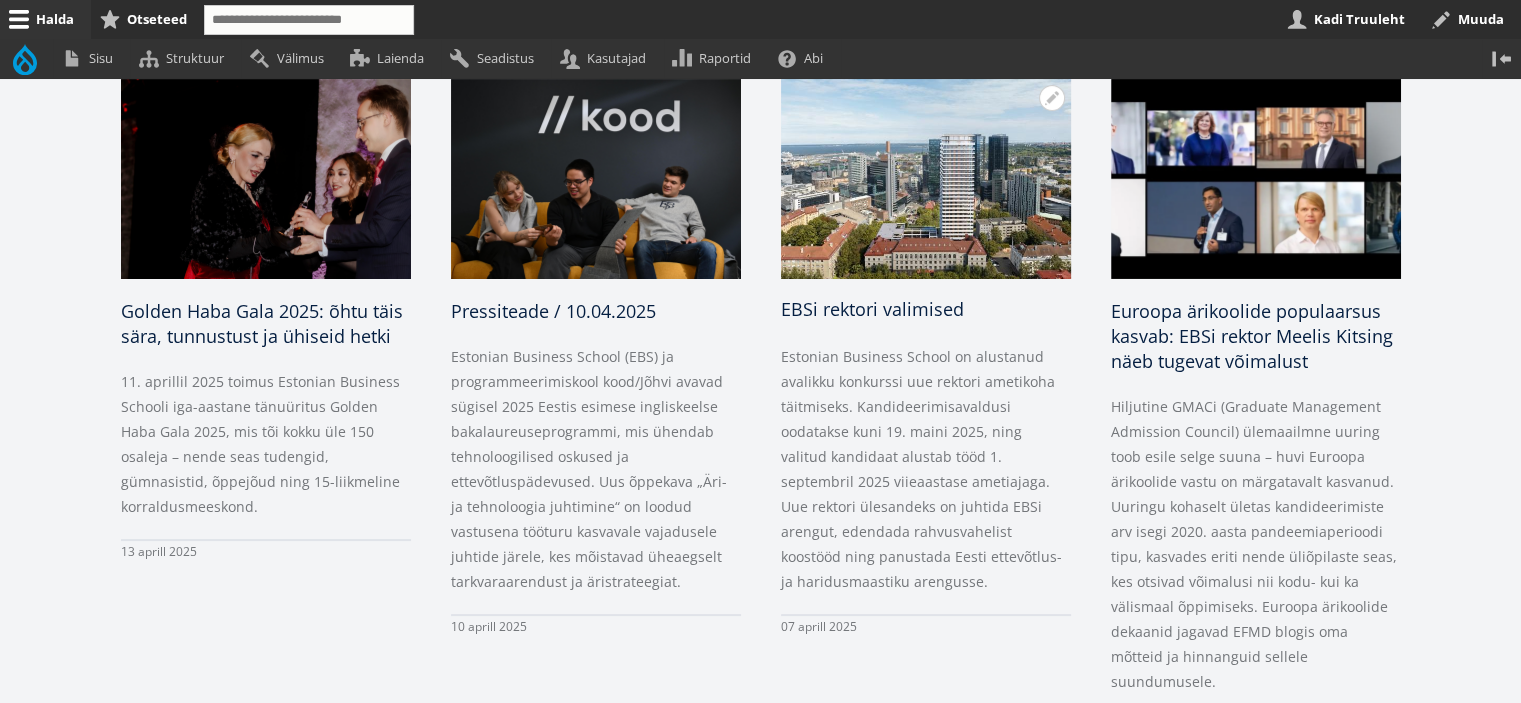 click on "EBSi rektori valimised" at bounding box center [872, 309] 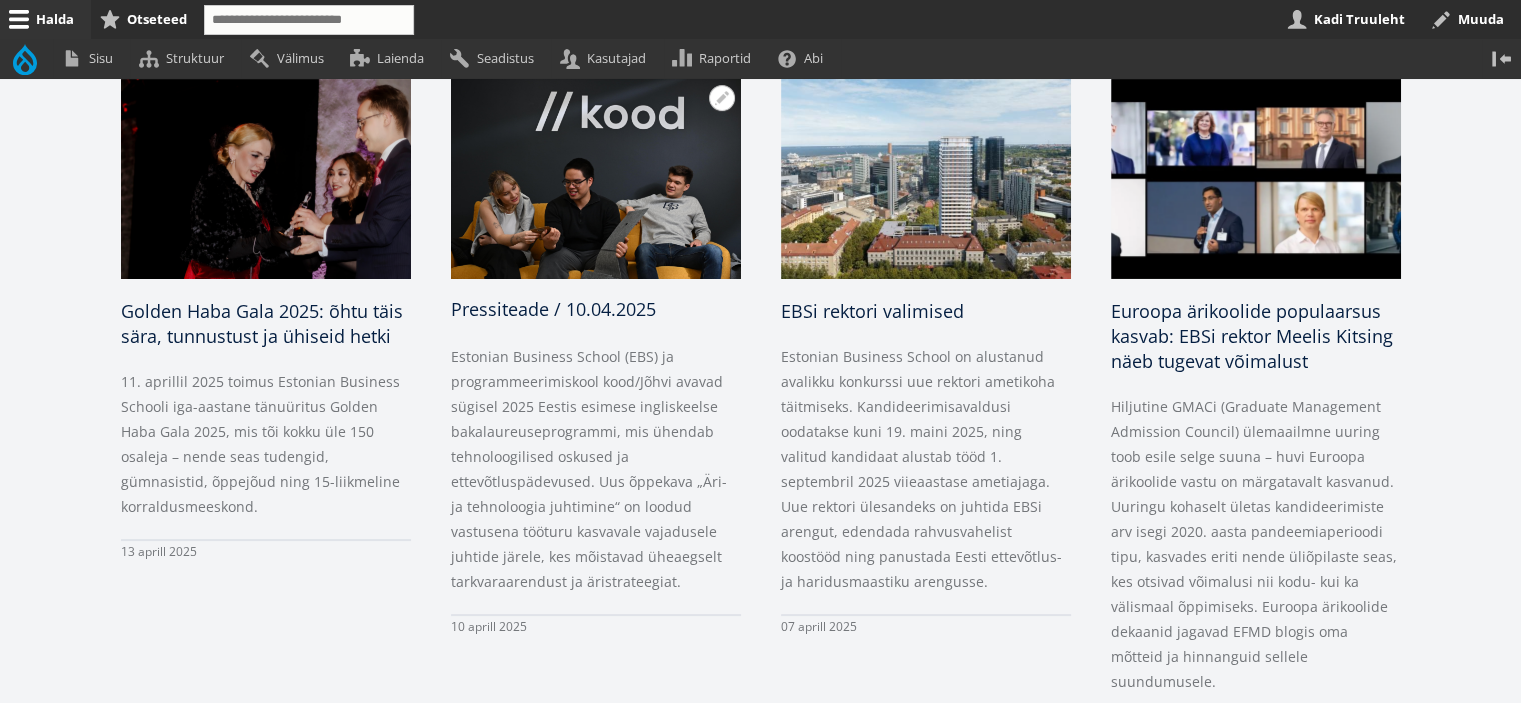 click on "Pressiteade / 10.04.2025" at bounding box center [553, 309] 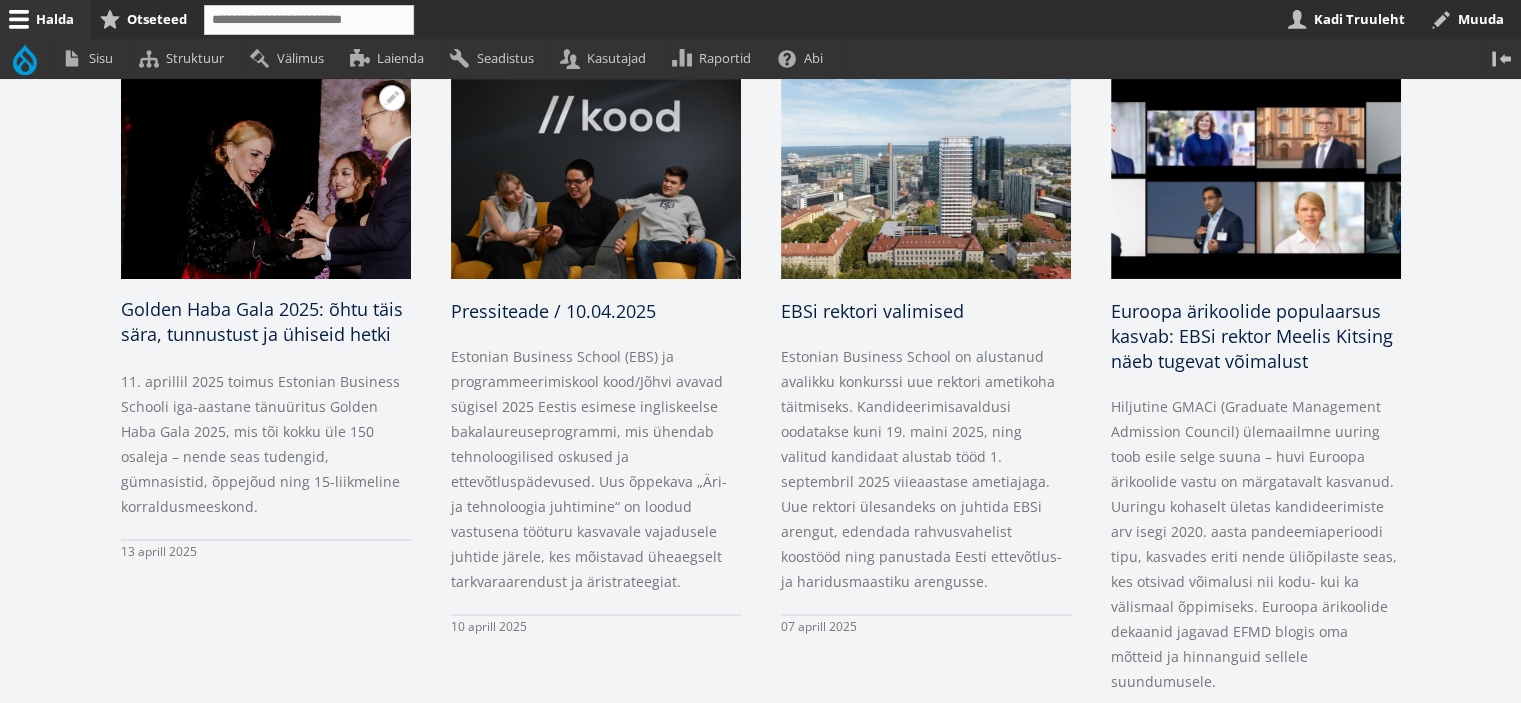 click on "Golden Haba Gala 2025: õhtu täis sära, tunnustust ja ühiseid hetki" at bounding box center (262, 321) 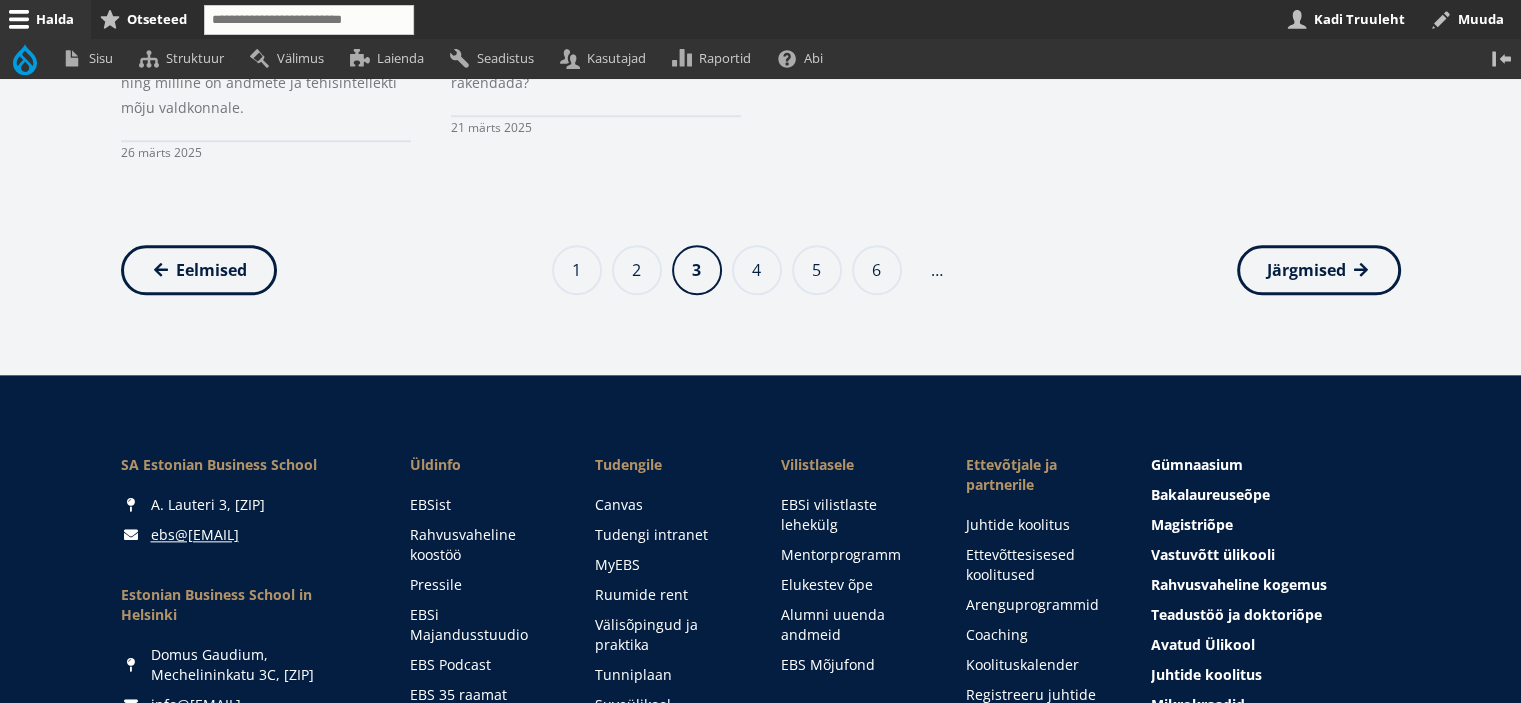 scroll, scrollTop: 2200, scrollLeft: 0, axis: vertical 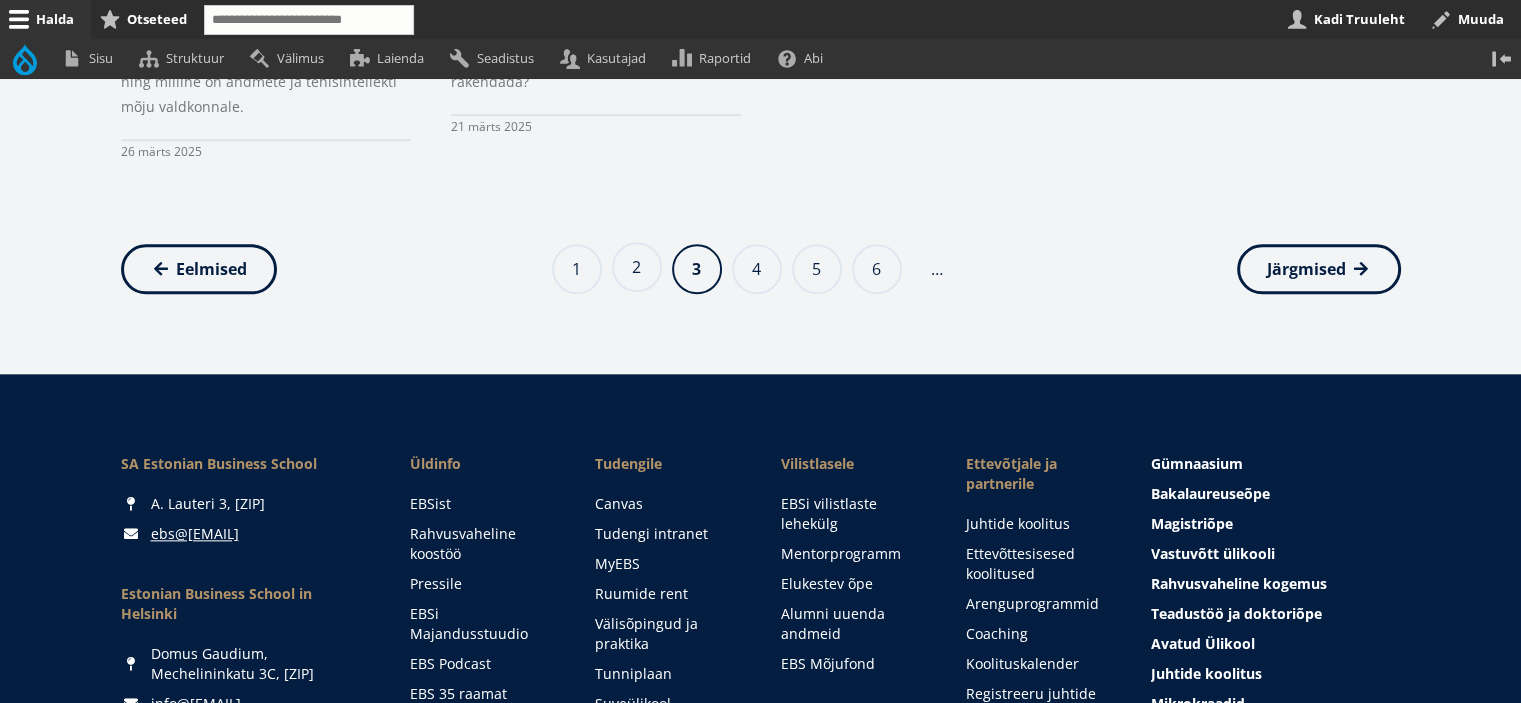 click on "Page
2" at bounding box center (637, 267) 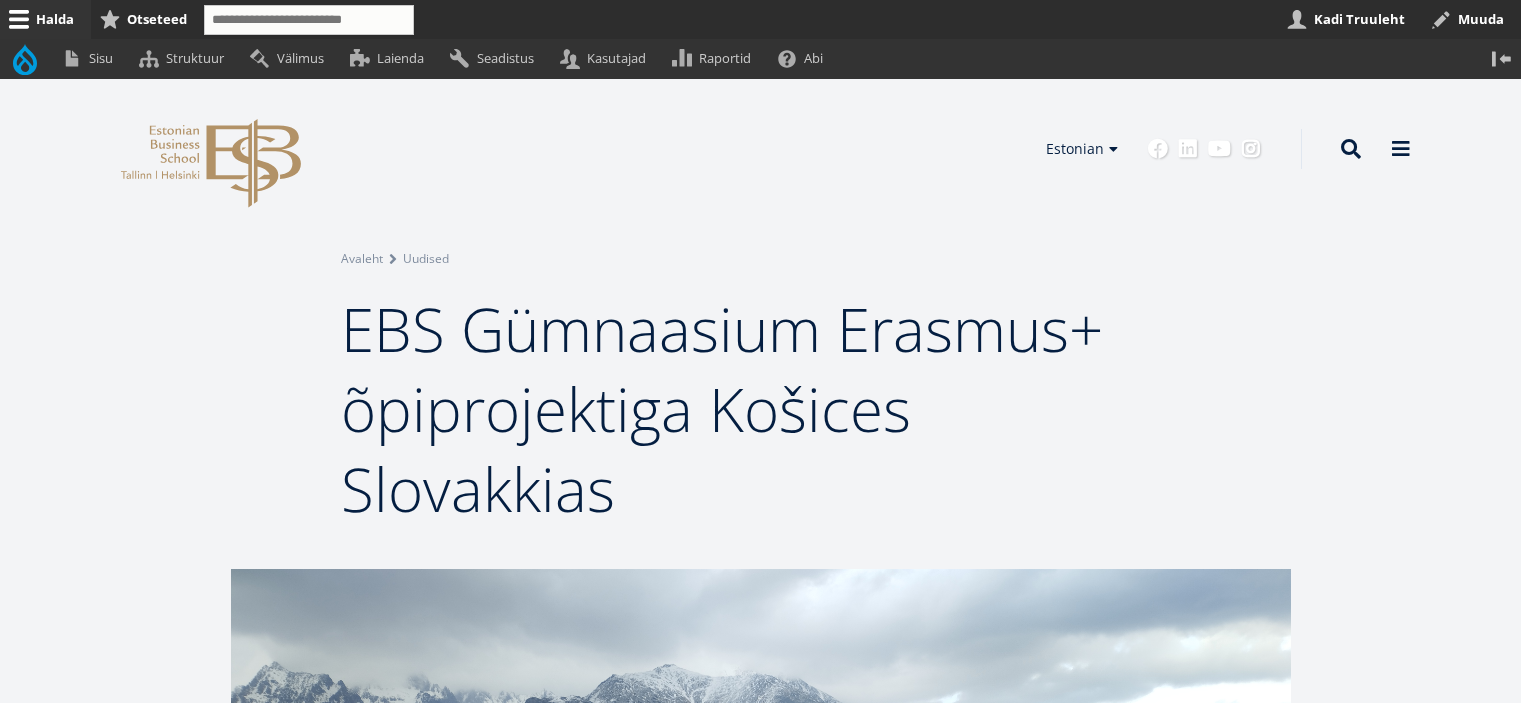 scroll, scrollTop: 0, scrollLeft: 0, axis: both 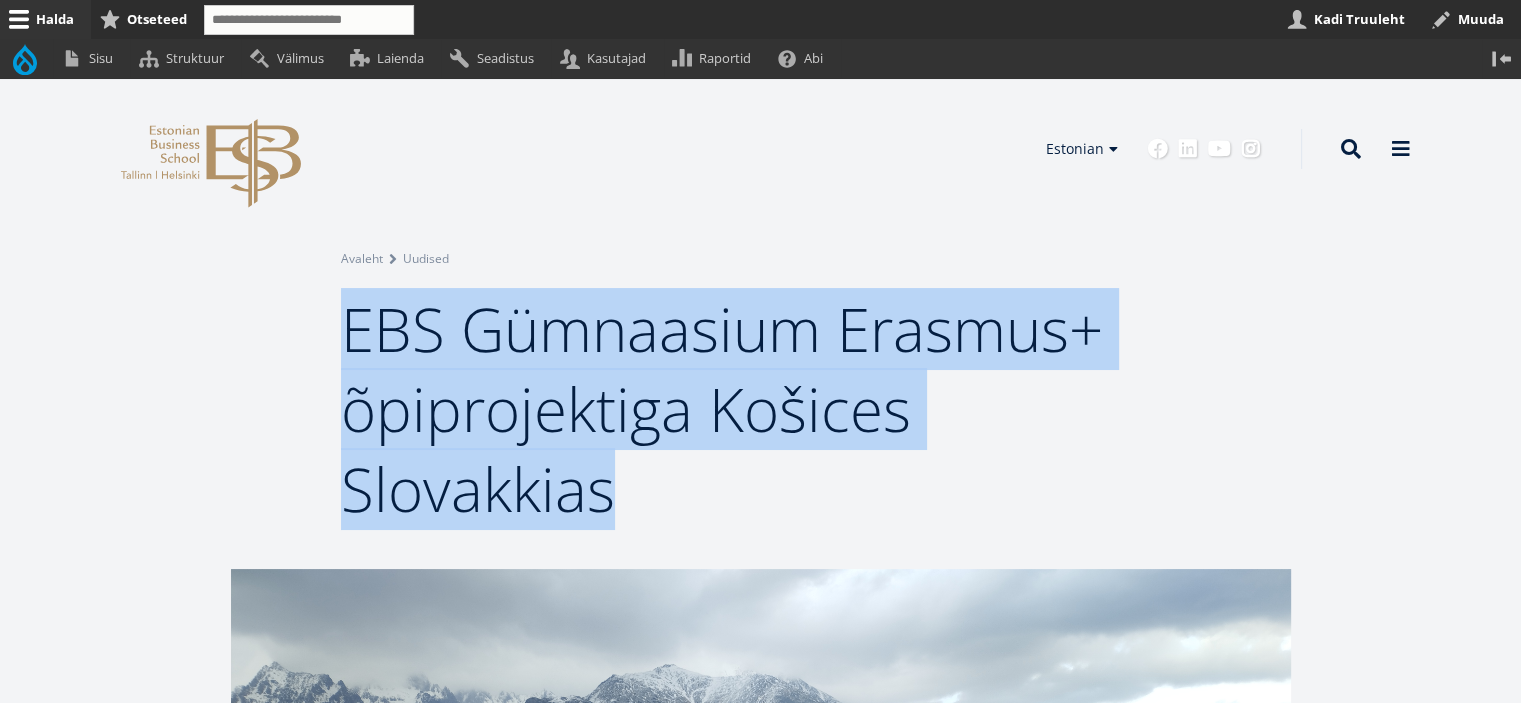 drag, startPoint x: 628, startPoint y: 487, endPoint x: 352, endPoint y: 341, distance: 312.2371 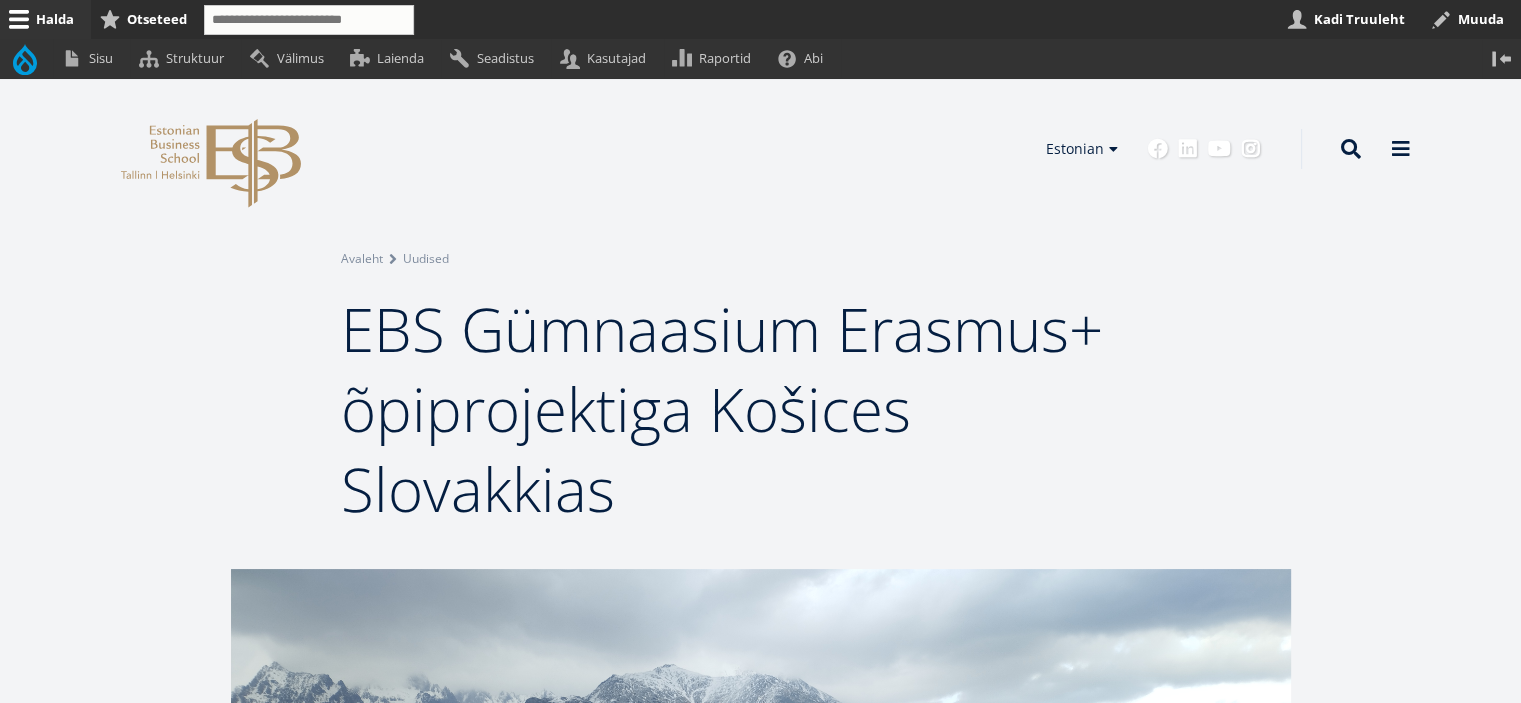click on "Avatud  seaded
Seadista plokki Eemalda plokk Tõlgi block
Avatud Breadcrumb seaded
Seadista plokki Eemalda plokk Tõlgi block
Breadcrumb
Avaleht
Uudised
Avatud  seaded
Seadista plokki Eemalda plokk Tõlgi block
EBS Gümnaasium Erasmus+ õpiprojektiga Košices Slovakkias" at bounding box center (760, 324) 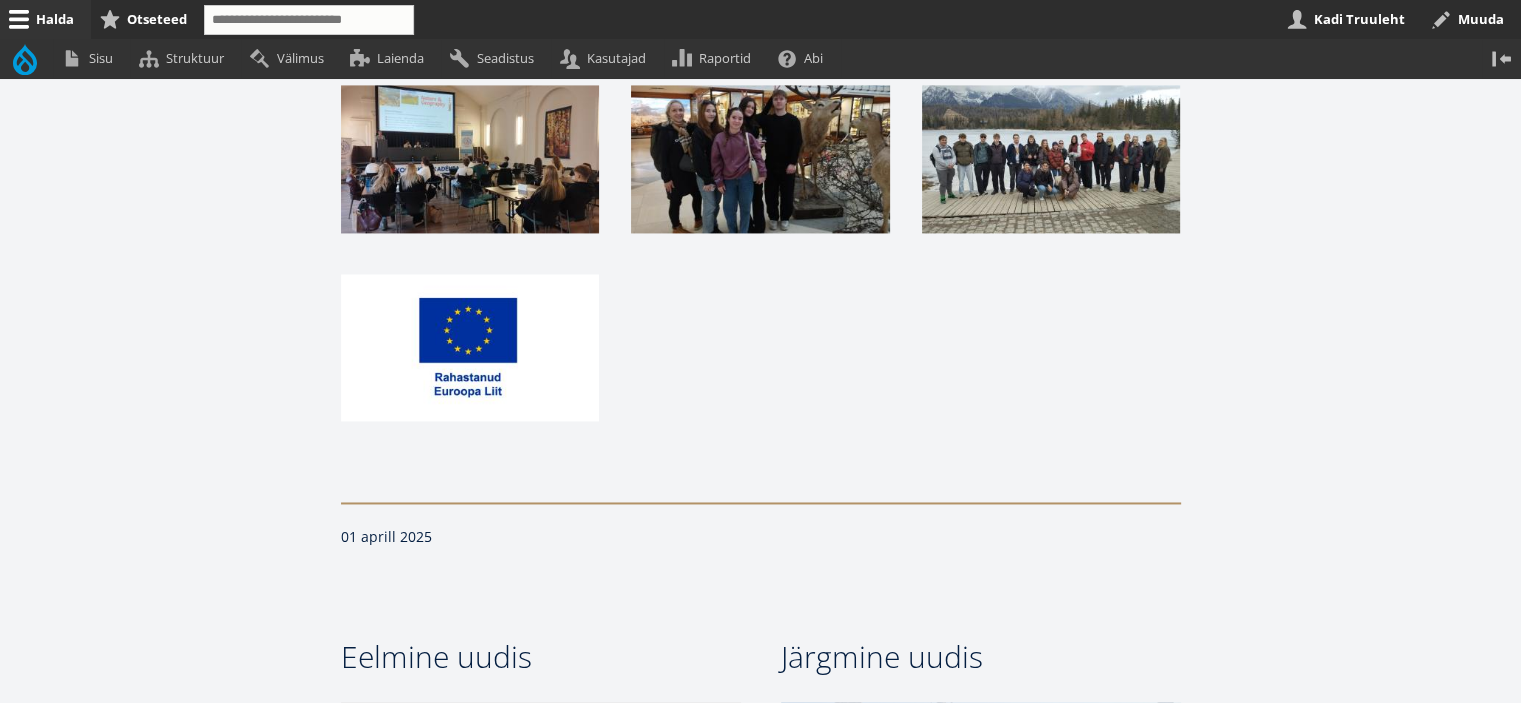scroll, scrollTop: 3100, scrollLeft: 0, axis: vertical 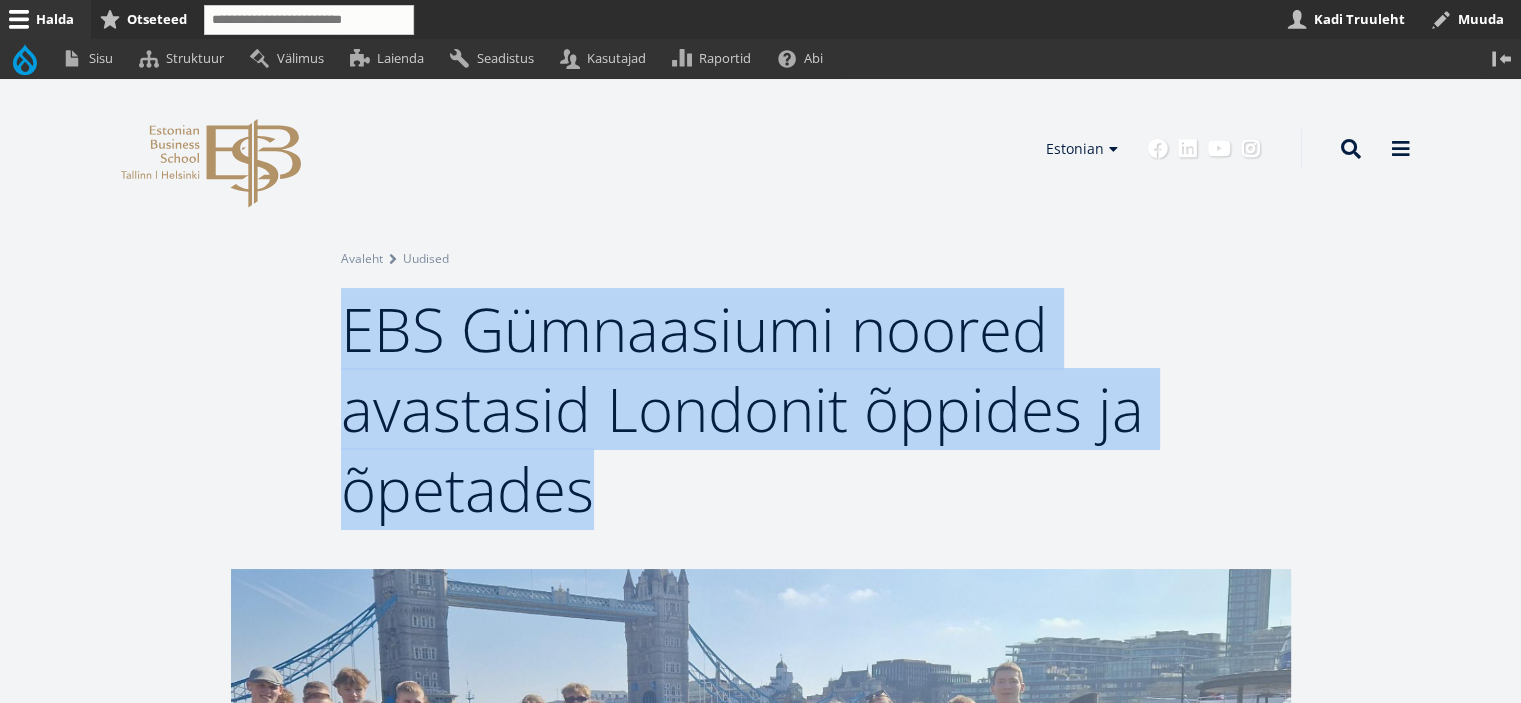 drag, startPoint x: 607, startPoint y: 495, endPoint x: 327, endPoint y: 345, distance: 317.6476 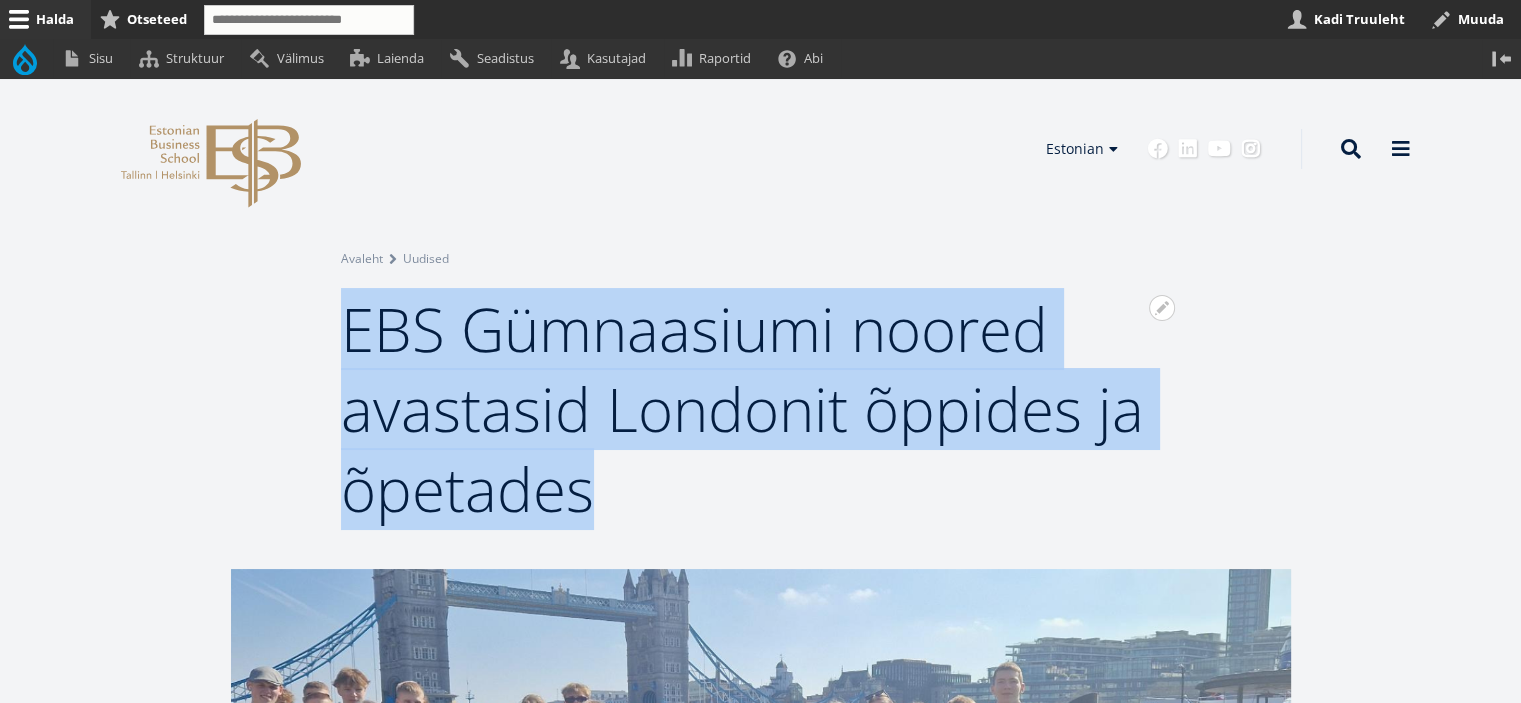 copy on "EBS Gümnaasiumi noored avastasid Londonit õppides ja õpetades" 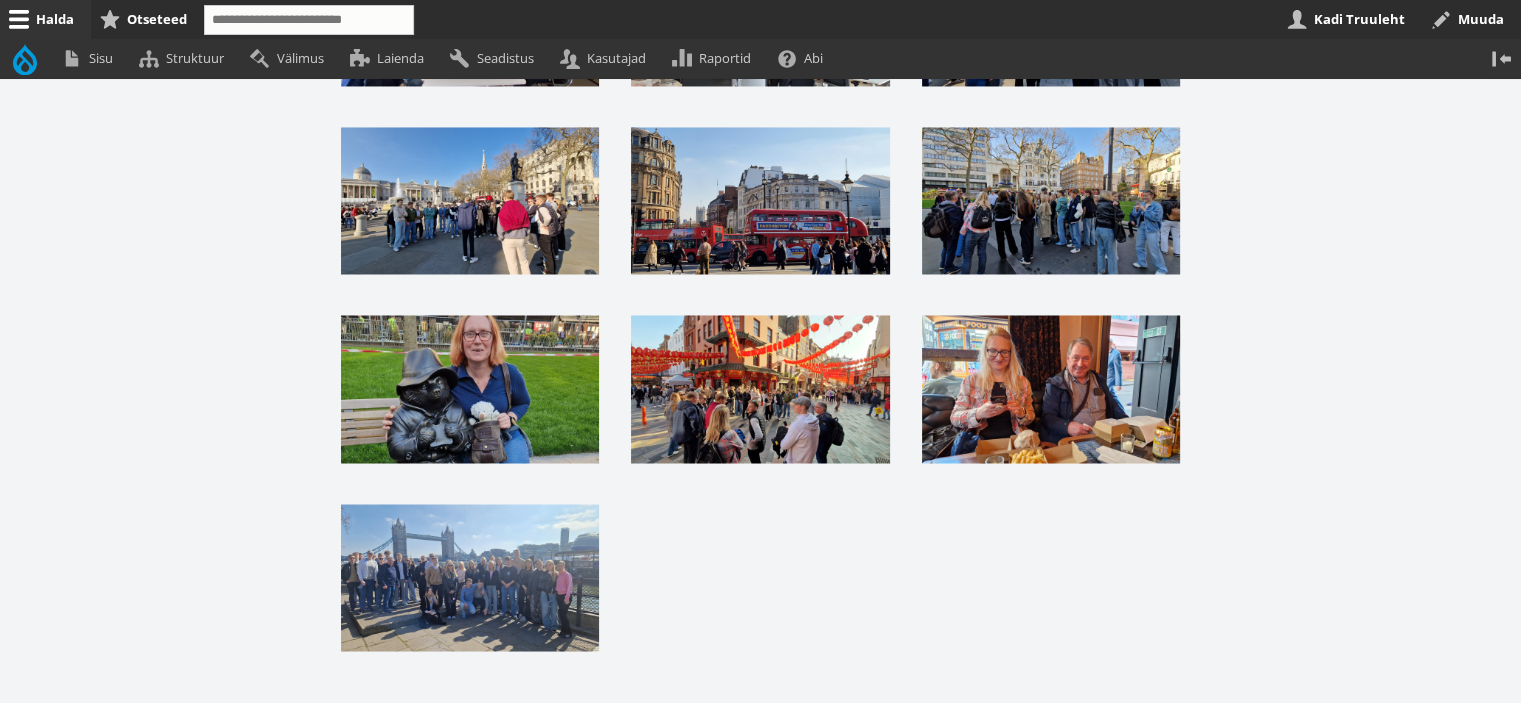 scroll, scrollTop: 3800, scrollLeft: 0, axis: vertical 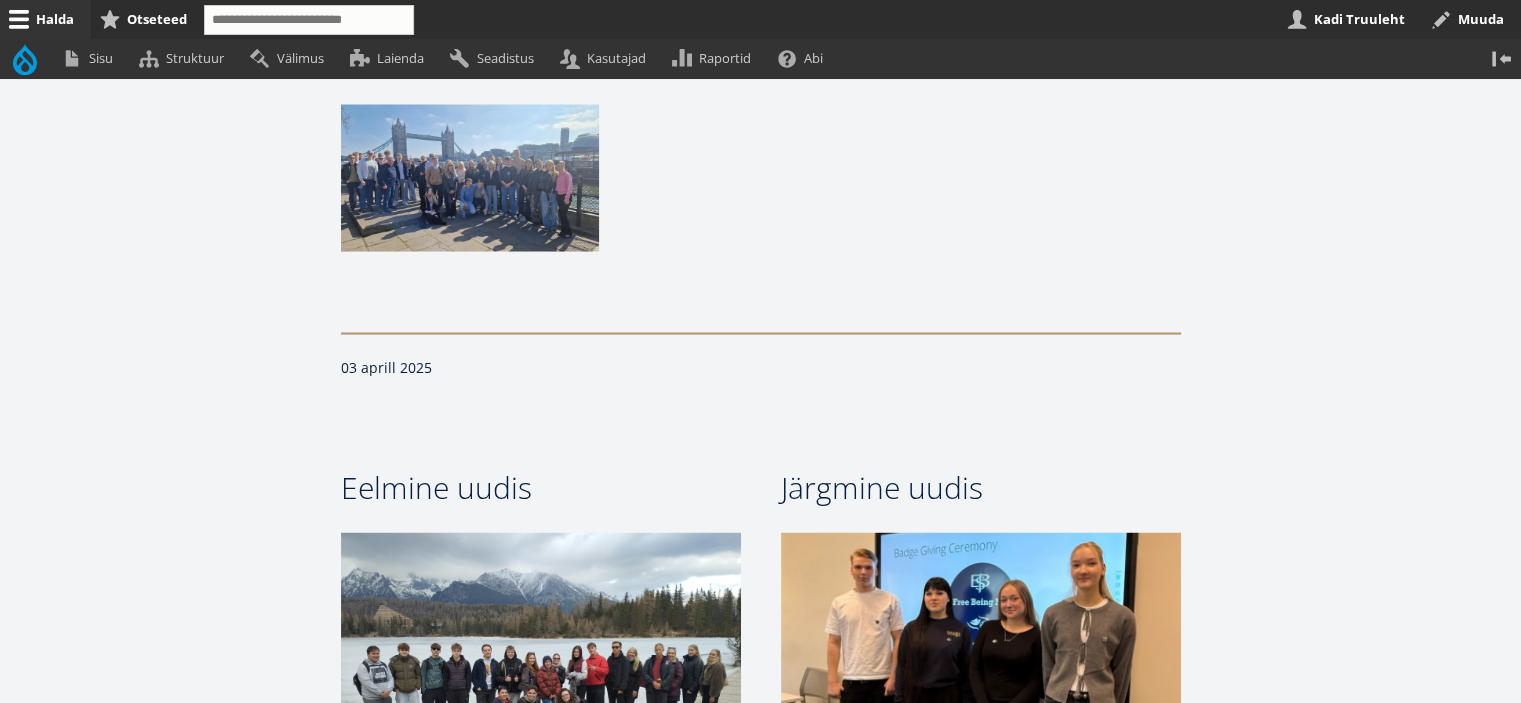 click at bounding box center [760, -650] 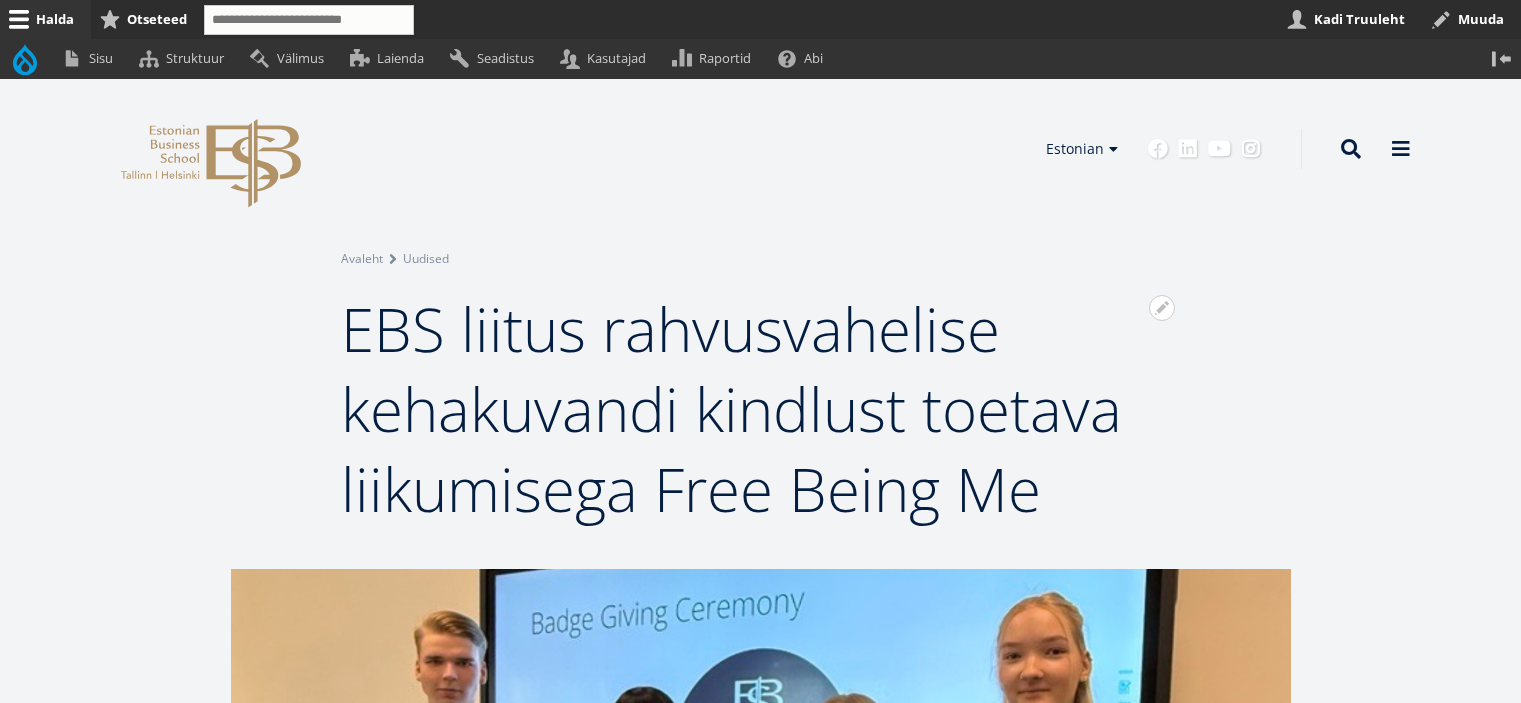 scroll, scrollTop: 0, scrollLeft: 0, axis: both 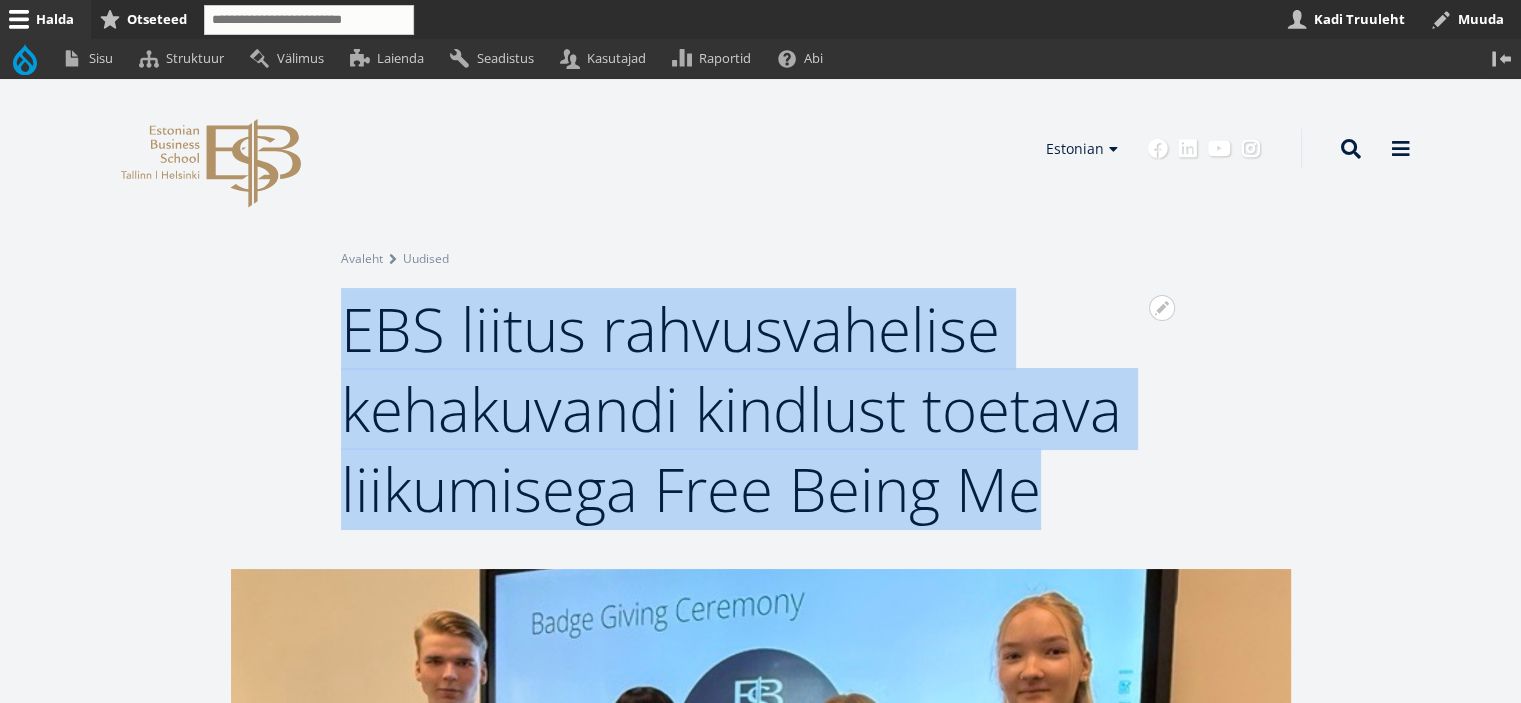 drag, startPoint x: 872, startPoint y: 465, endPoint x: 353, endPoint y: 336, distance: 534.79156 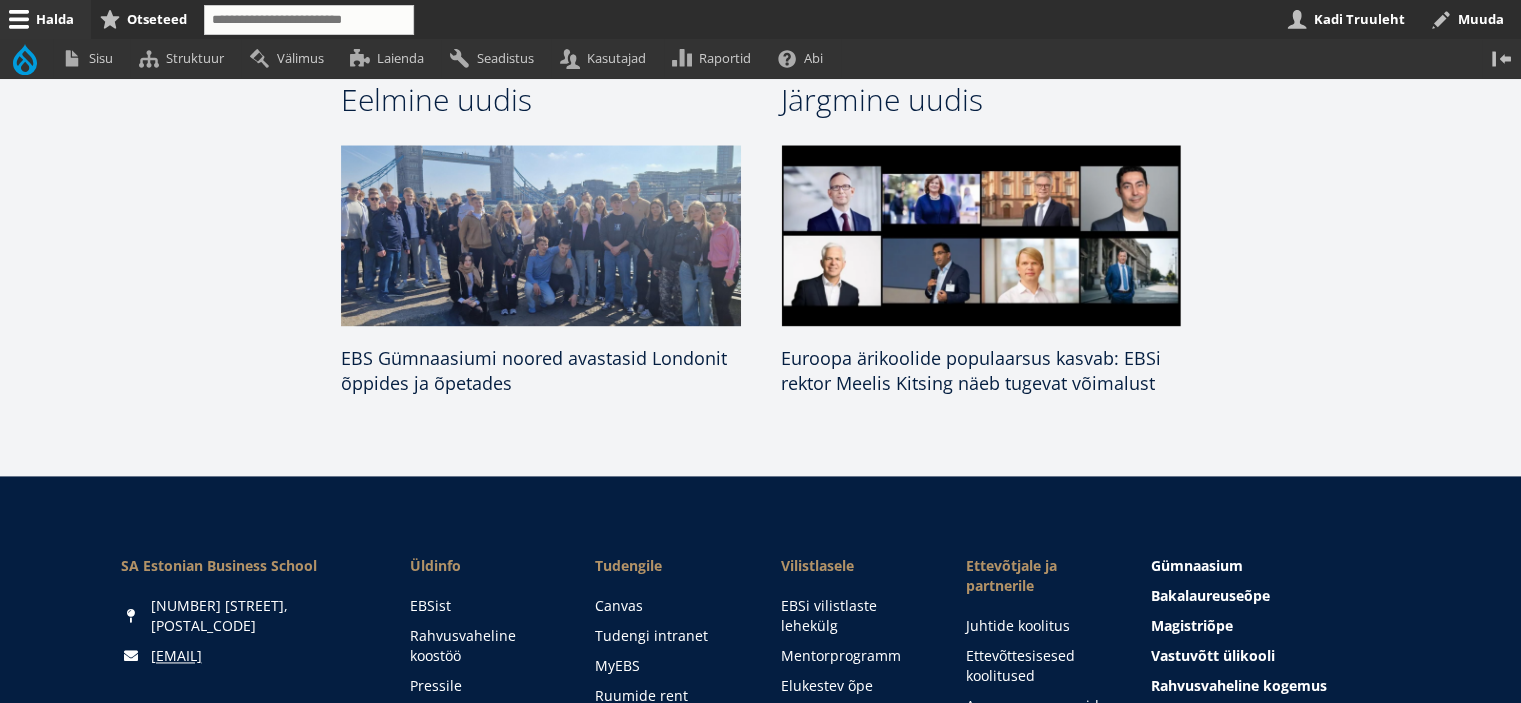 scroll, scrollTop: 2300, scrollLeft: 0, axis: vertical 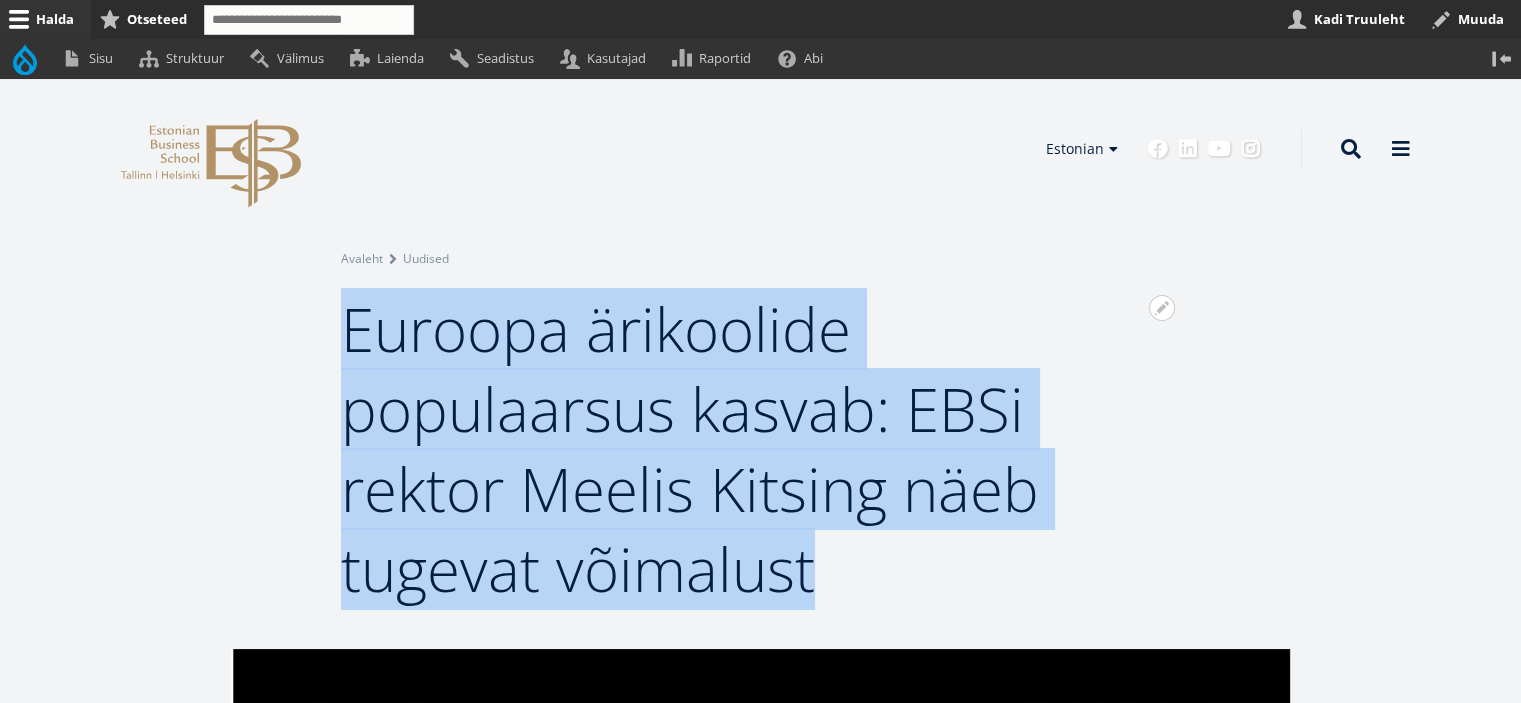 drag, startPoint x: 747, startPoint y: 551, endPoint x: 348, endPoint y: 340, distance: 451.35574 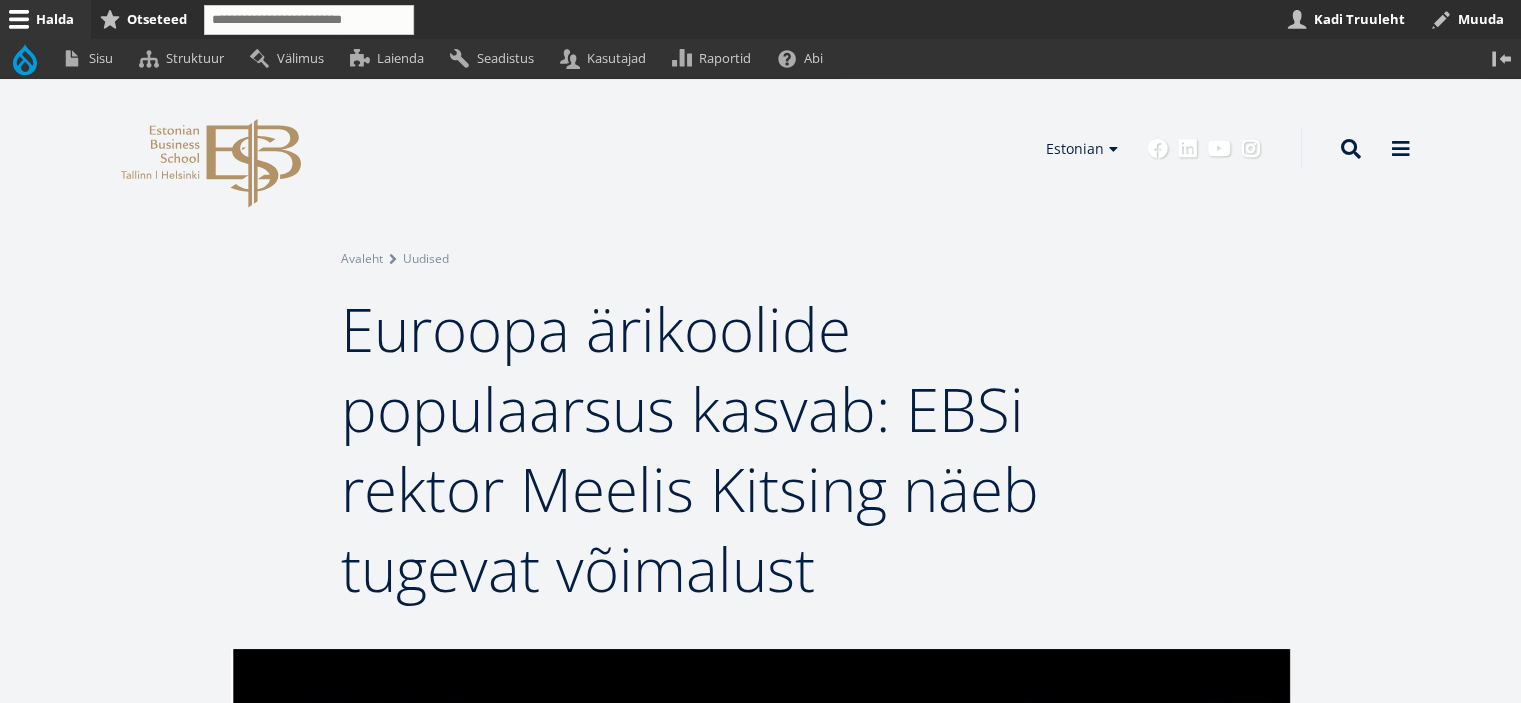 click on "Avaleht
Uudised" at bounding box center [761, 259] 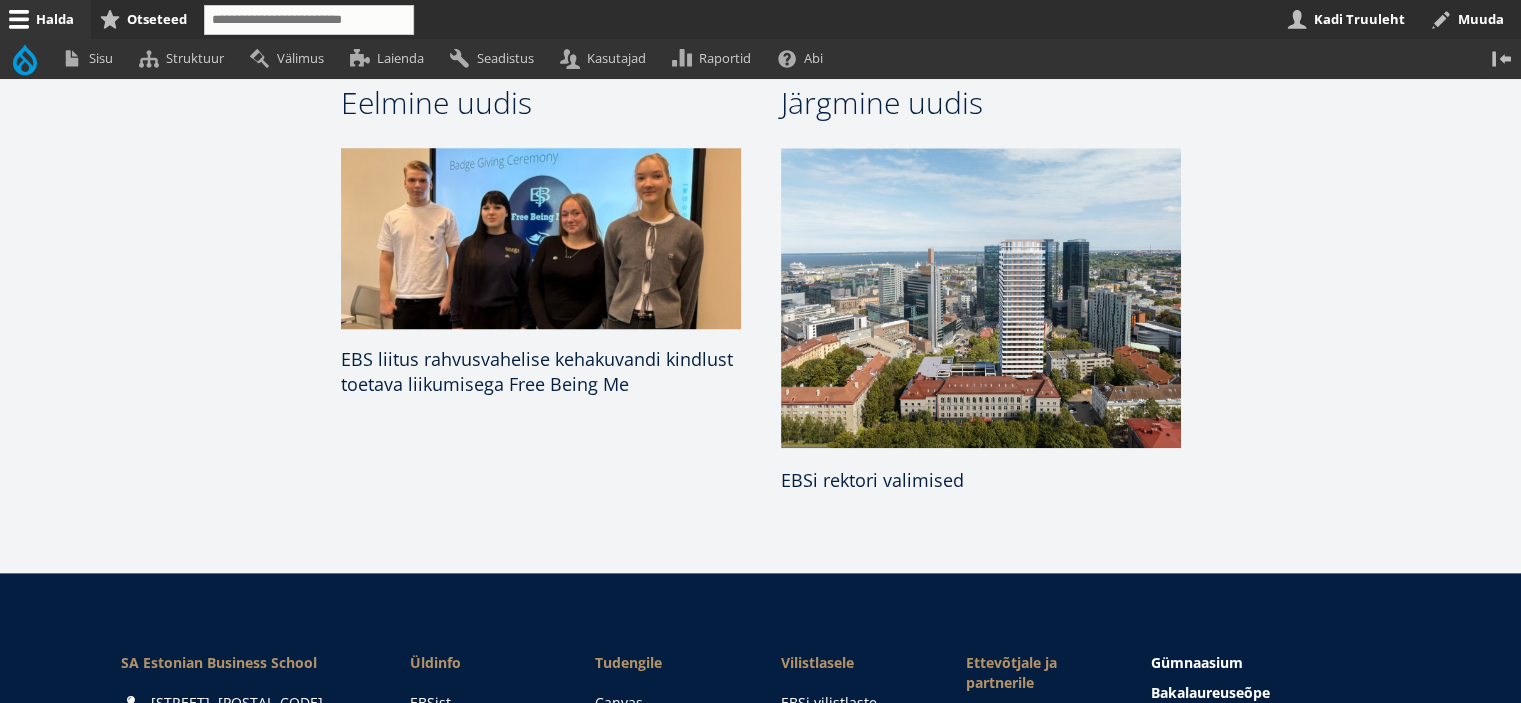 scroll, scrollTop: 2000, scrollLeft: 0, axis: vertical 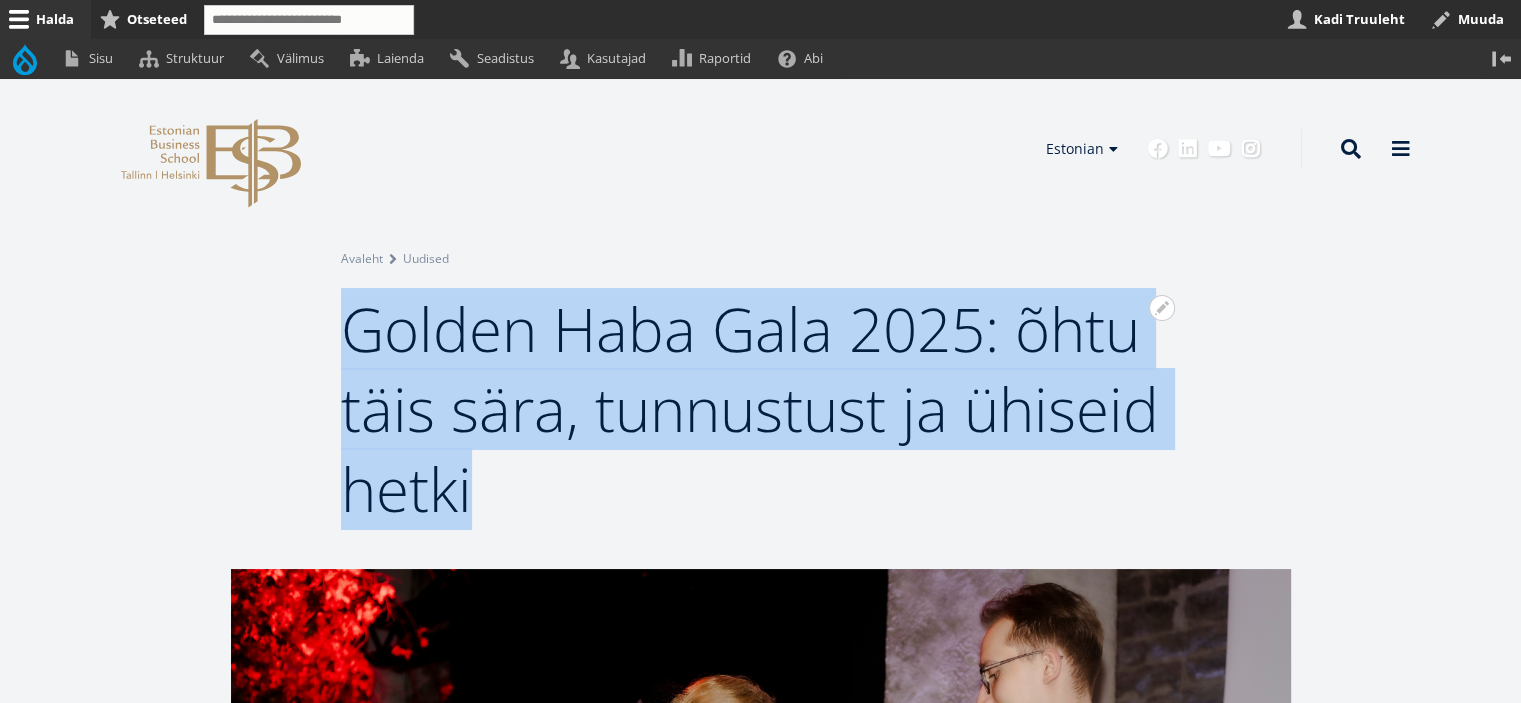 drag, startPoint x: 488, startPoint y: 503, endPoint x: 356, endPoint y: 353, distance: 199.8099 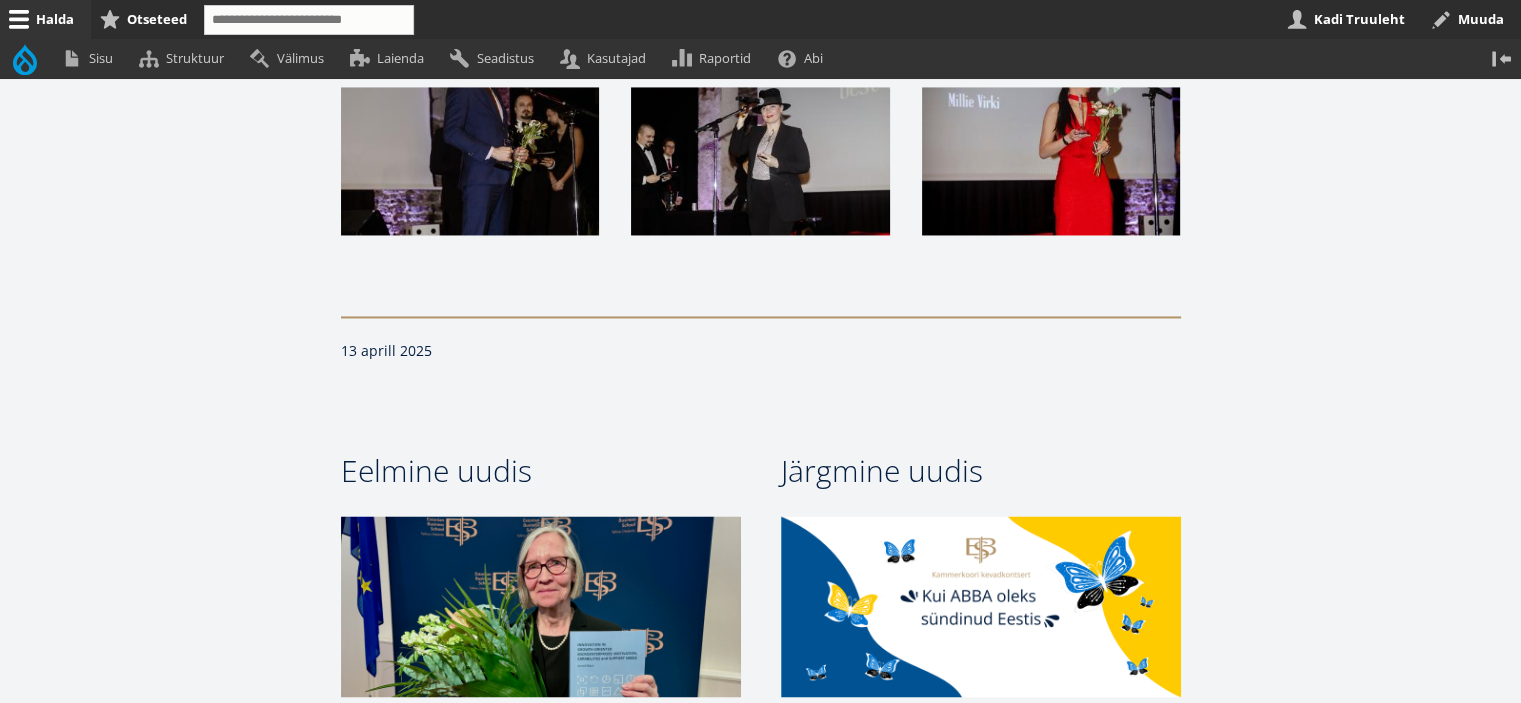 scroll, scrollTop: 3400, scrollLeft: 0, axis: vertical 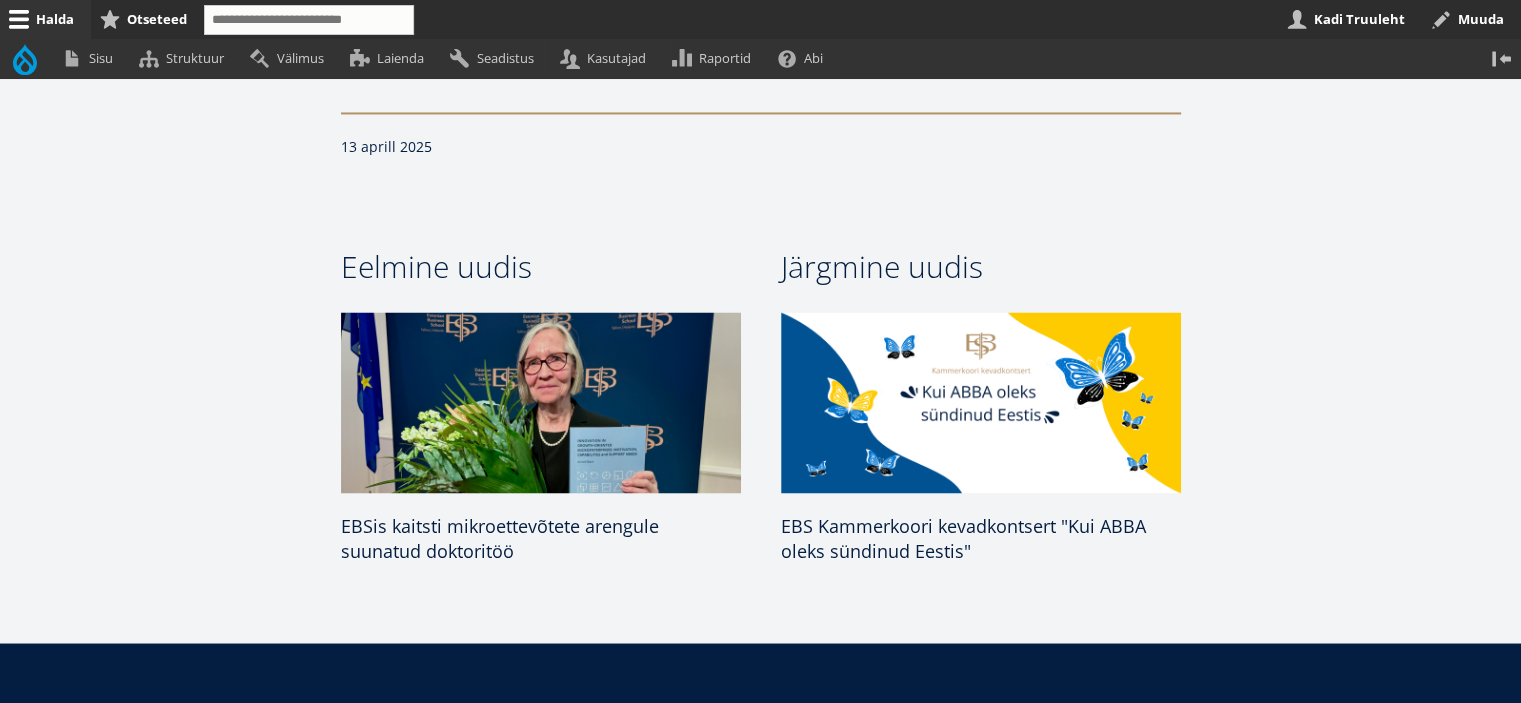 click on "Avatud  seaded
Seadista plokki Eemalda plokk Tõlgi block
Facebook
Linkedin
Email
11. aprillil 2025 toimus Estonian Business Schooli iga-aastane tänuüritus Golden Haba Gala 2025, mis tõi kokku üle 150 osaleja – nende seas tudengid, gümnasistid, õppejõud ning 15-liikmeline korraldusmeeskond.
Gala toimus sel aastal stiilses Fotografiskas, mille atmosfäär oli kujundatud teemakohaselt – "Royal Casino & Old Jazz". Tulemuseks oli šikk, meeldejääv ja meeleolukas õhtu.
,“ kinnitas Hermiina." at bounding box center (761, -855) 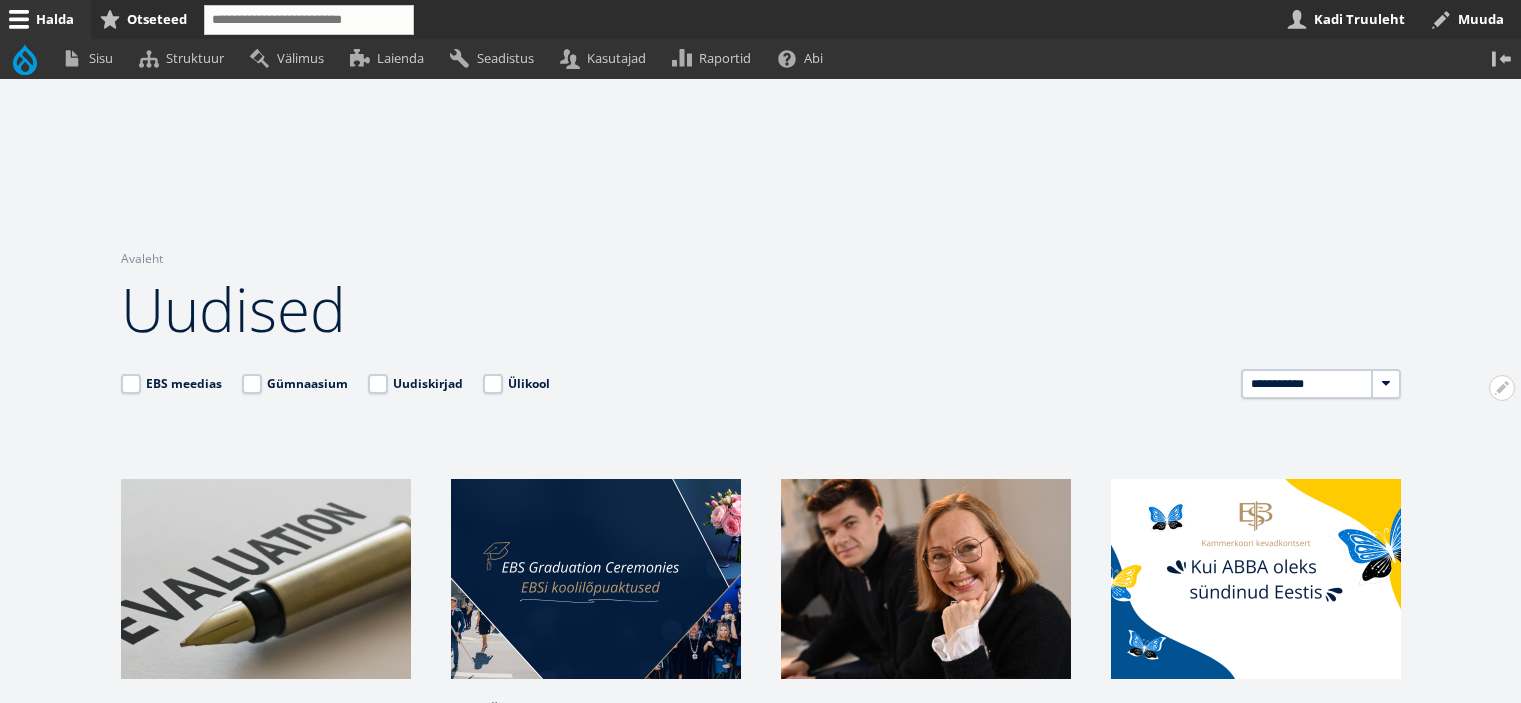 scroll, scrollTop: 500, scrollLeft: 0, axis: vertical 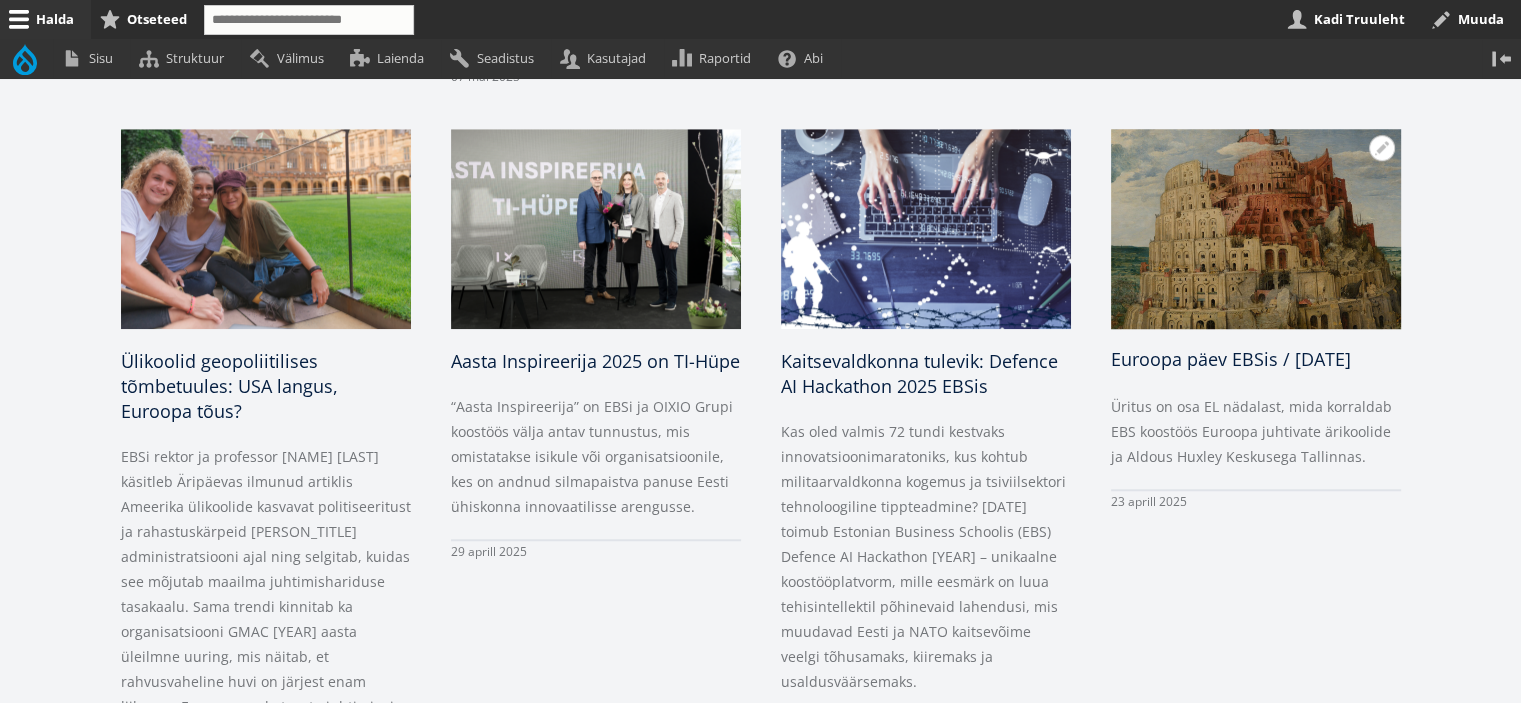 click on "Euroopa päev EBSis / 08.05.2025" at bounding box center [1231, 359] 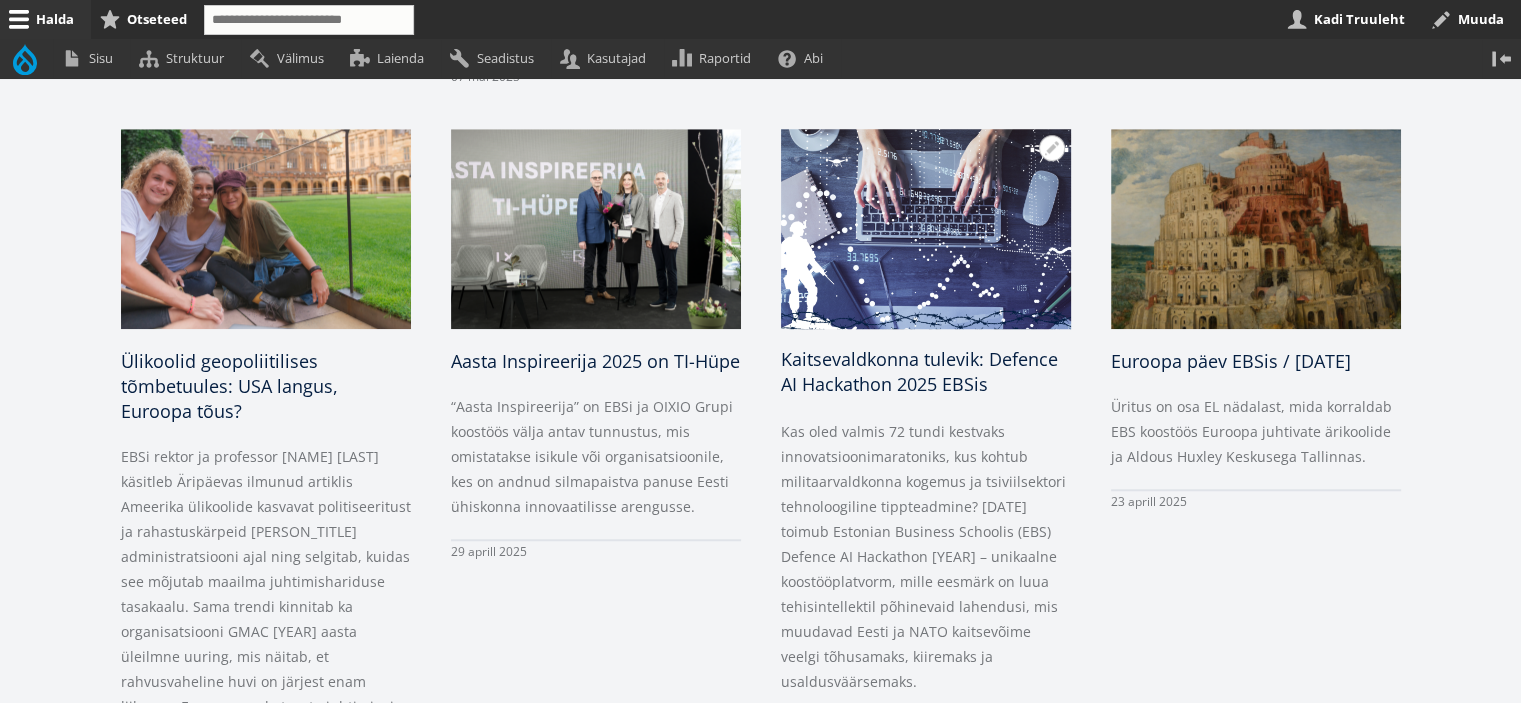 click on "Kaitsevaldkonna tulevik: Defence AI Hackathon 2025 EBSis" at bounding box center [919, 371] 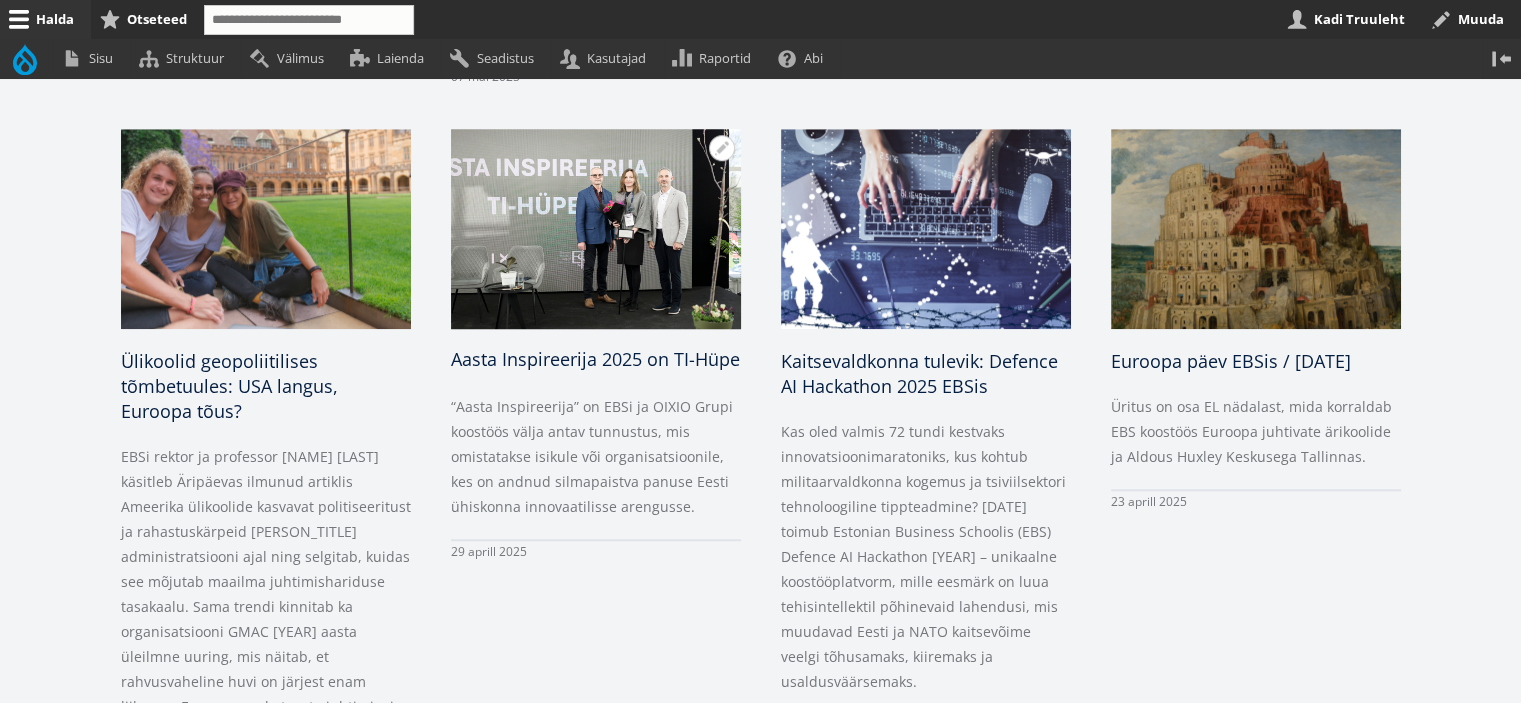 click on "Aasta Inspireerija 2025 on TI-Hüpe" at bounding box center (595, 359) 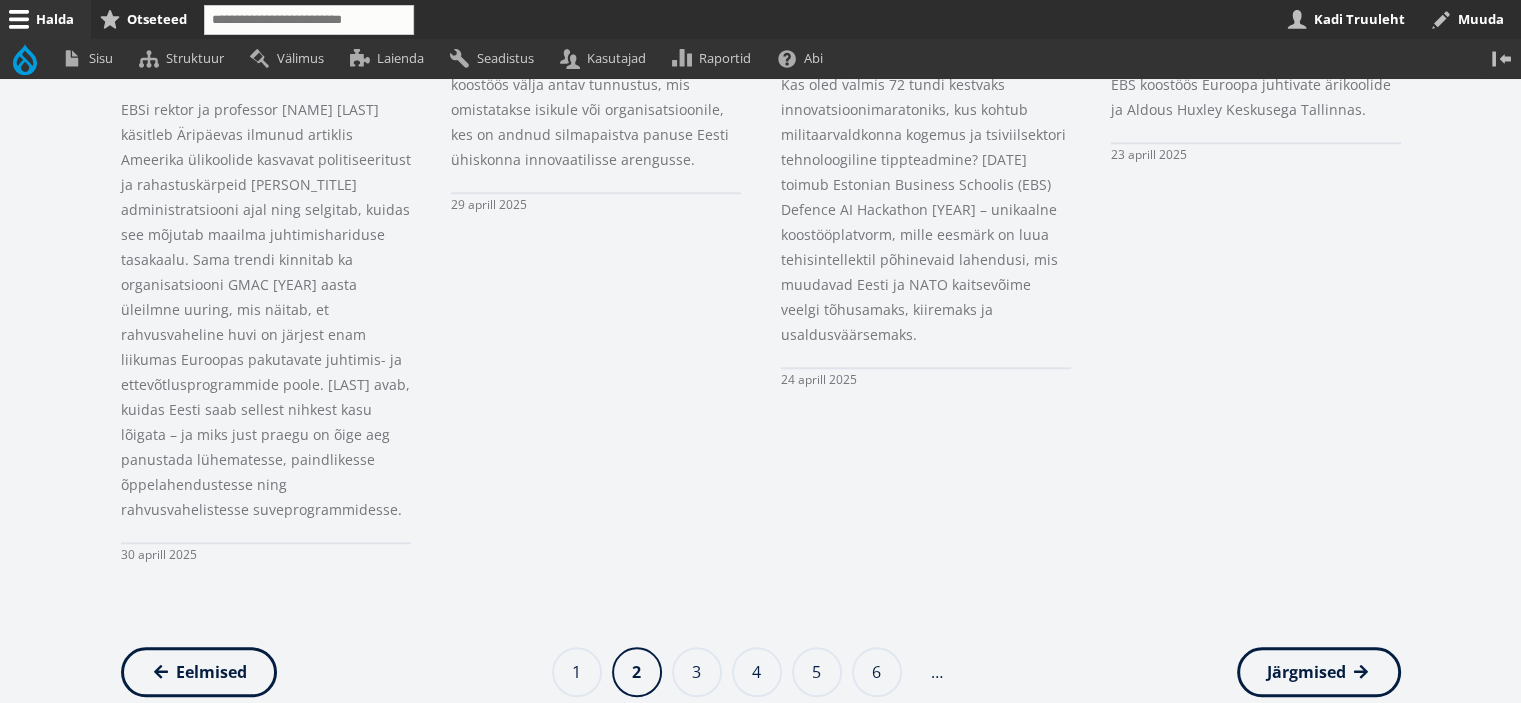 scroll, scrollTop: 1900, scrollLeft: 0, axis: vertical 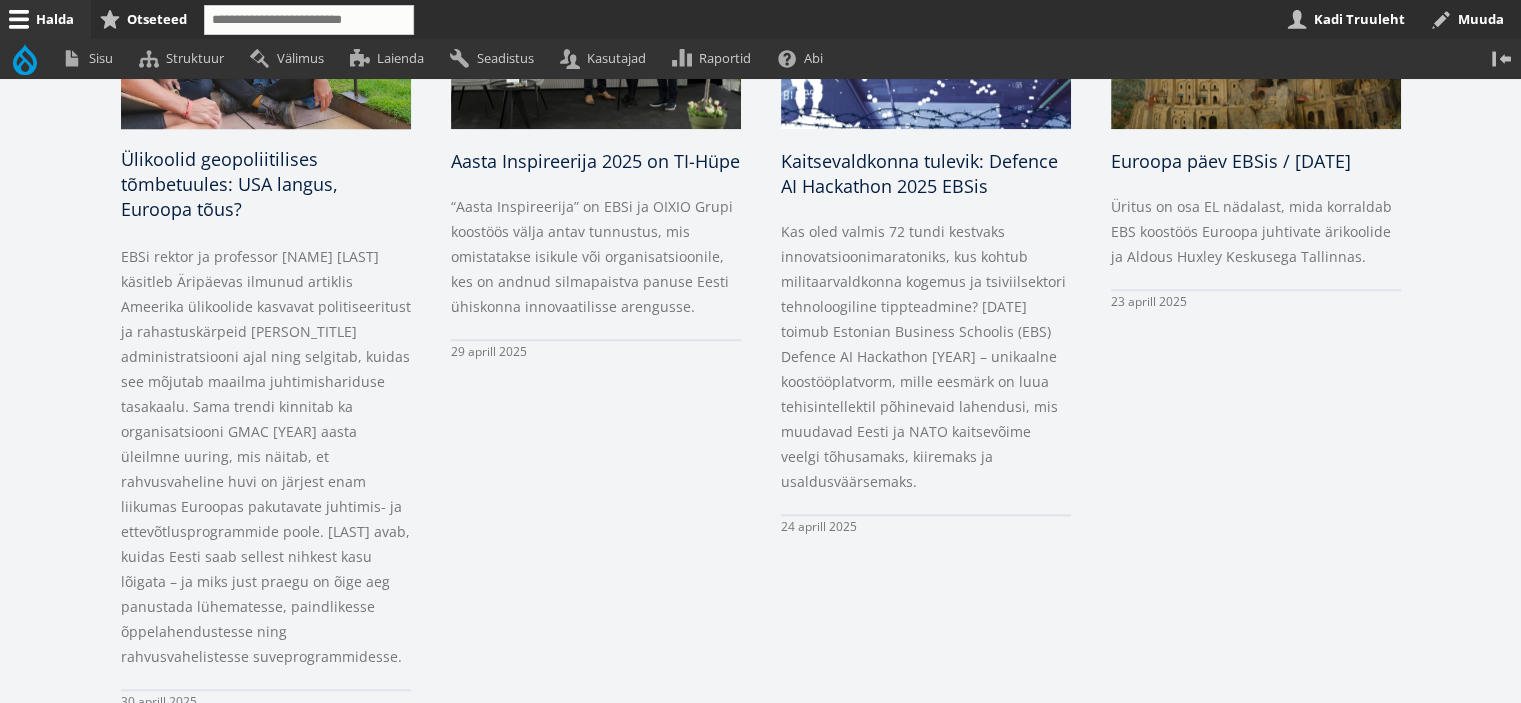 click on "Ülikoolid geopoliitilises tõmbetuules: USA langus, Euroopa tõus?" at bounding box center [229, 184] 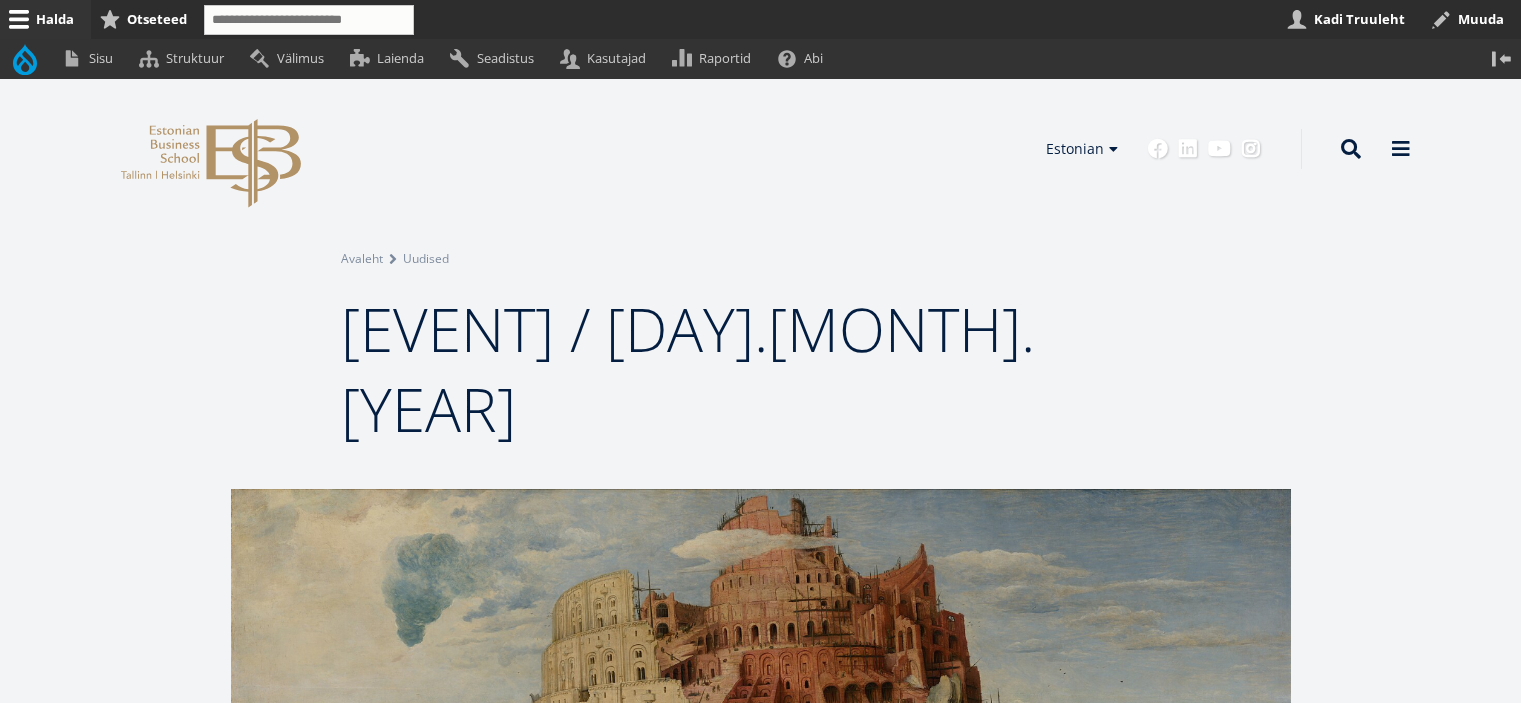 scroll, scrollTop: 0, scrollLeft: 0, axis: both 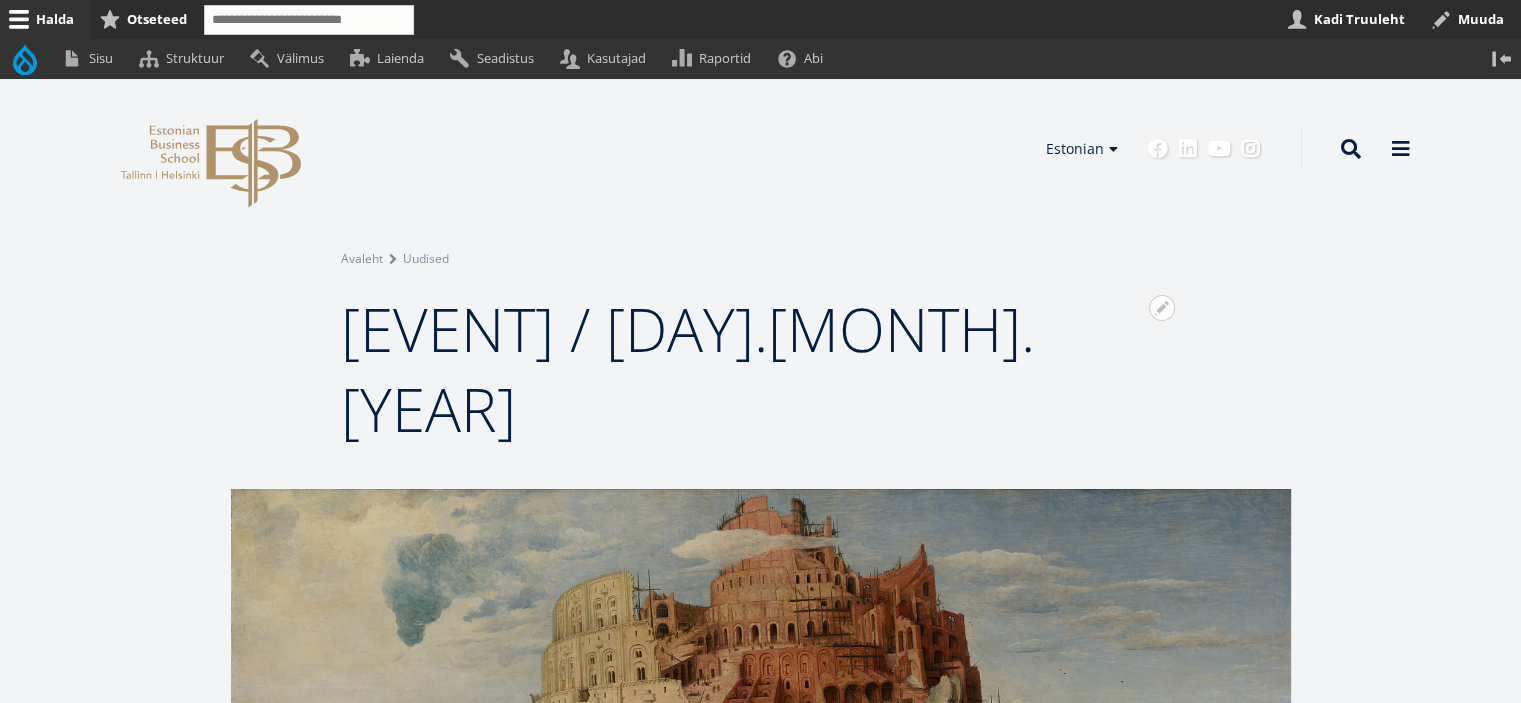 click on "Euroopa päev EBSis / [DATE]" at bounding box center [688, 369] 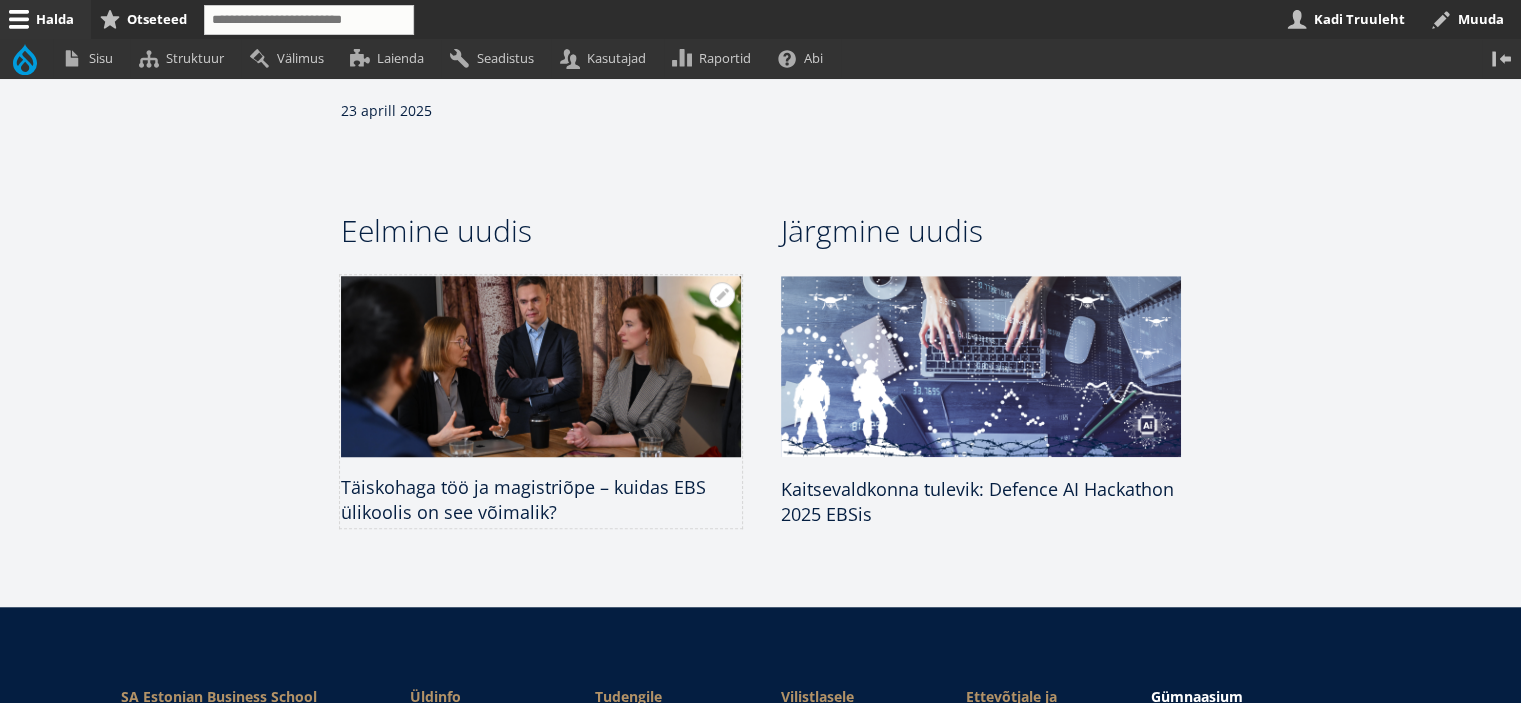 scroll, scrollTop: 1500, scrollLeft: 0, axis: vertical 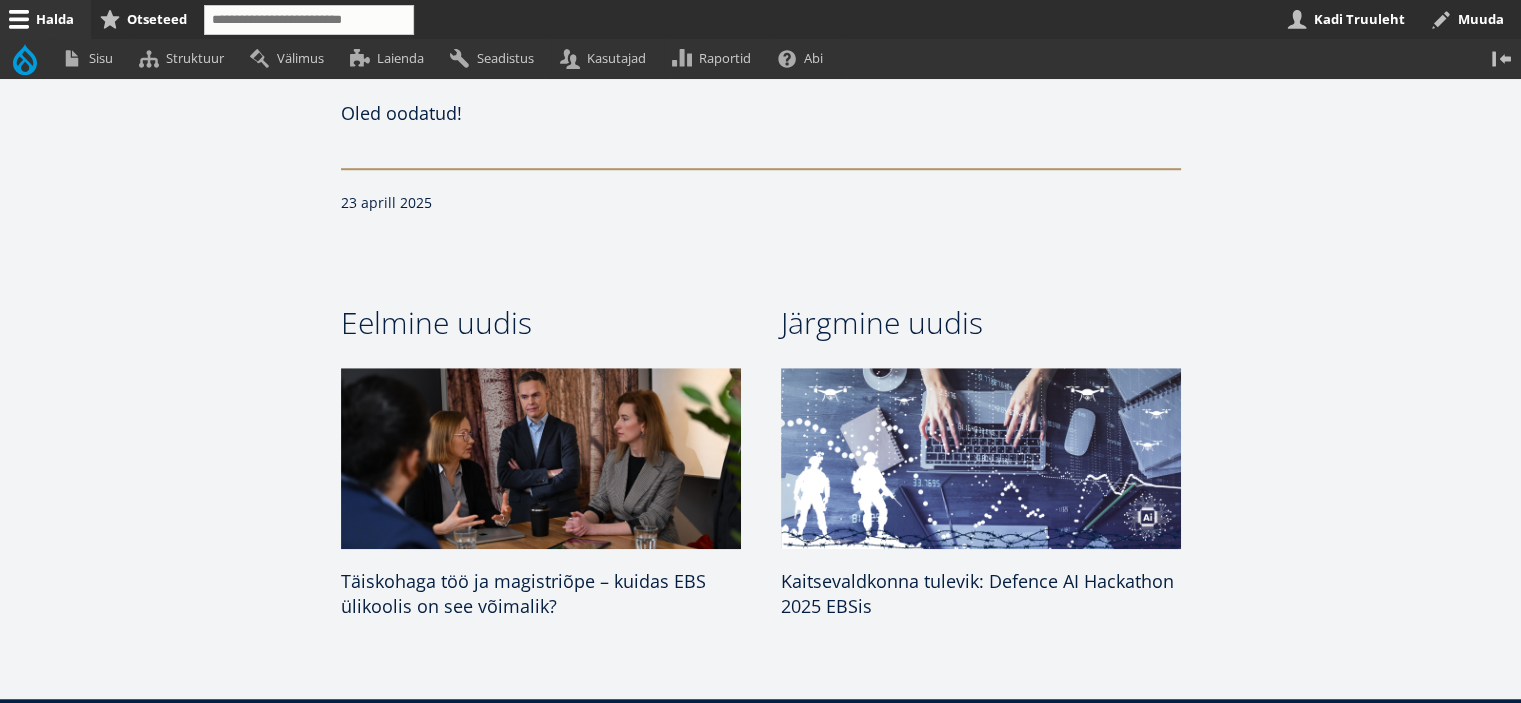 click at bounding box center (761, 83) 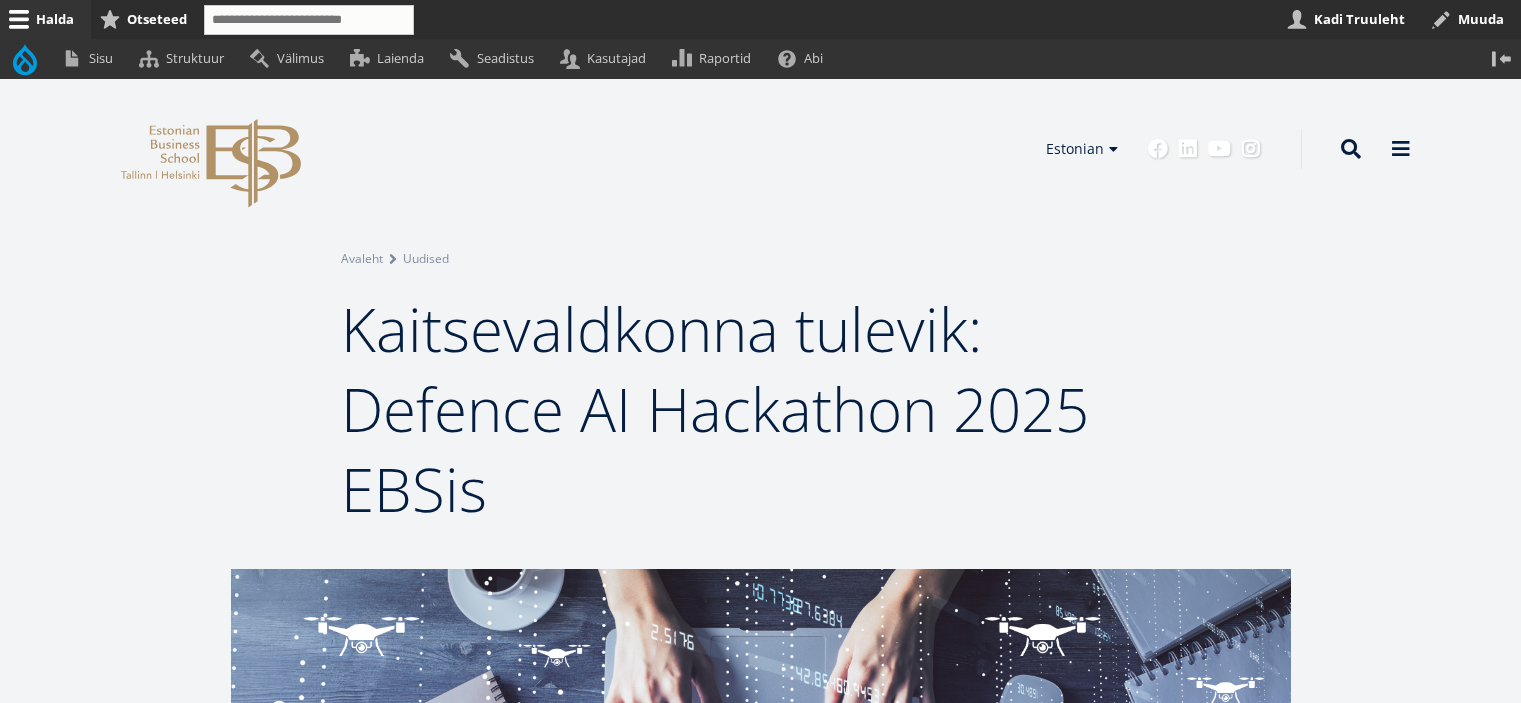 scroll, scrollTop: 0, scrollLeft: 0, axis: both 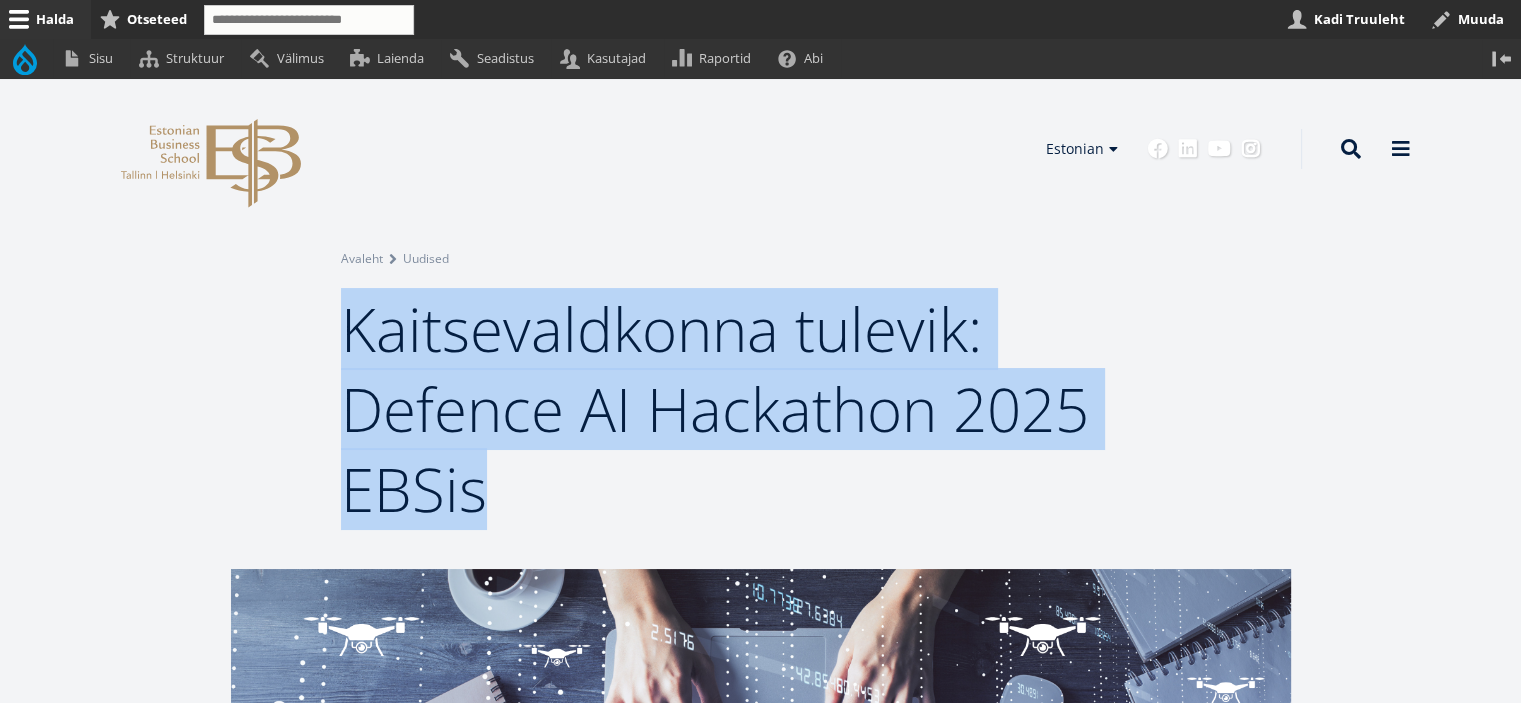 drag, startPoint x: 513, startPoint y: 485, endPoint x: 352, endPoint y: 339, distance: 217.34074 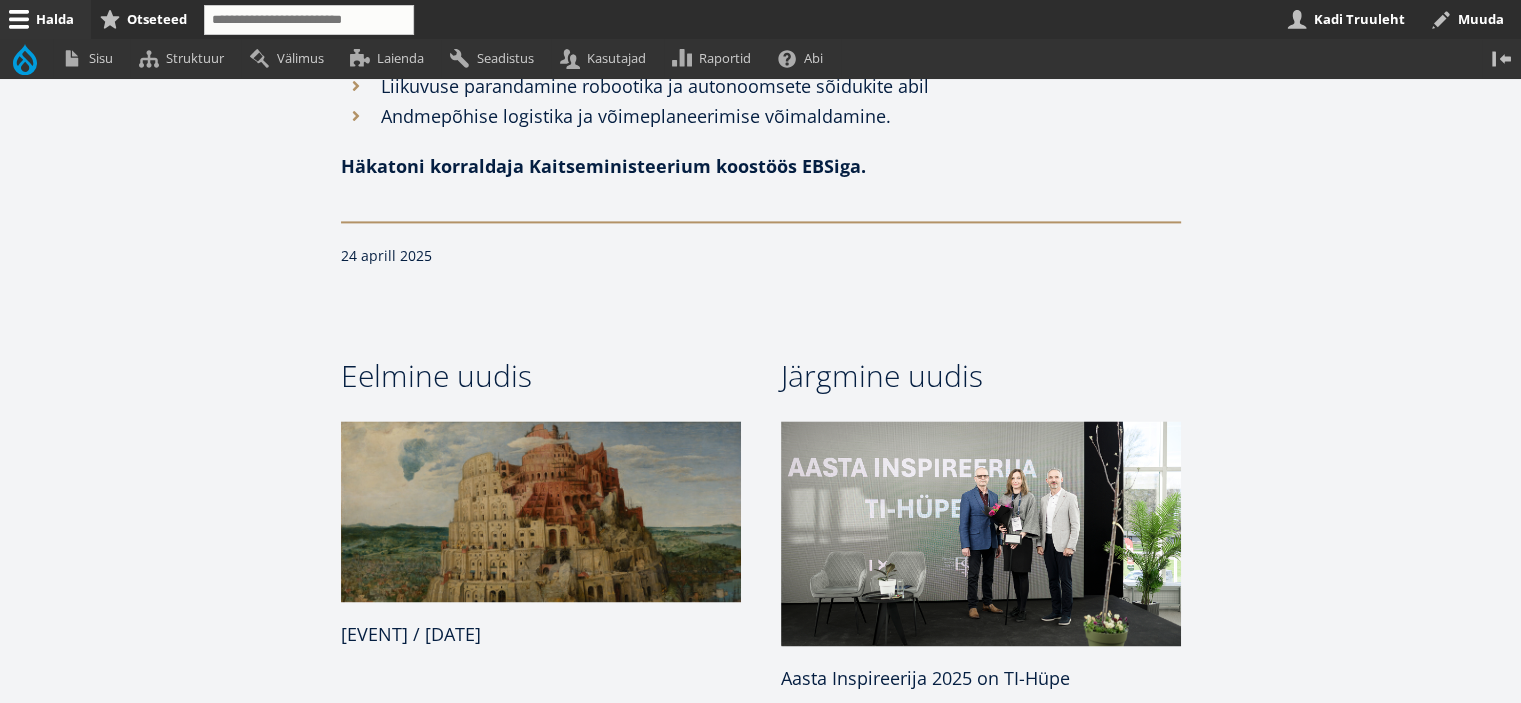 scroll, scrollTop: 2800, scrollLeft: 0, axis: vertical 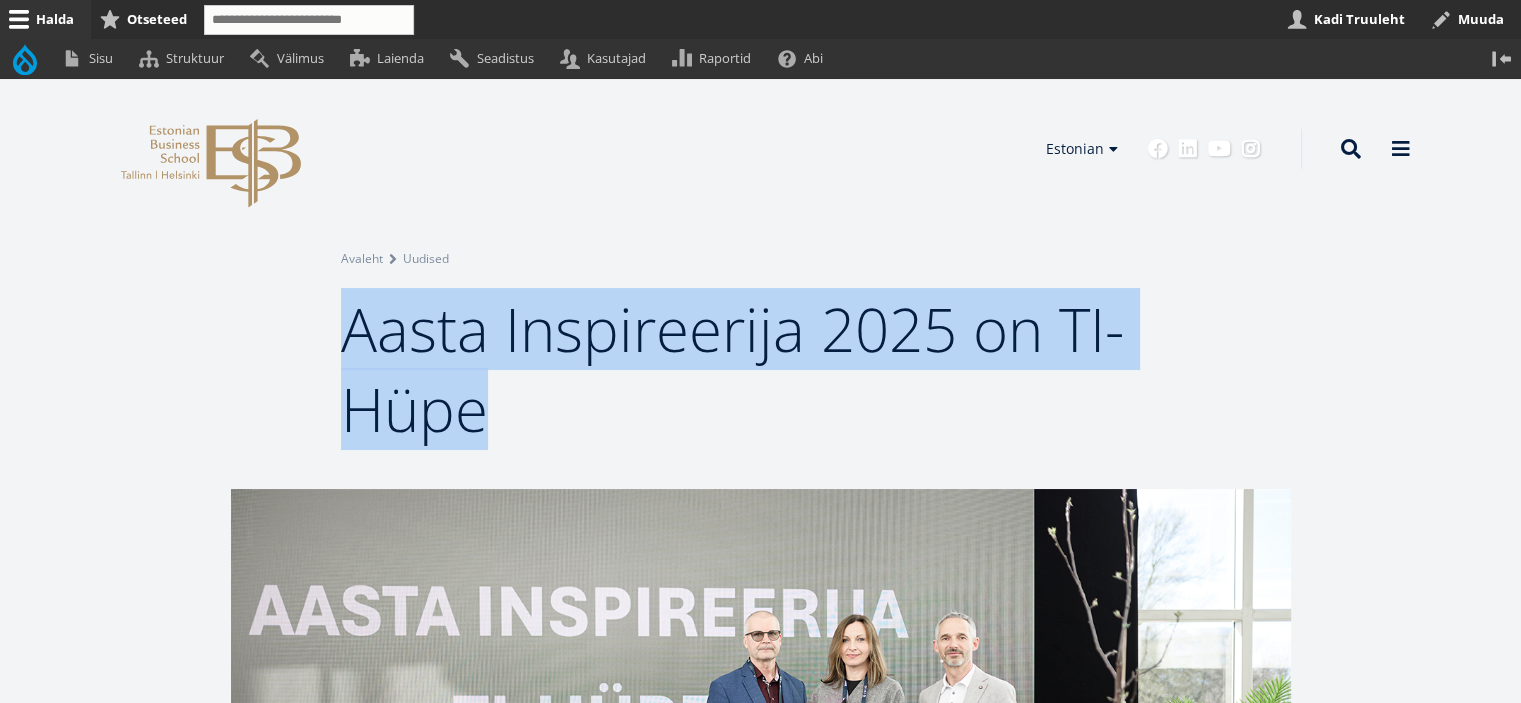drag, startPoint x: 491, startPoint y: 403, endPoint x: 336, endPoint y: 327, distance: 172.62965 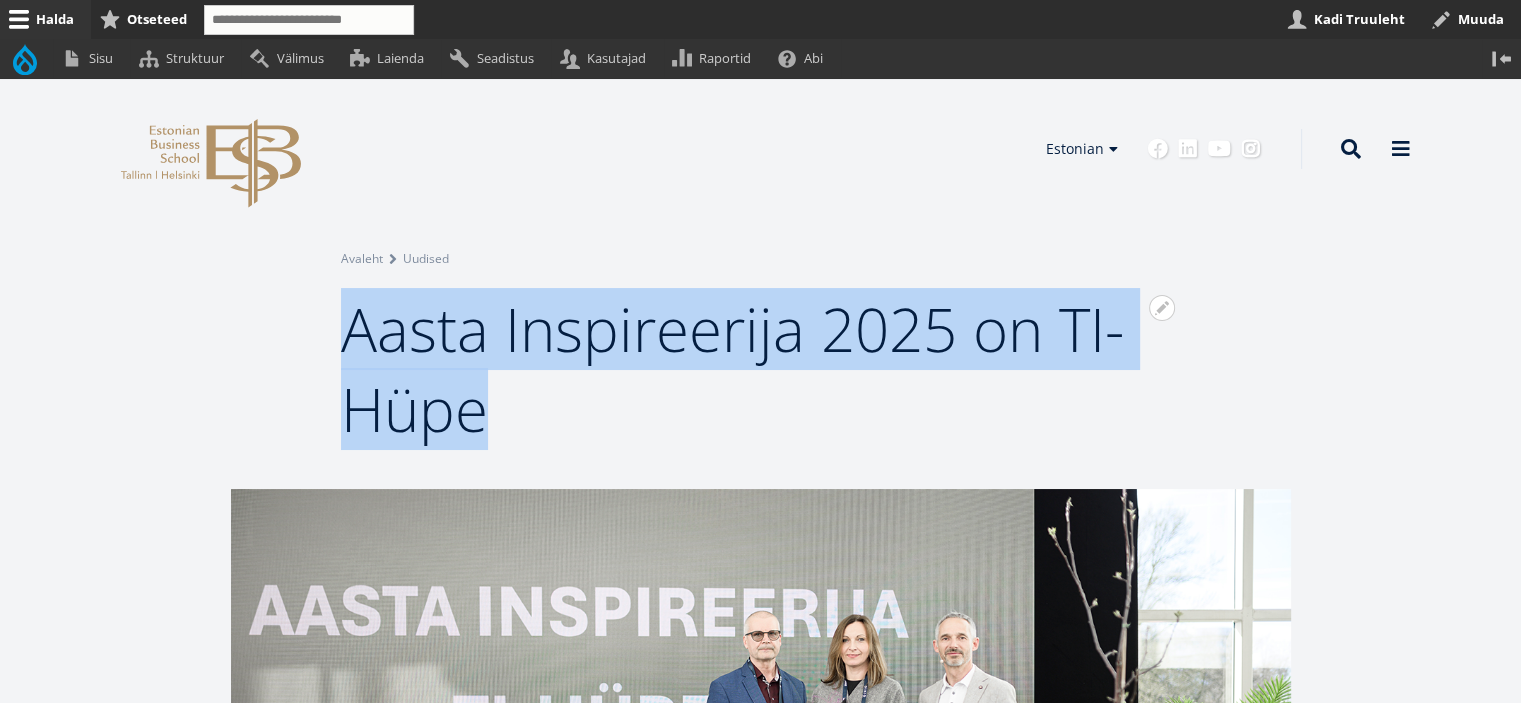 copy on "Aasta Inspireerija 2025 on TI-Hüpe" 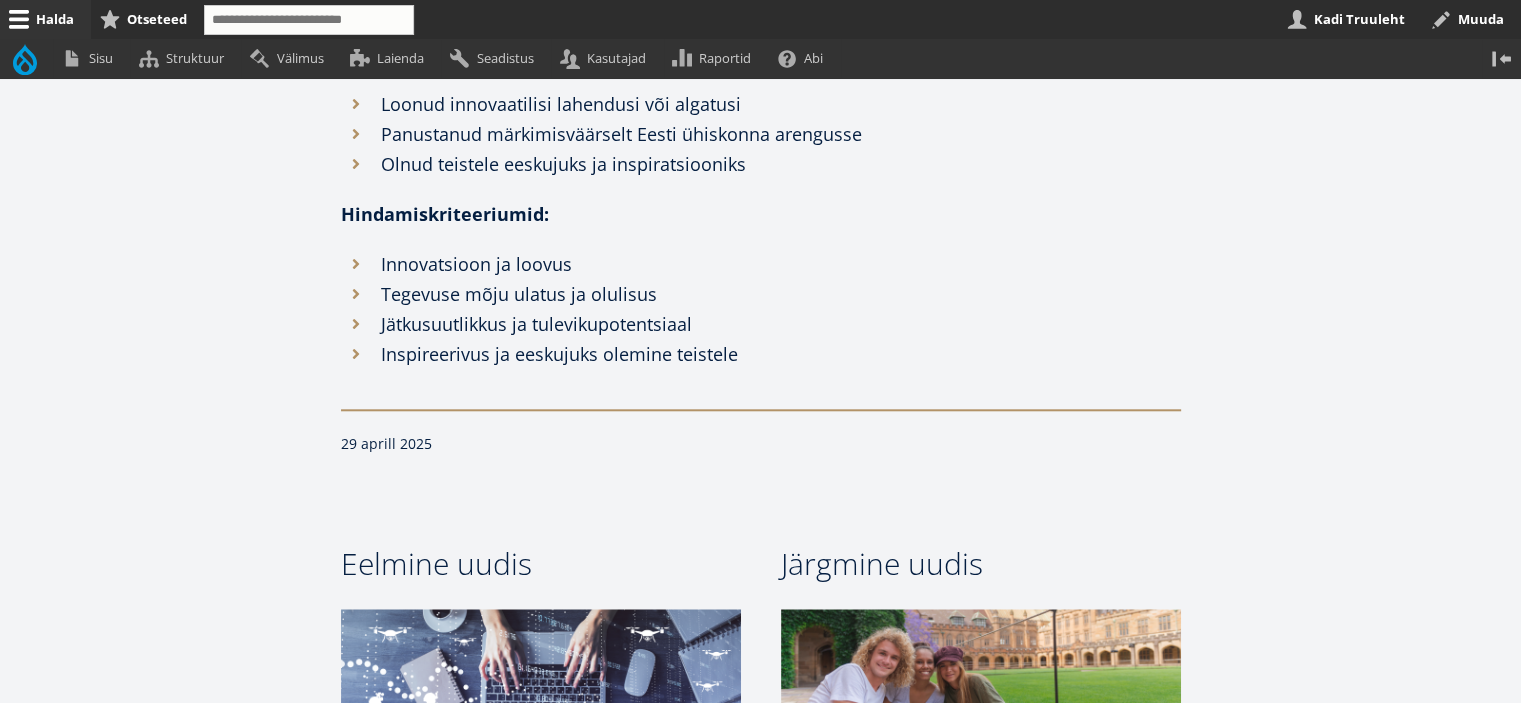 scroll, scrollTop: 2000, scrollLeft: 0, axis: vertical 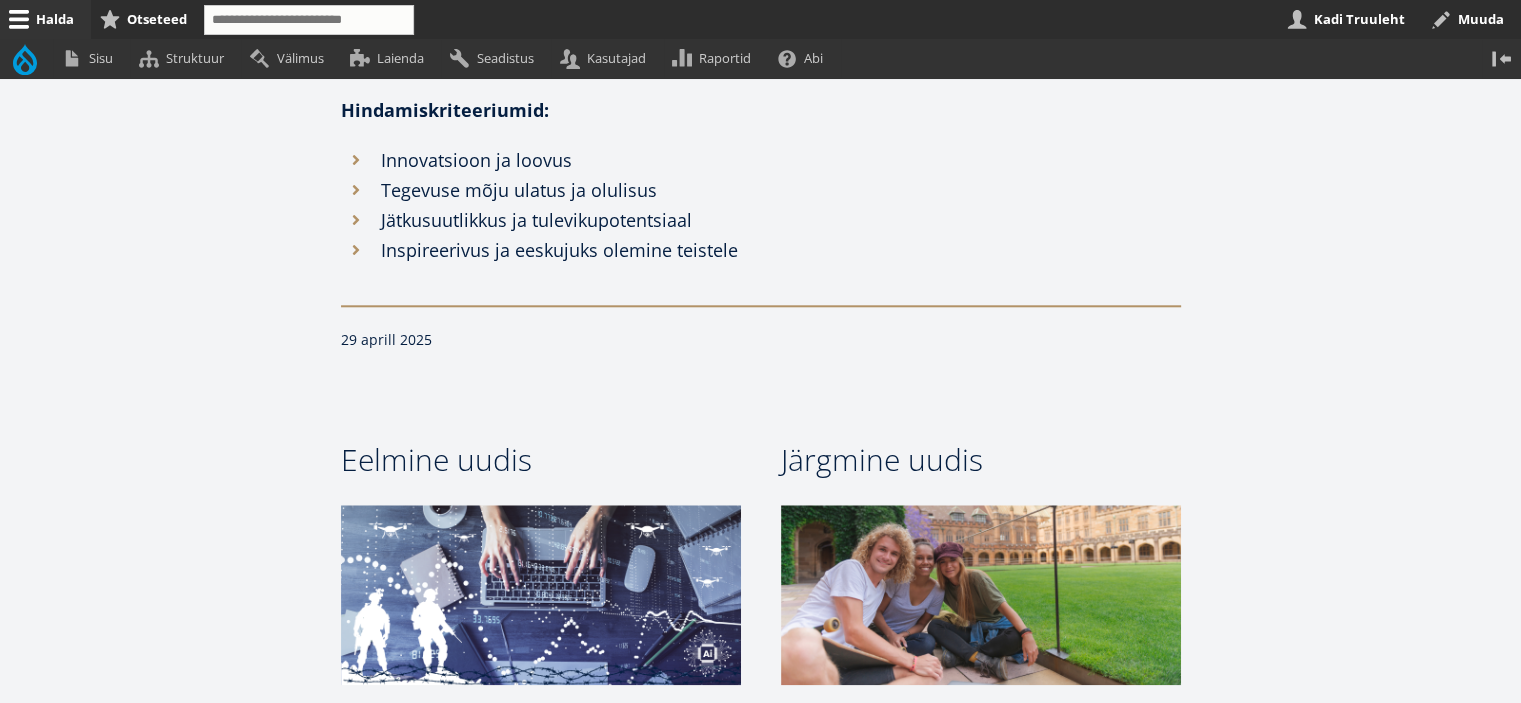 click on "Innovatsioon ja loovus" at bounding box center (761, 160) 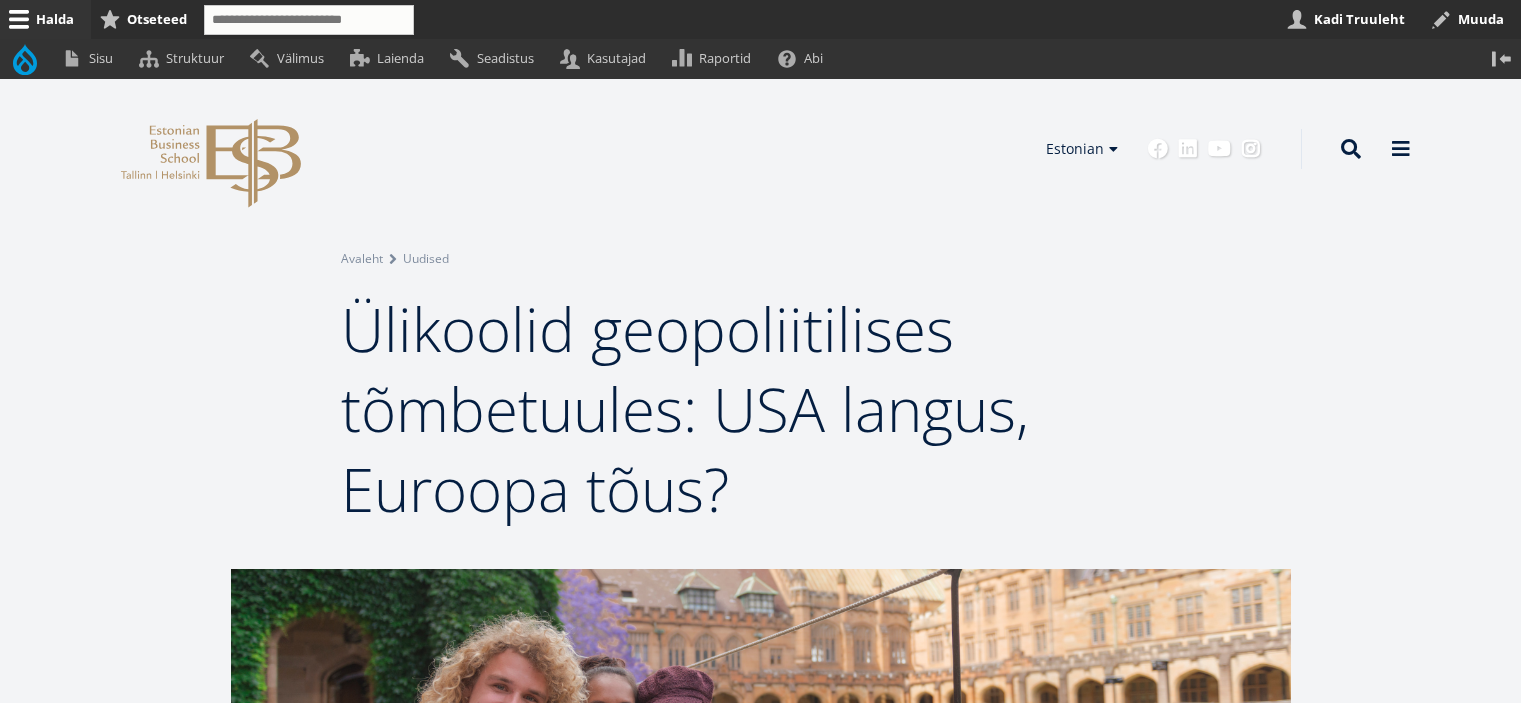 scroll, scrollTop: 0, scrollLeft: 0, axis: both 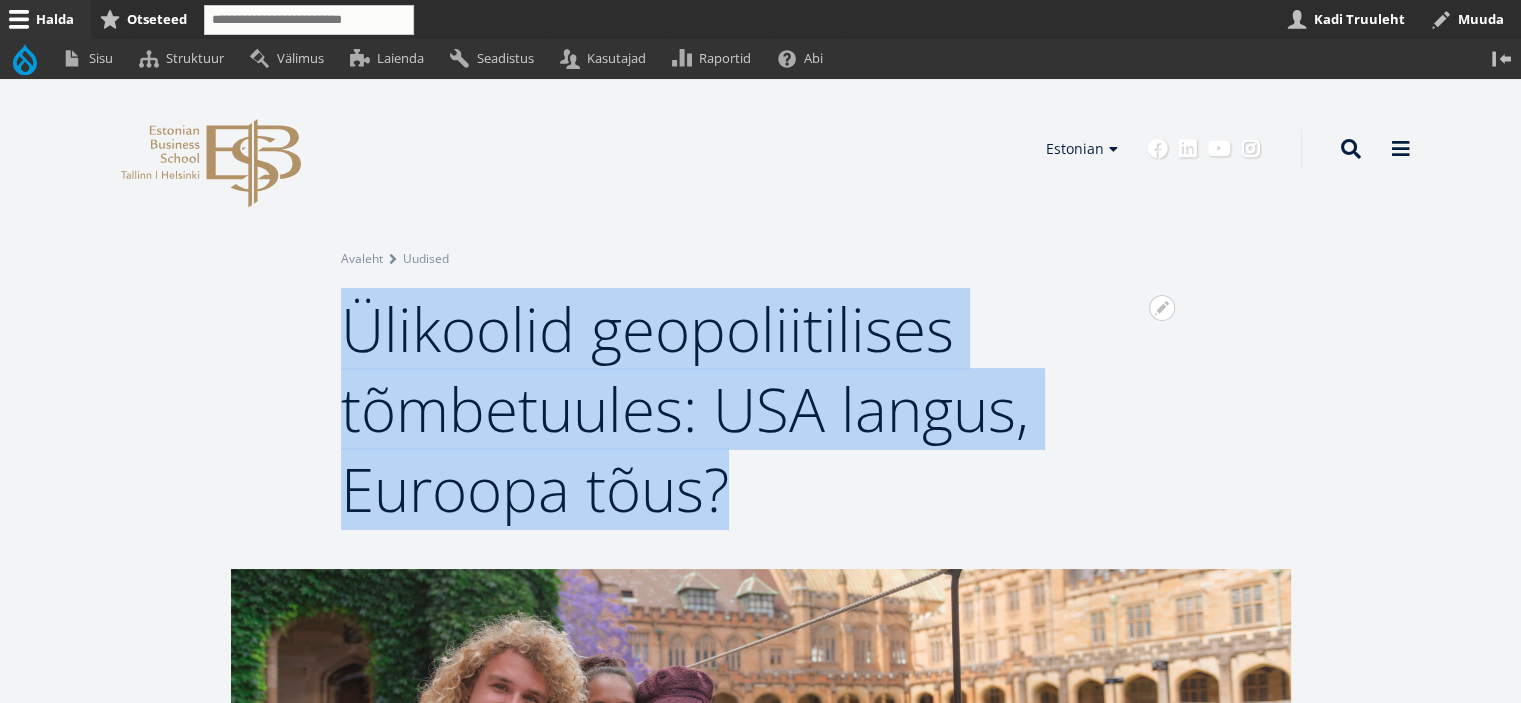 drag, startPoint x: 773, startPoint y: 510, endPoint x: 353, endPoint y: 344, distance: 451.61487 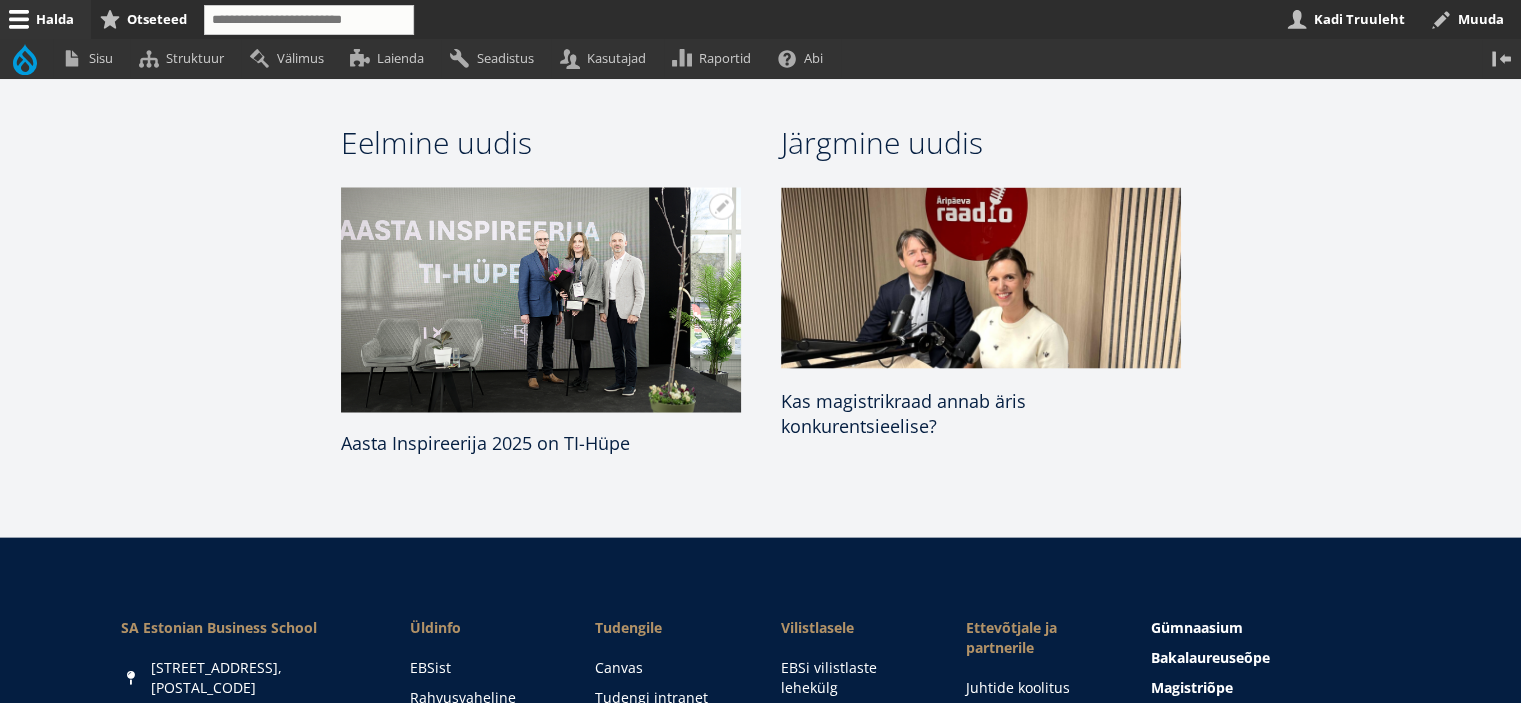 scroll, scrollTop: 3900, scrollLeft: 0, axis: vertical 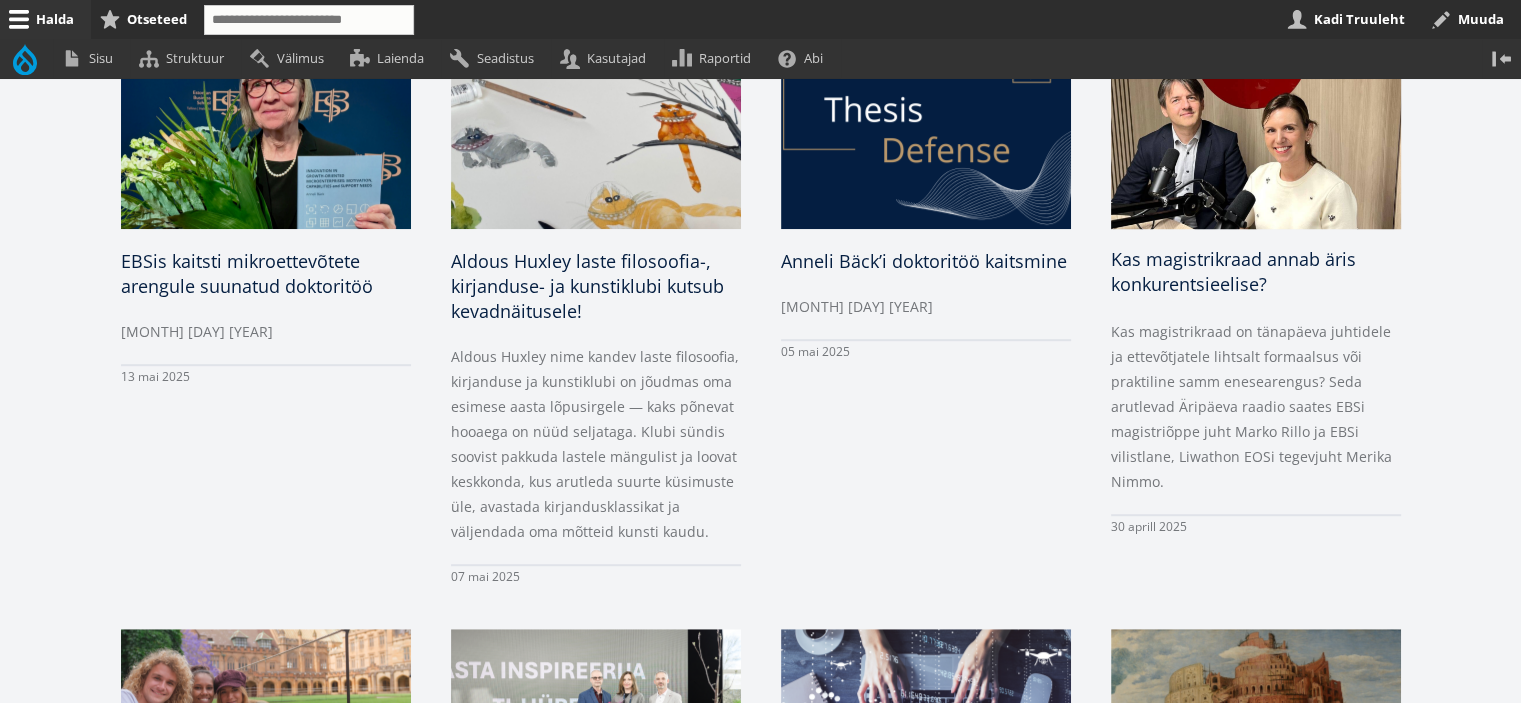 click on "Kas magistrikraad annab äris konkurentsieelise?" at bounding box center (1233, 271) 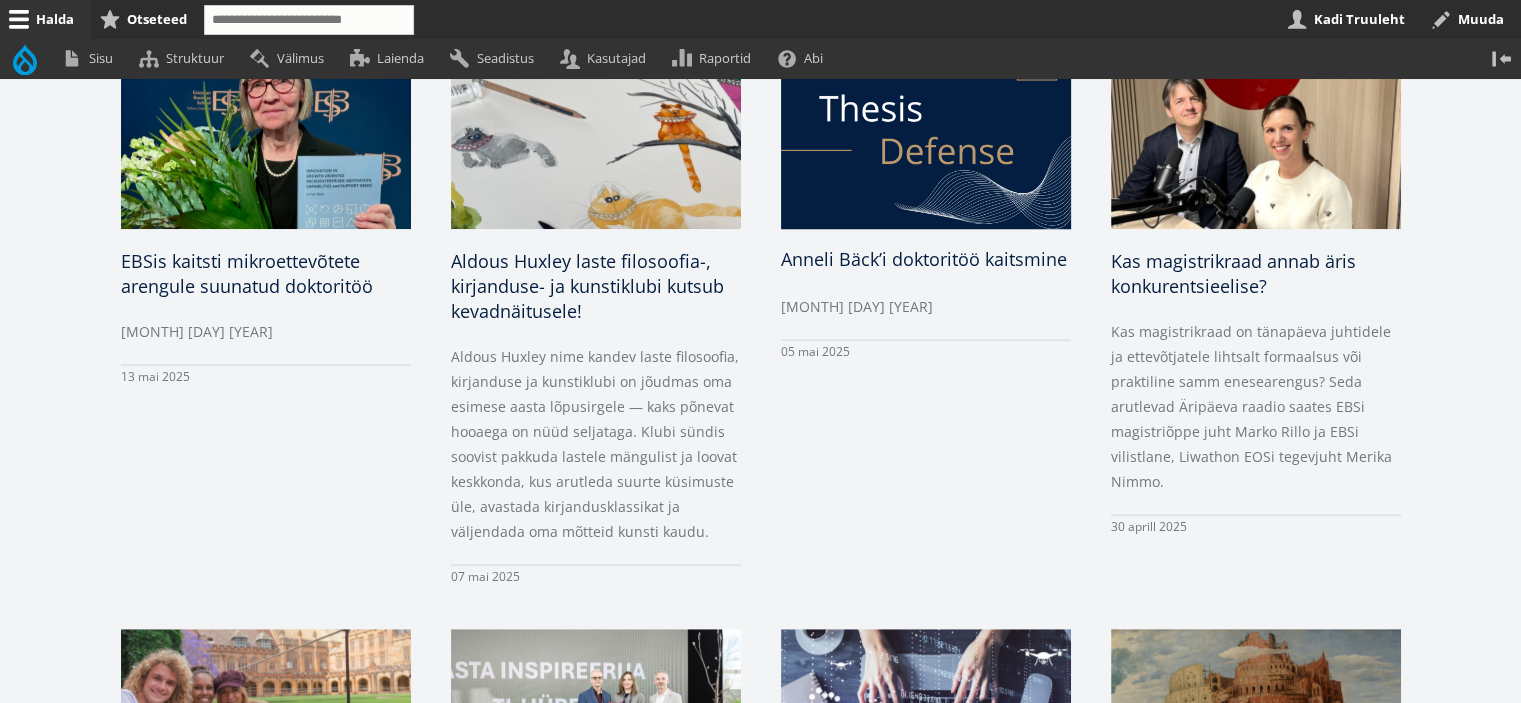 click on "Anneli Bäck’i doktoritöö kaitsmine" at bounding box center [924, 259] 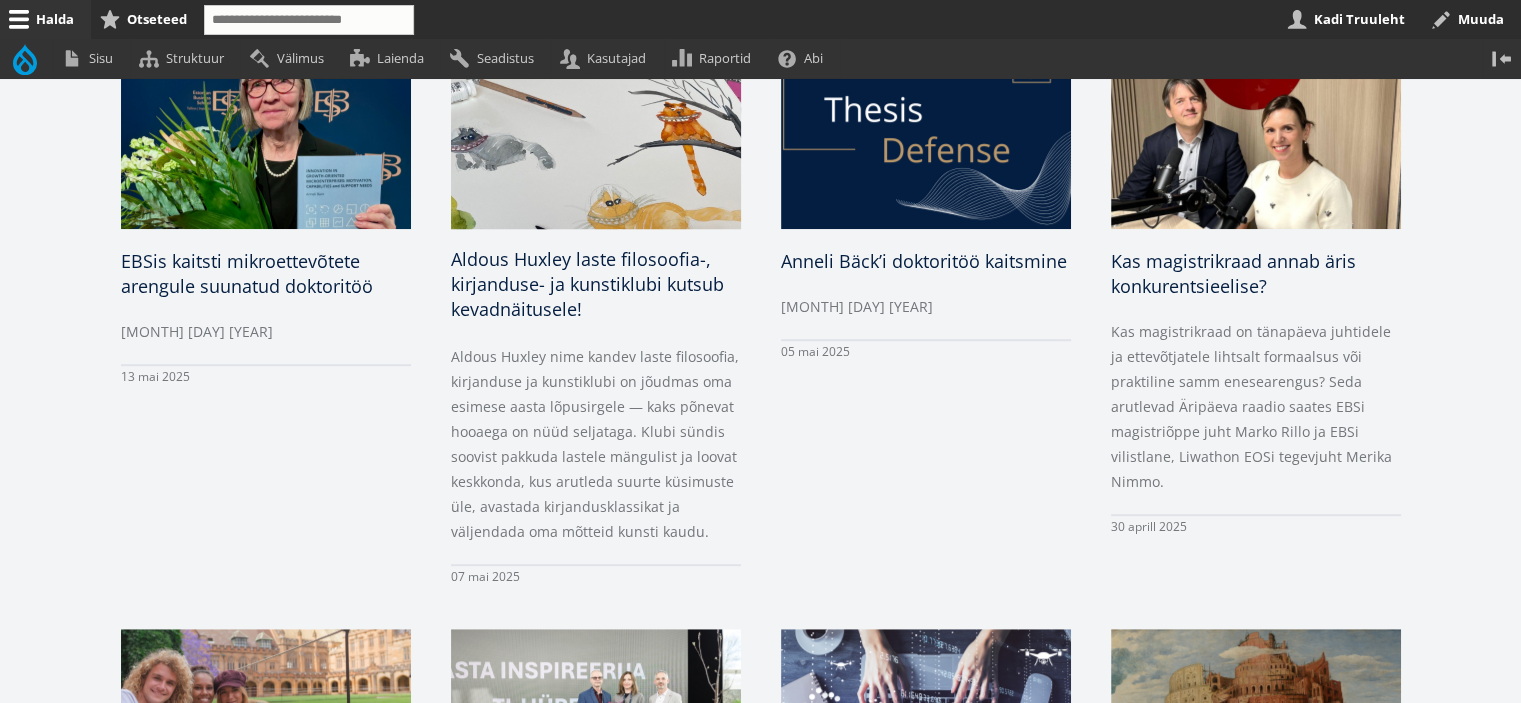 click on "Aldous Huxley laste filosoofia-, kirjanduse- ja kunstiklubi kutsub kevadnäitusele!" at bounding box center (587, 284) 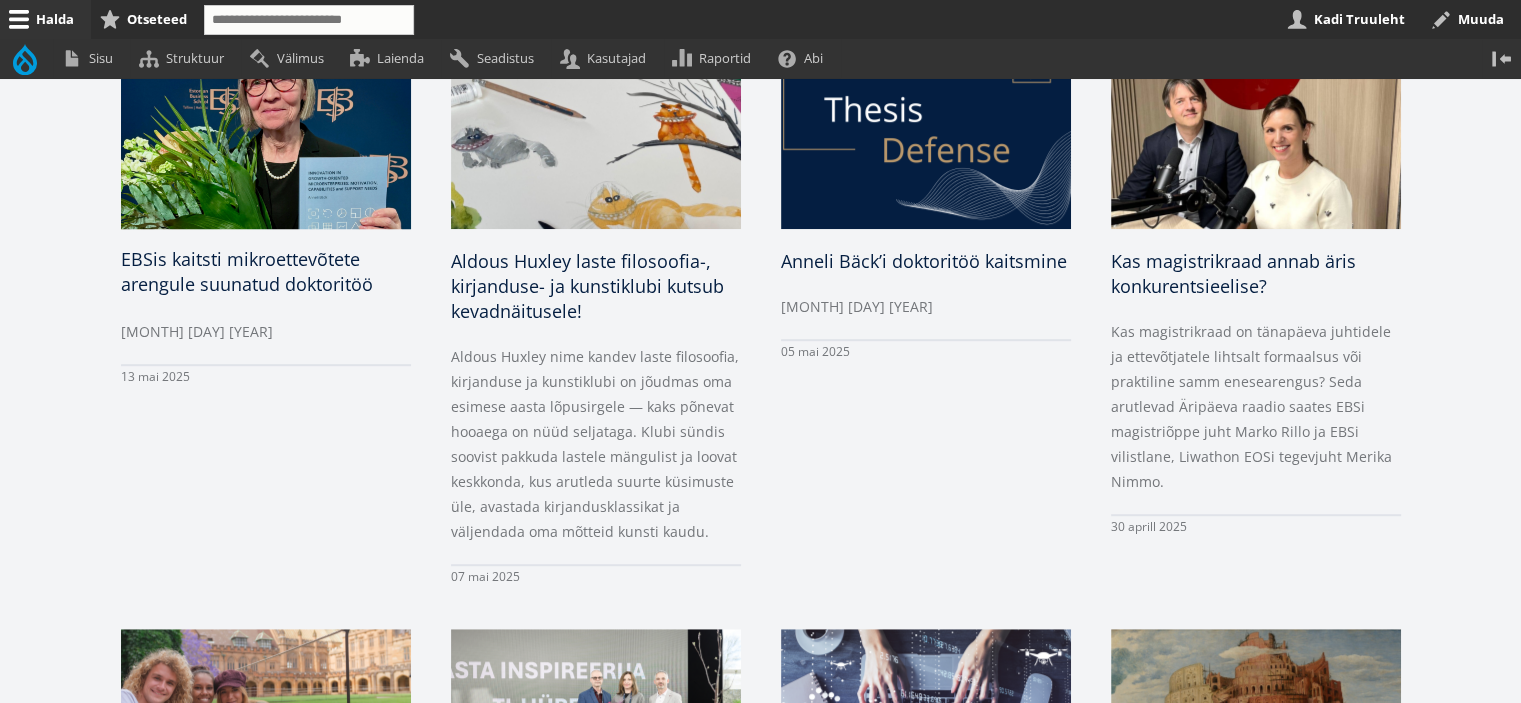 click on "EBSis kaitsti mikroettevõtete arengule suunatud doktoritöö" at bounding box center [247, 271] 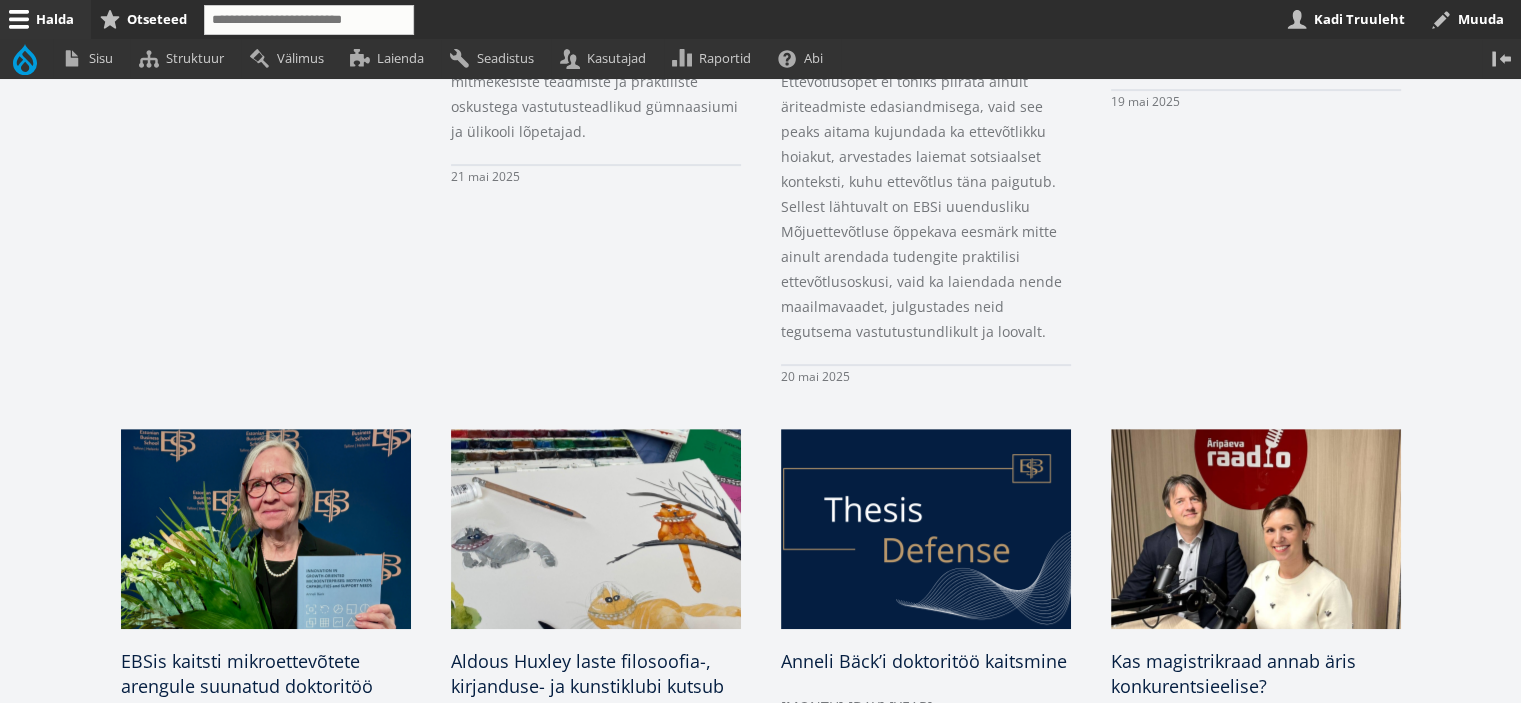scroll, scrollTop: 500, scrollLeft: 0, axis: vertical 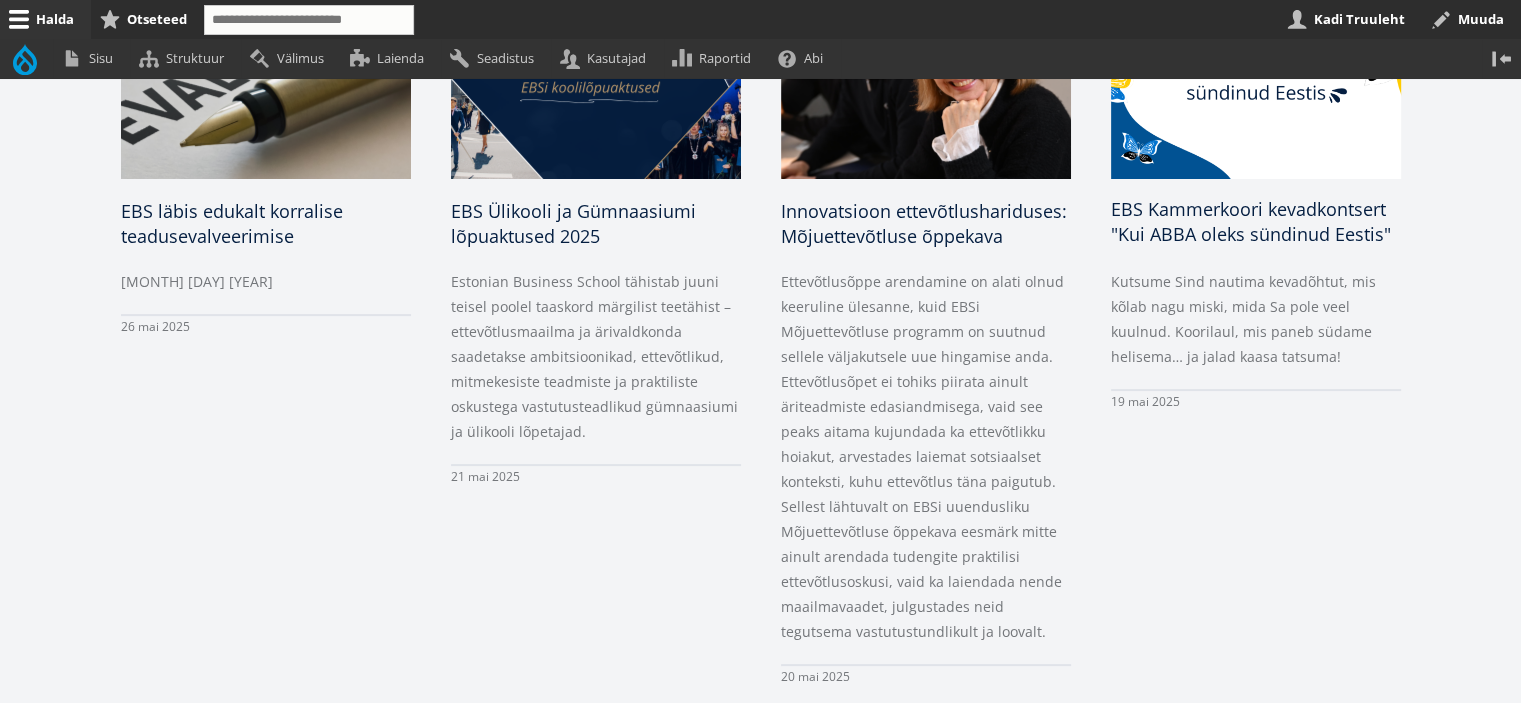 click on "EBS Kammerkoori kevadkontsert "Kui ABBA oleks sündinud Eestis"" at bounding box center [1251, 221] 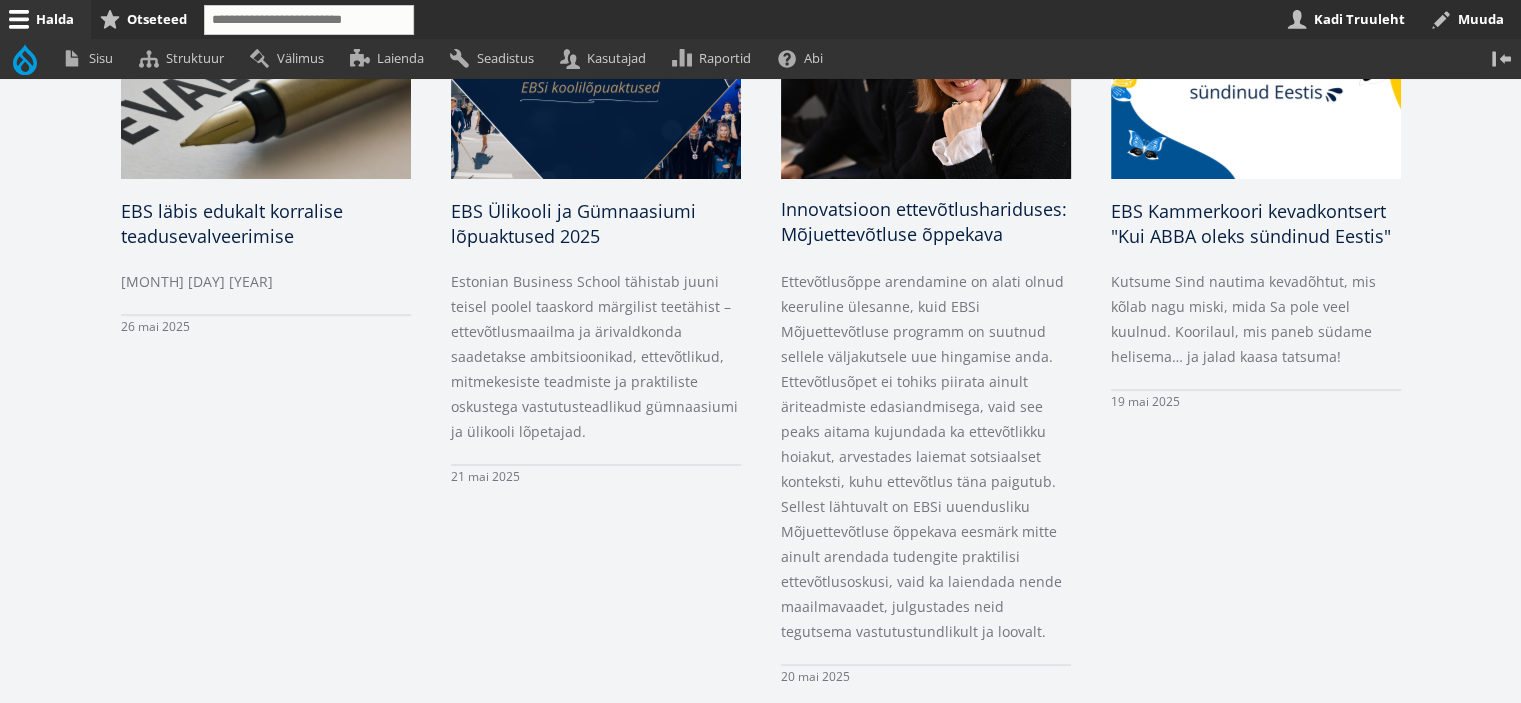 click on "Innovatsioon ettevõtlushariduses: Mõjuettevõtluse õppekava" at bounding box center (924, 221) 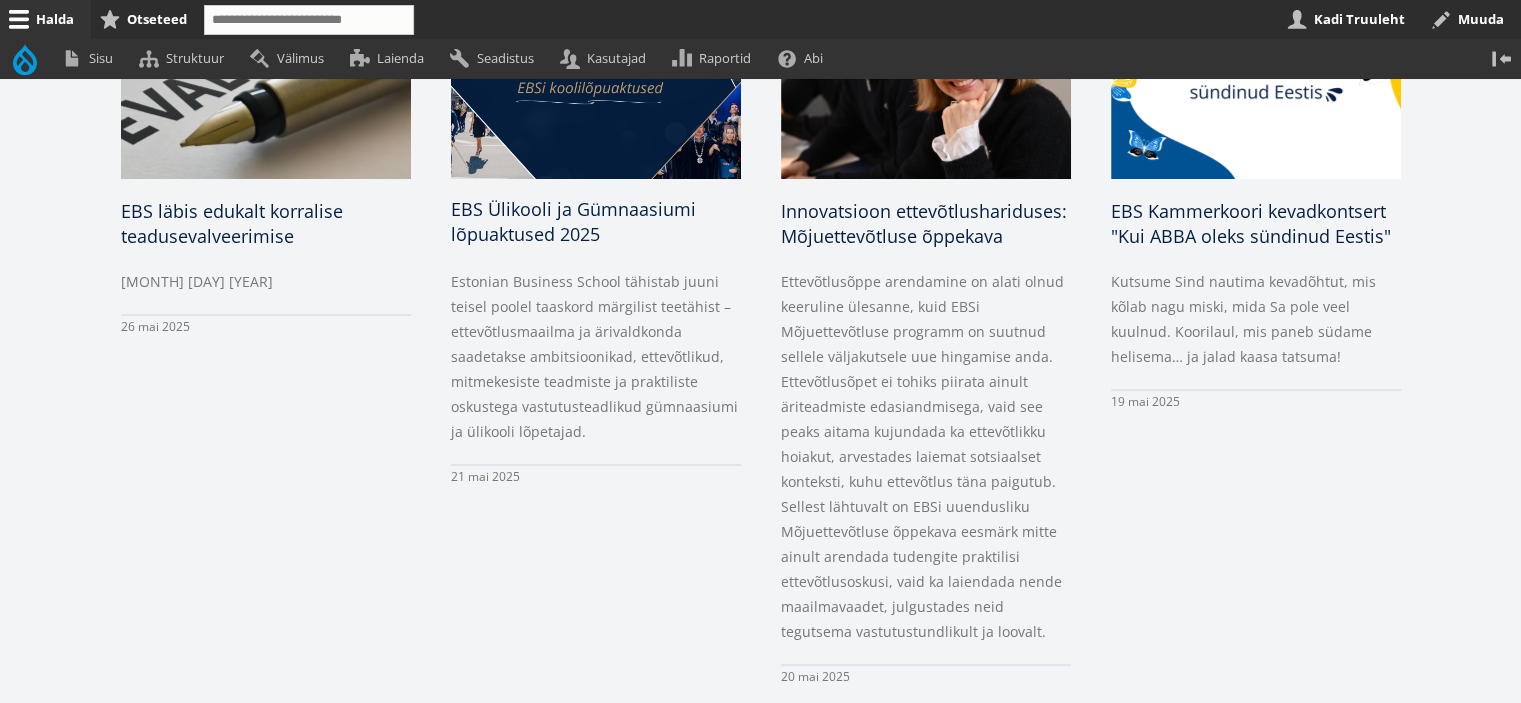 click on "EBS Ülikooli ja Gümnaasiumi lõpuaktused 2025" at bounding box center [573, 221] 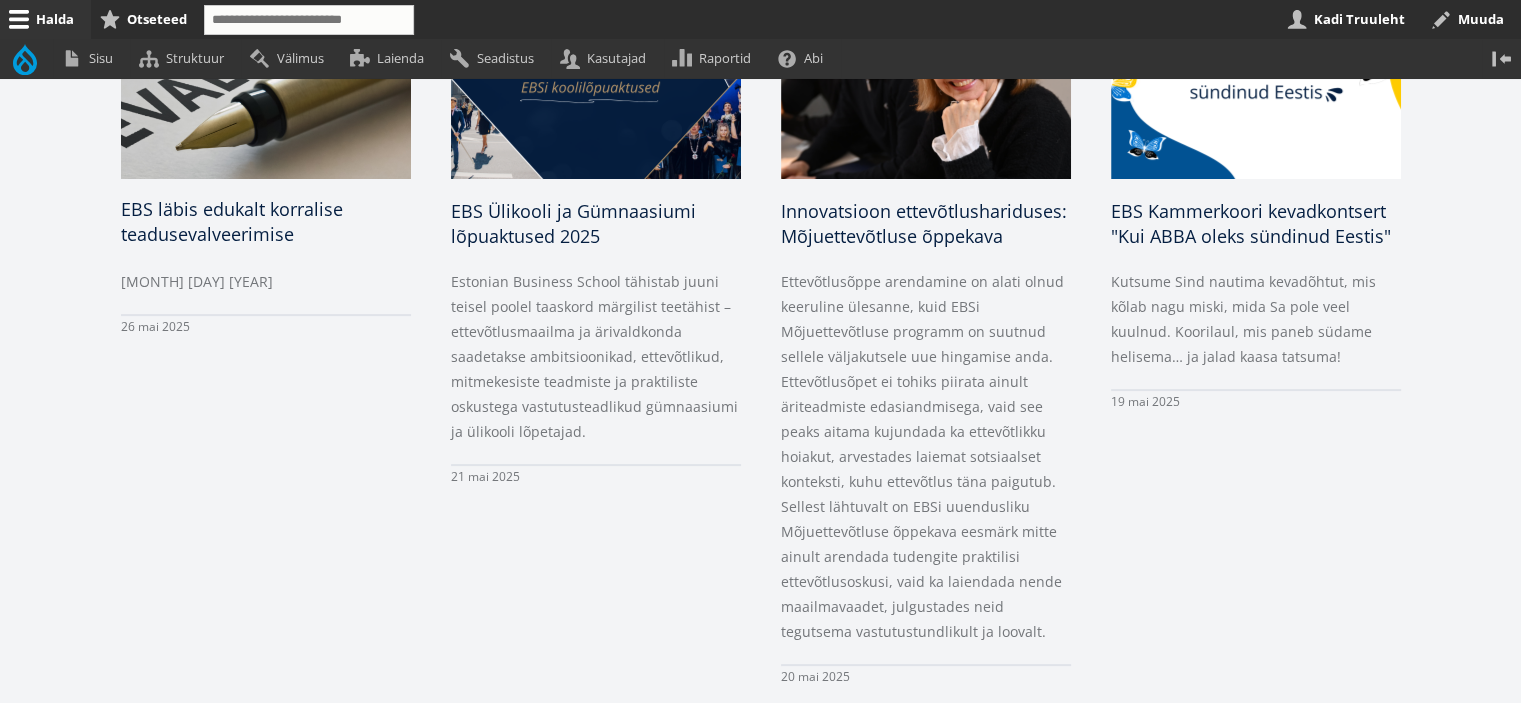 click on "EBS läbis edukalt korralise teadusevalveerimise" at bounding box center [232, 221] 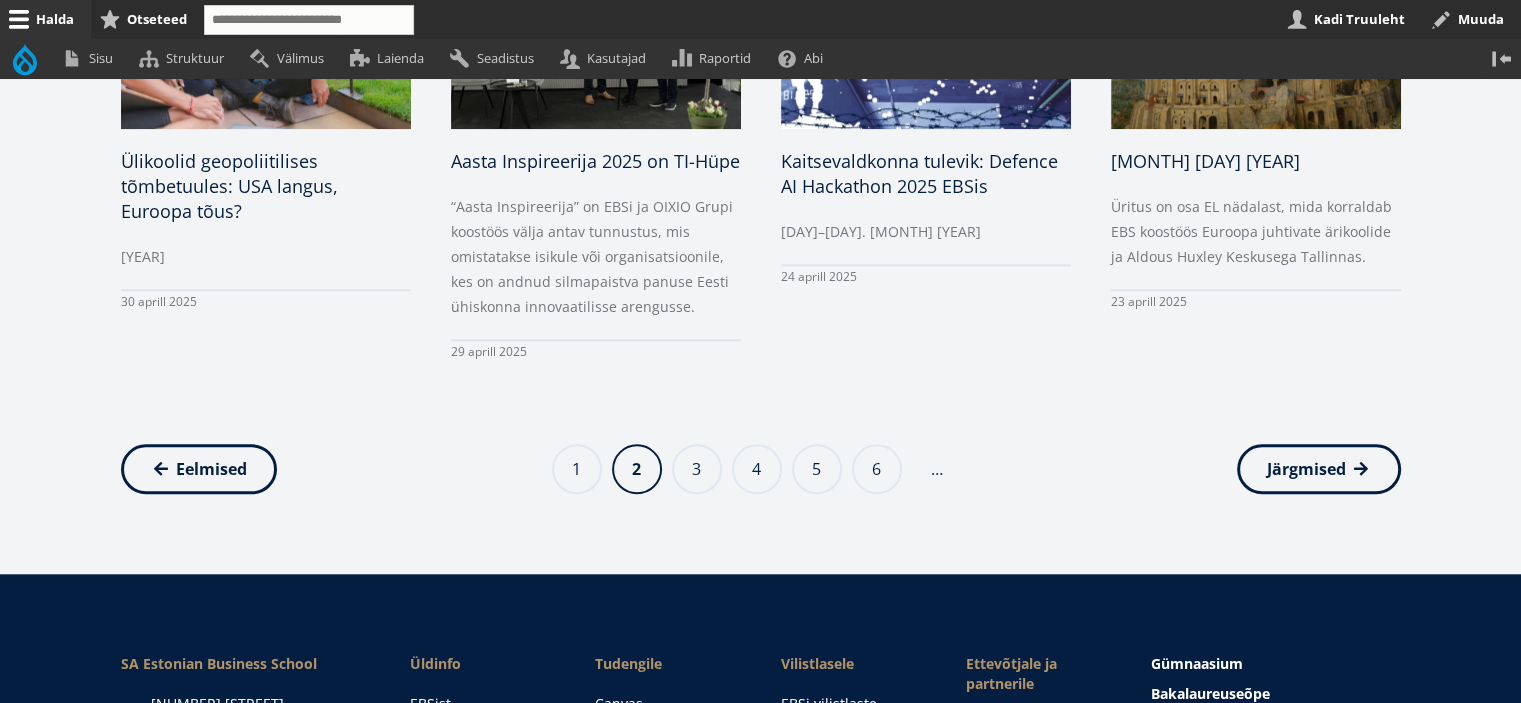 scroll, scrollTop: 2200, scrollLeft: 0, axis: vertical 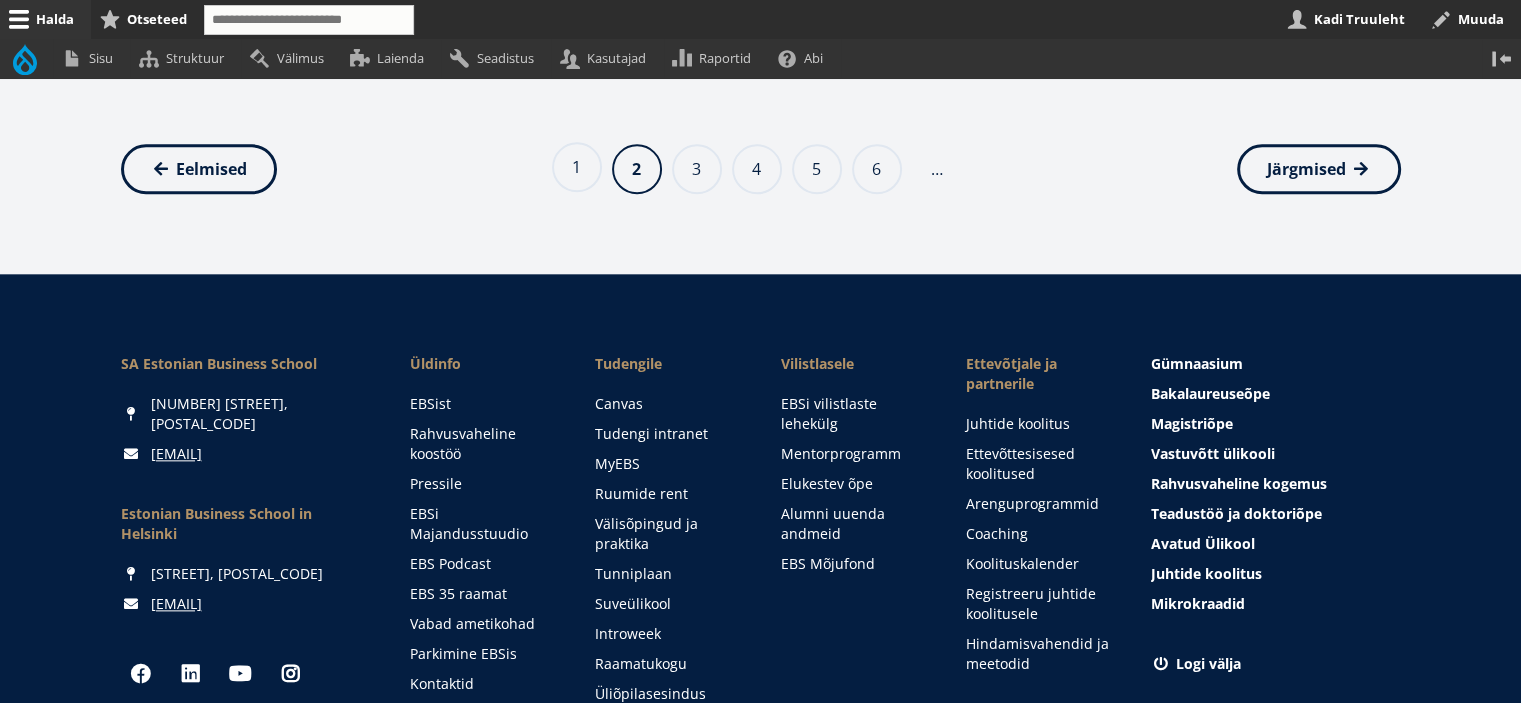 click on "Page
1" at bounding box center (577, 167) 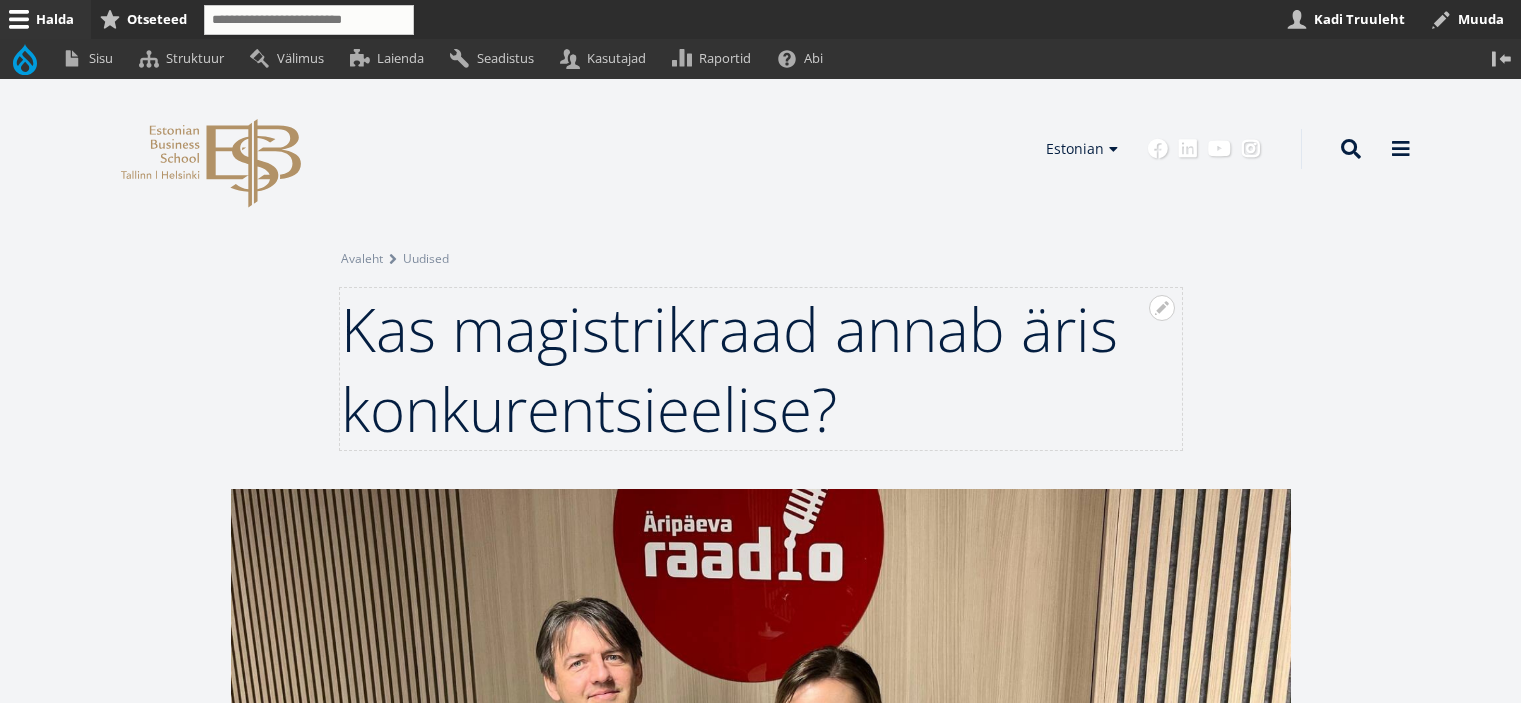 scroll, scrollTop: 0, scrollLeft: 0, axis: both 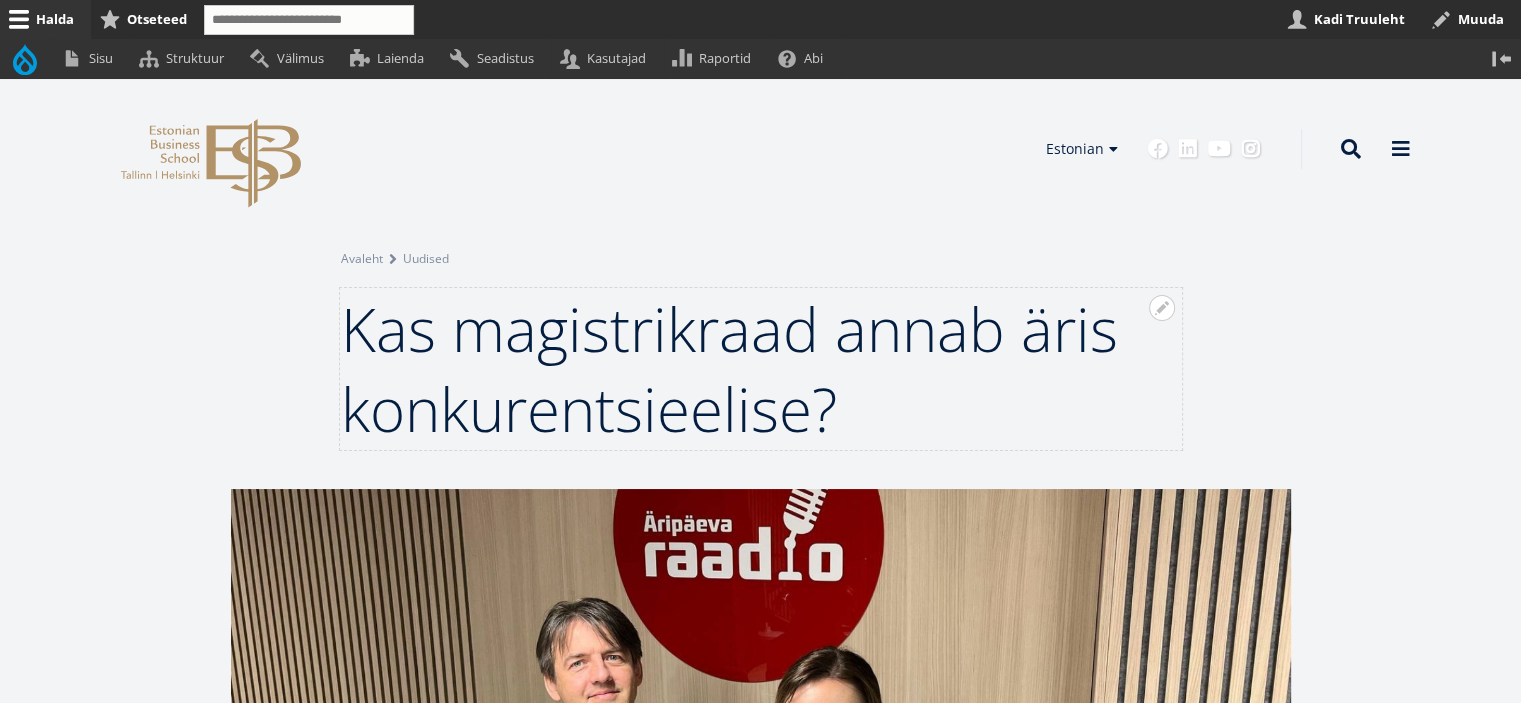 drag, startPoint x: 878, startPoint y: 401, endPoint x: 350, endPoint y: 337, distance: 531.8646 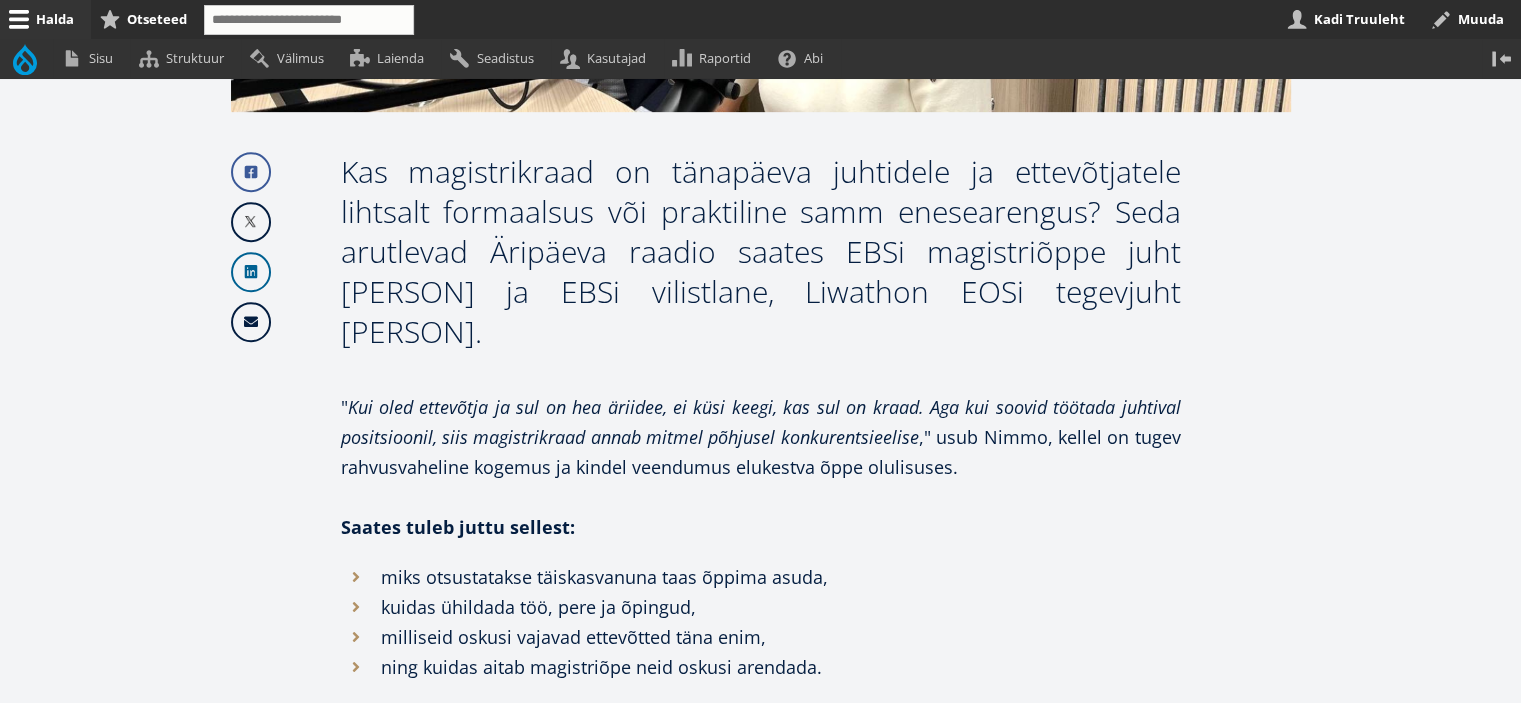 scroll, scrollTop: 700, scrollLeft: 0, axis: vertical 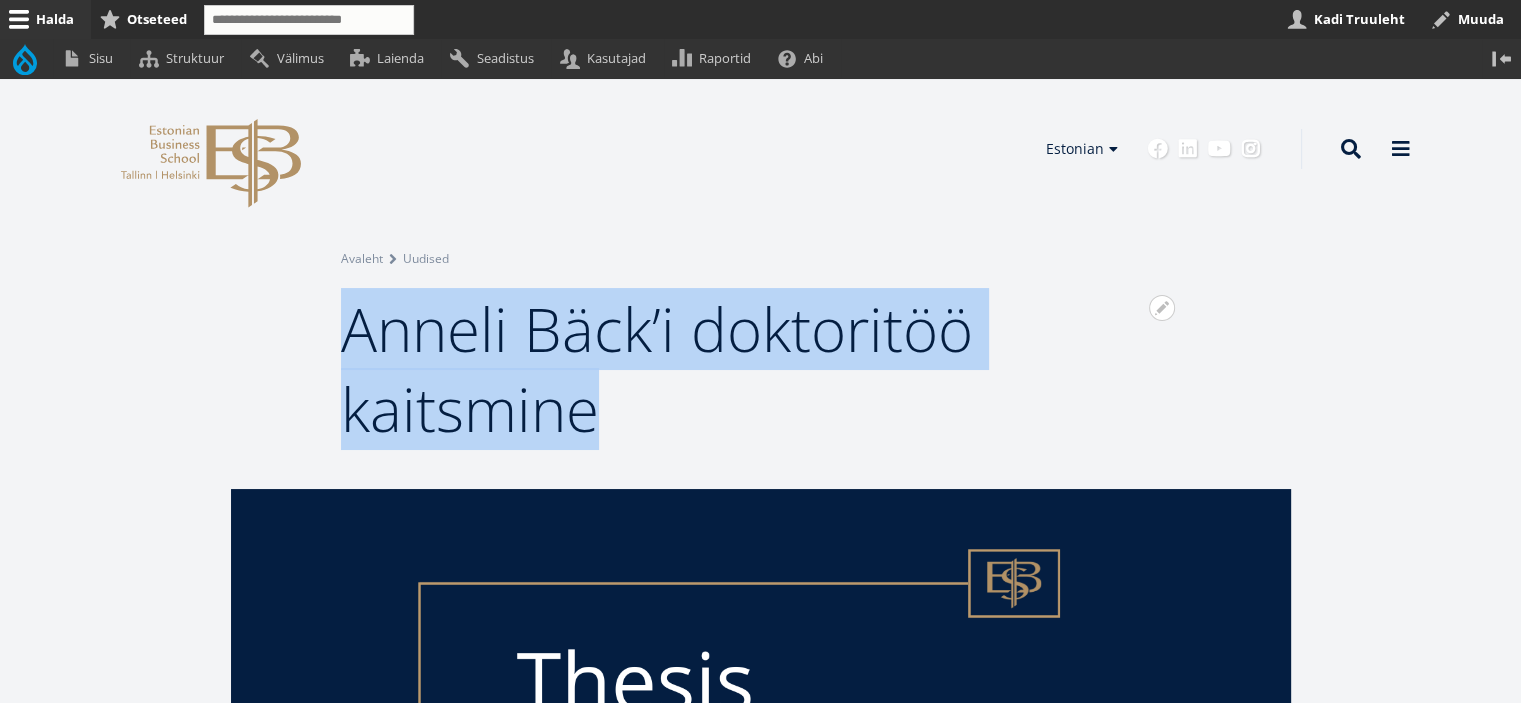 drag, startPoint x: 628, startPoint y: 416, endPoint x: 358, endPoint y: 333, distance: 282.46948 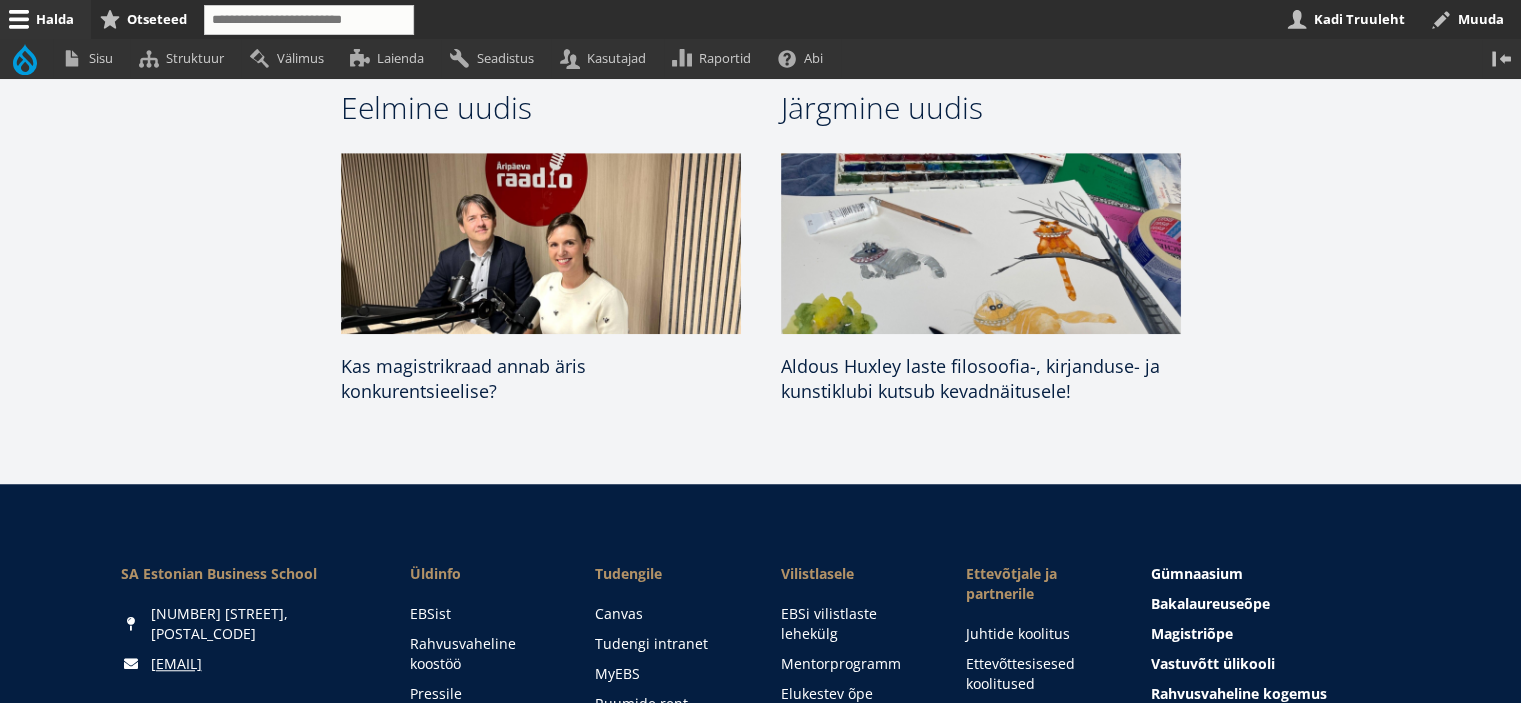 scroll, scrollTop: 1200, scrollLeft: 0, axis: vertical 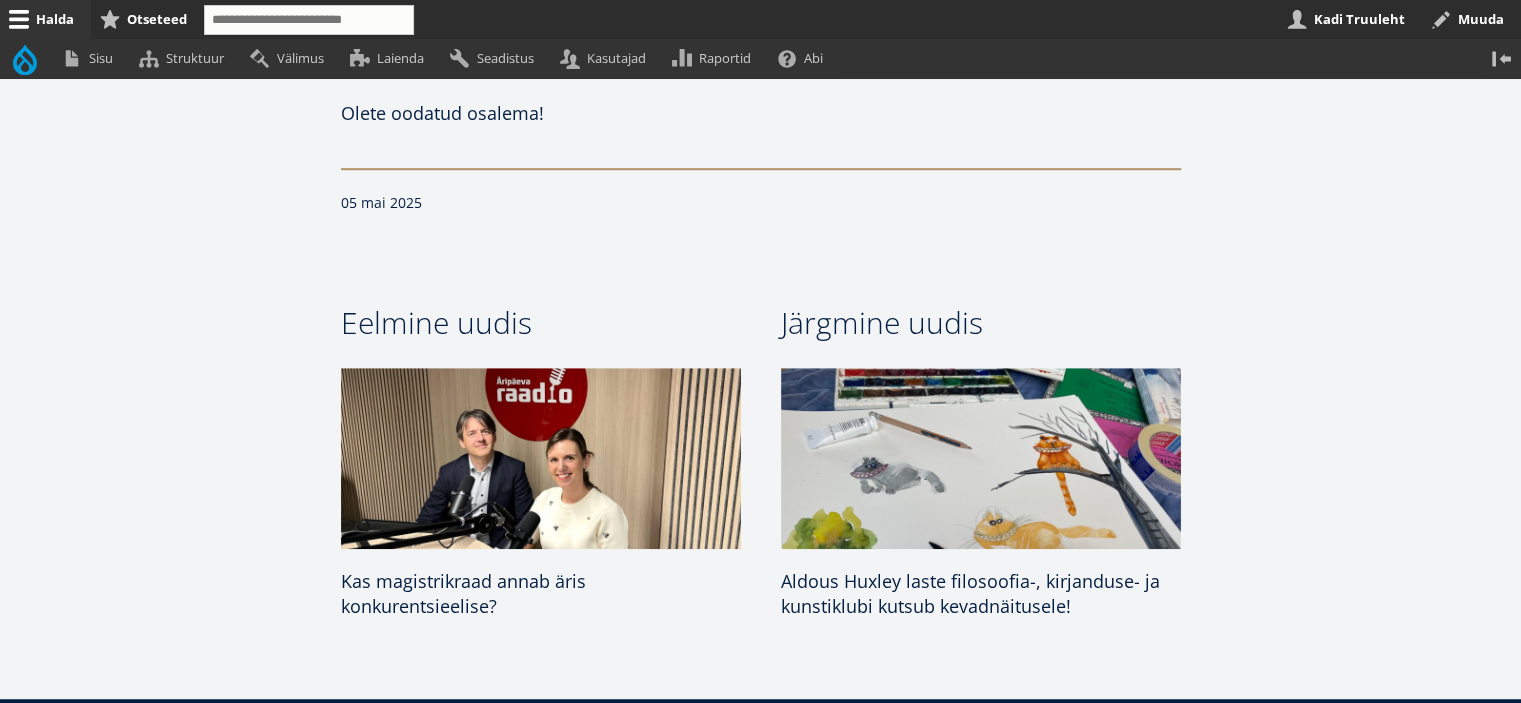 click on "Olete oodatud osalema!" at bounding box center (761, 113) 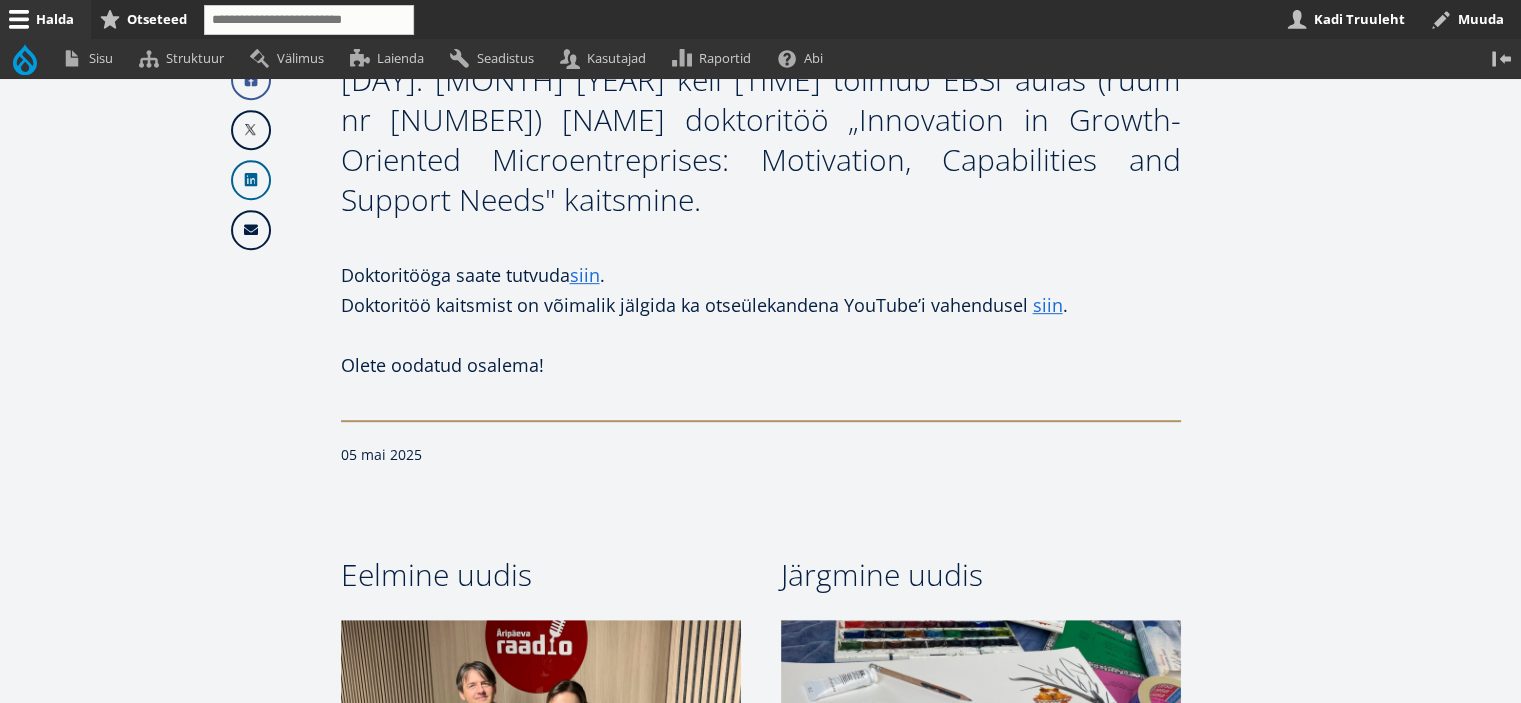 scroll, scrollTop: 800, scrollLeft: 0, axis: vertical 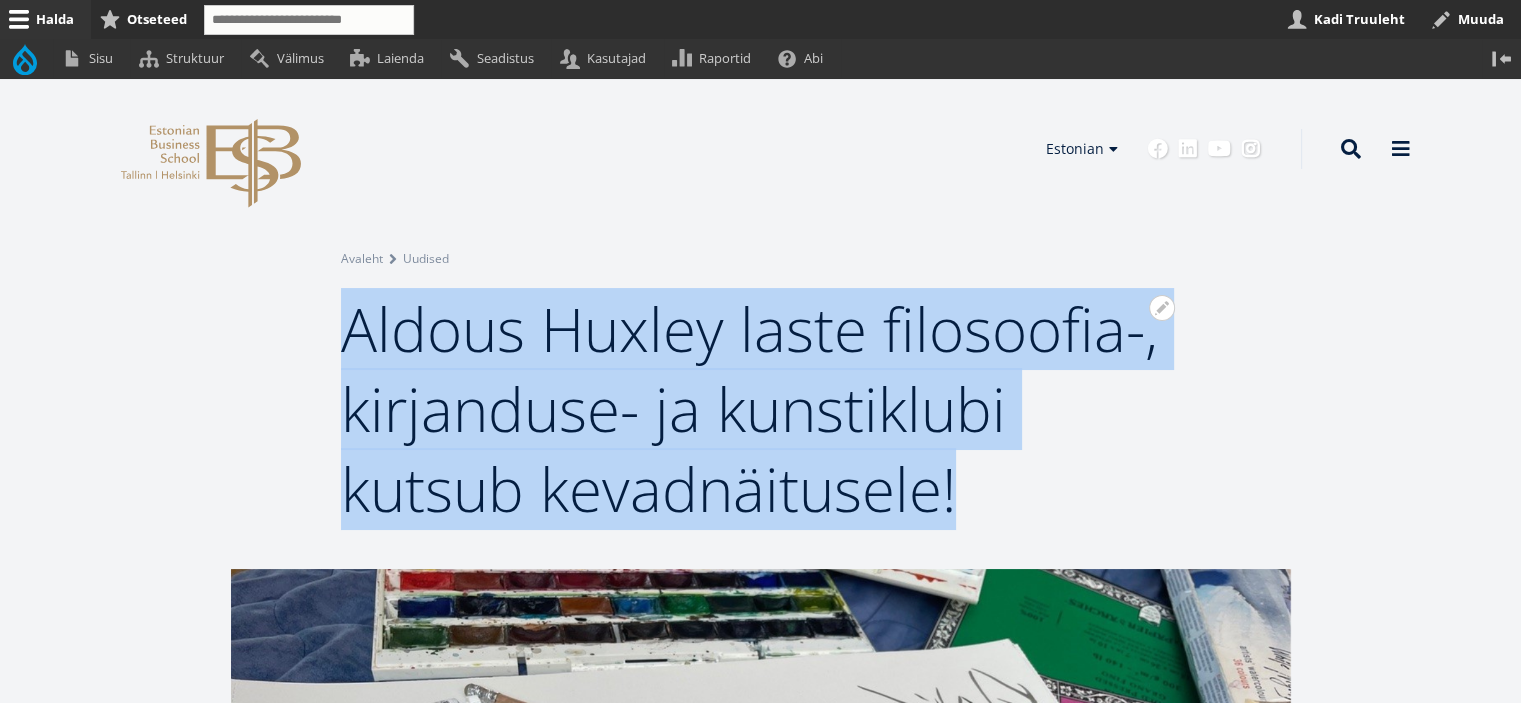 drag, startPoint x: 872, startPoint y: 474, endPoint x: 374, endPoint y: 346, distance: 514.1867 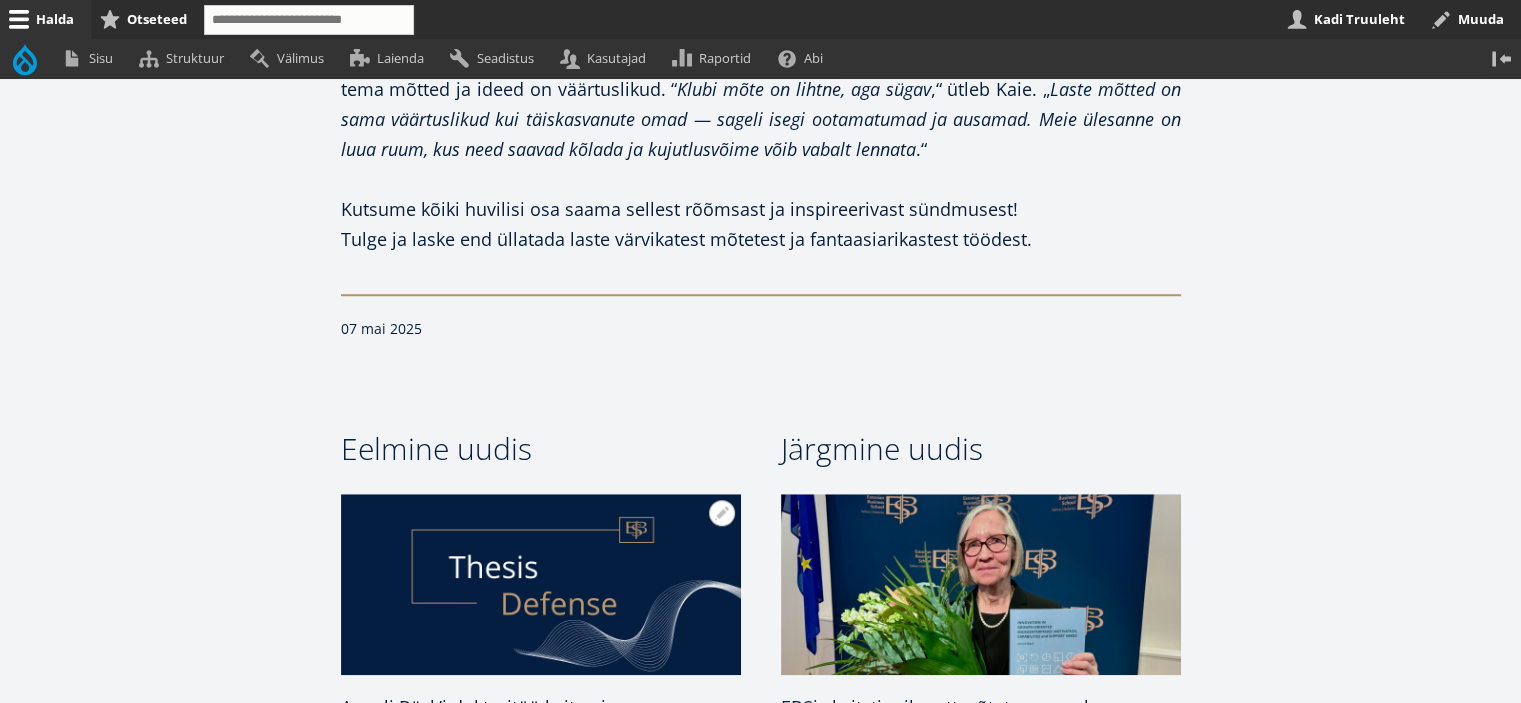 scroll, scrollTop: 1500, scrollLeft: 0, axis: vertical 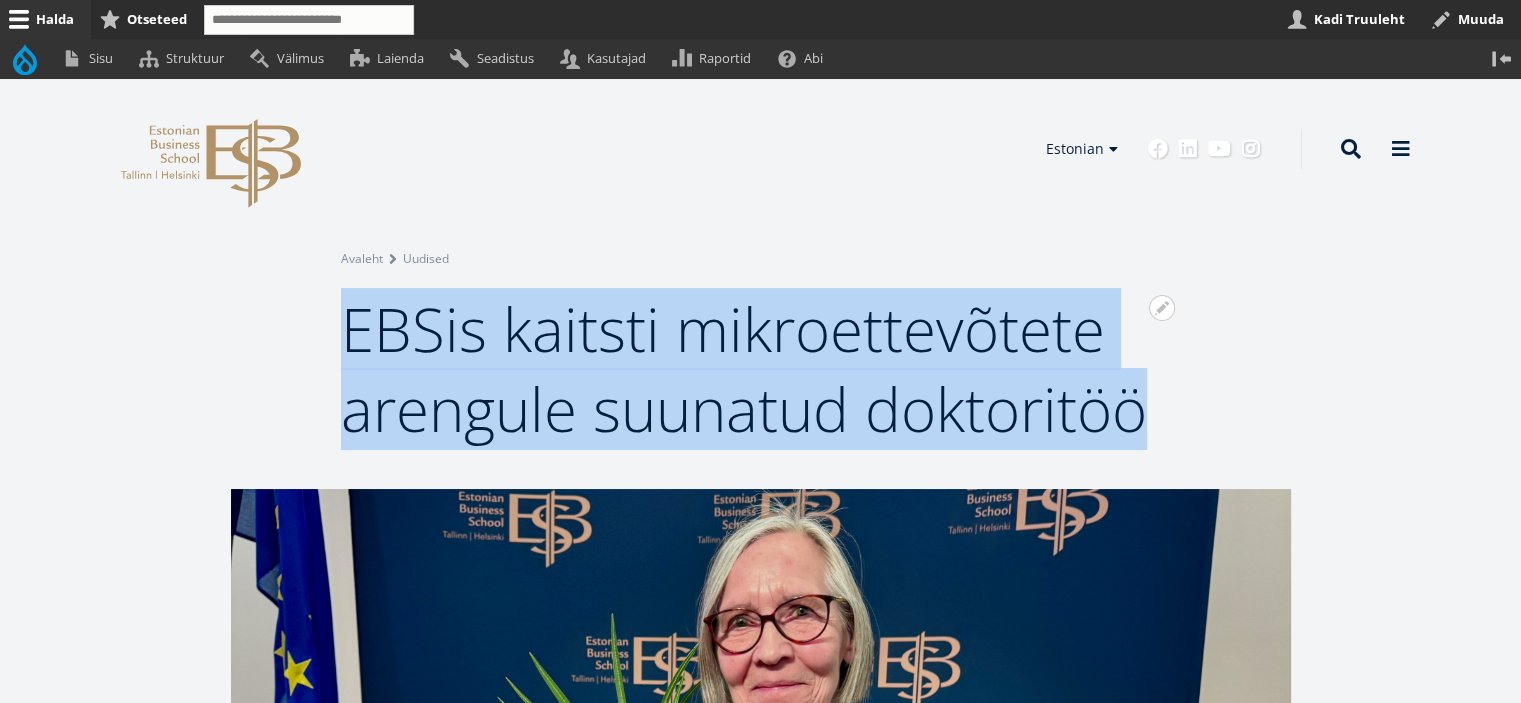 drag, startPoint x: 807, startPoint y: 363, endPoint x: 352, endPoint y: 339, distance: 455.63254 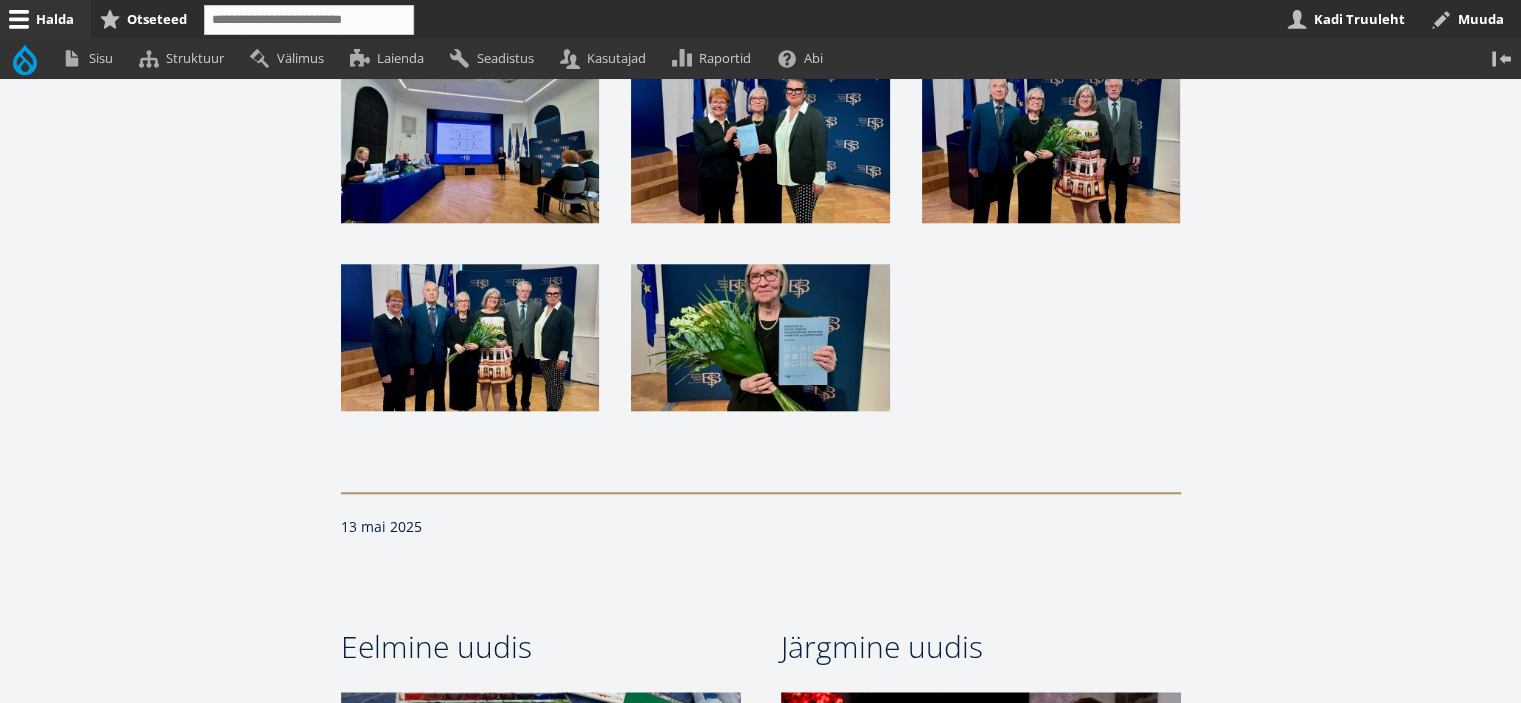 scroll, scrollTop: 2000, scrollLeft: 0, axis: vertical 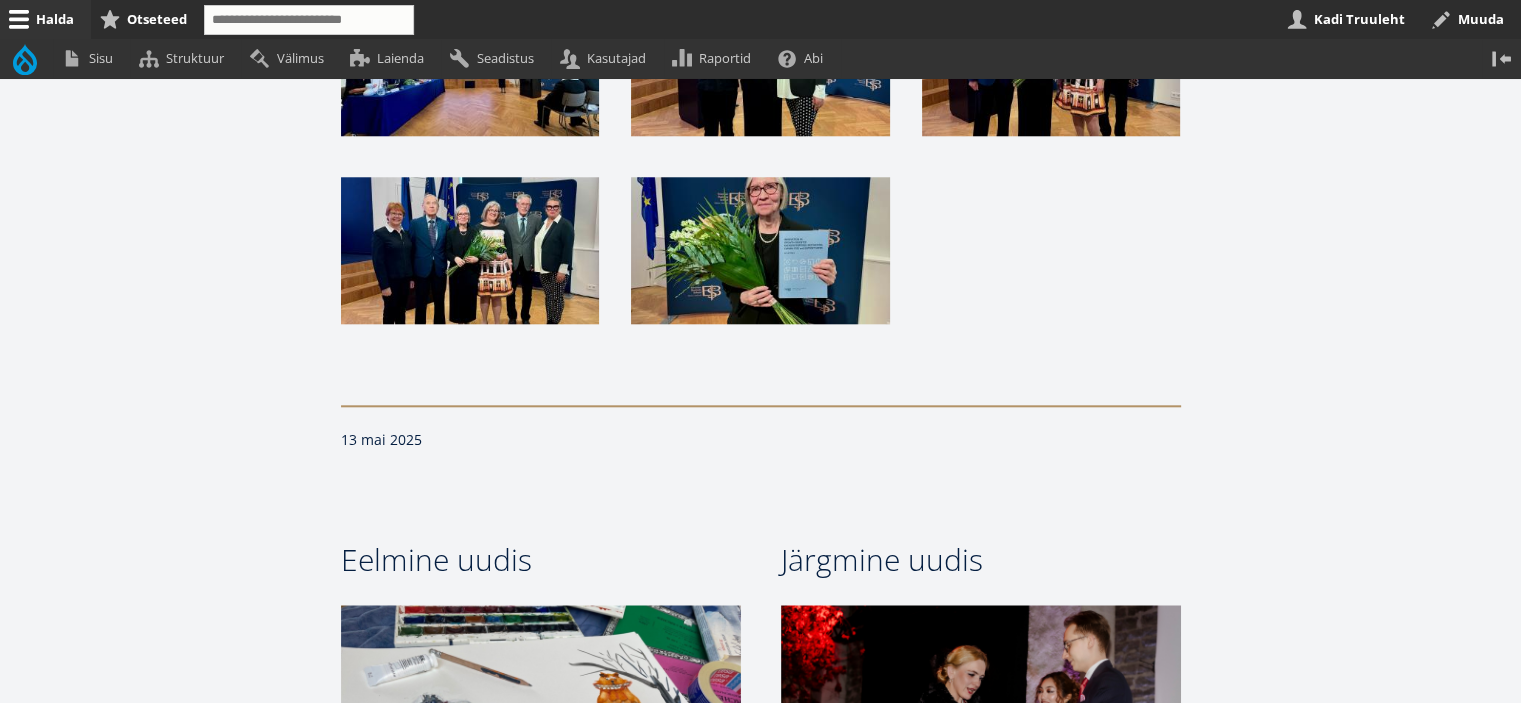 click at bounding box center (760, 176) 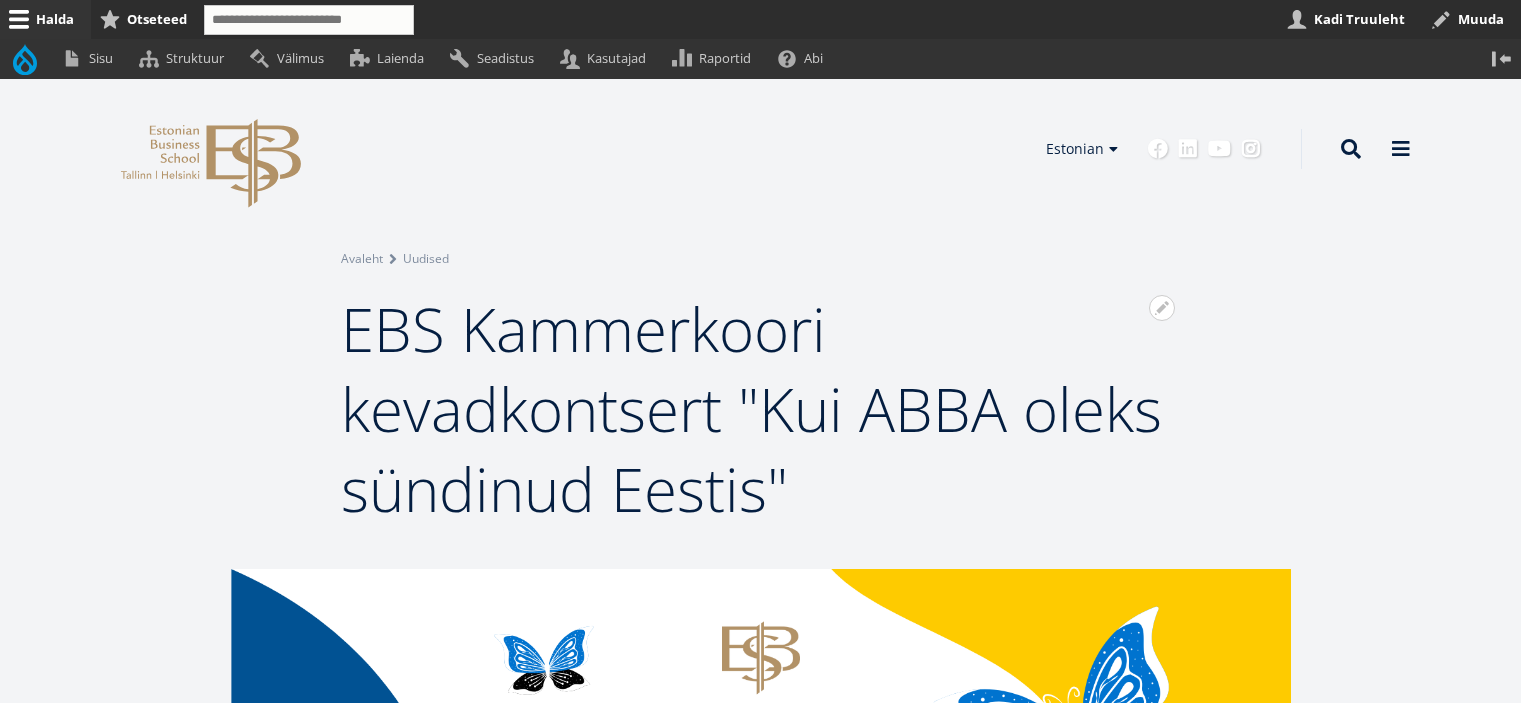 scroll, scrollTop: 0, scrollLeft: 0, axis: both 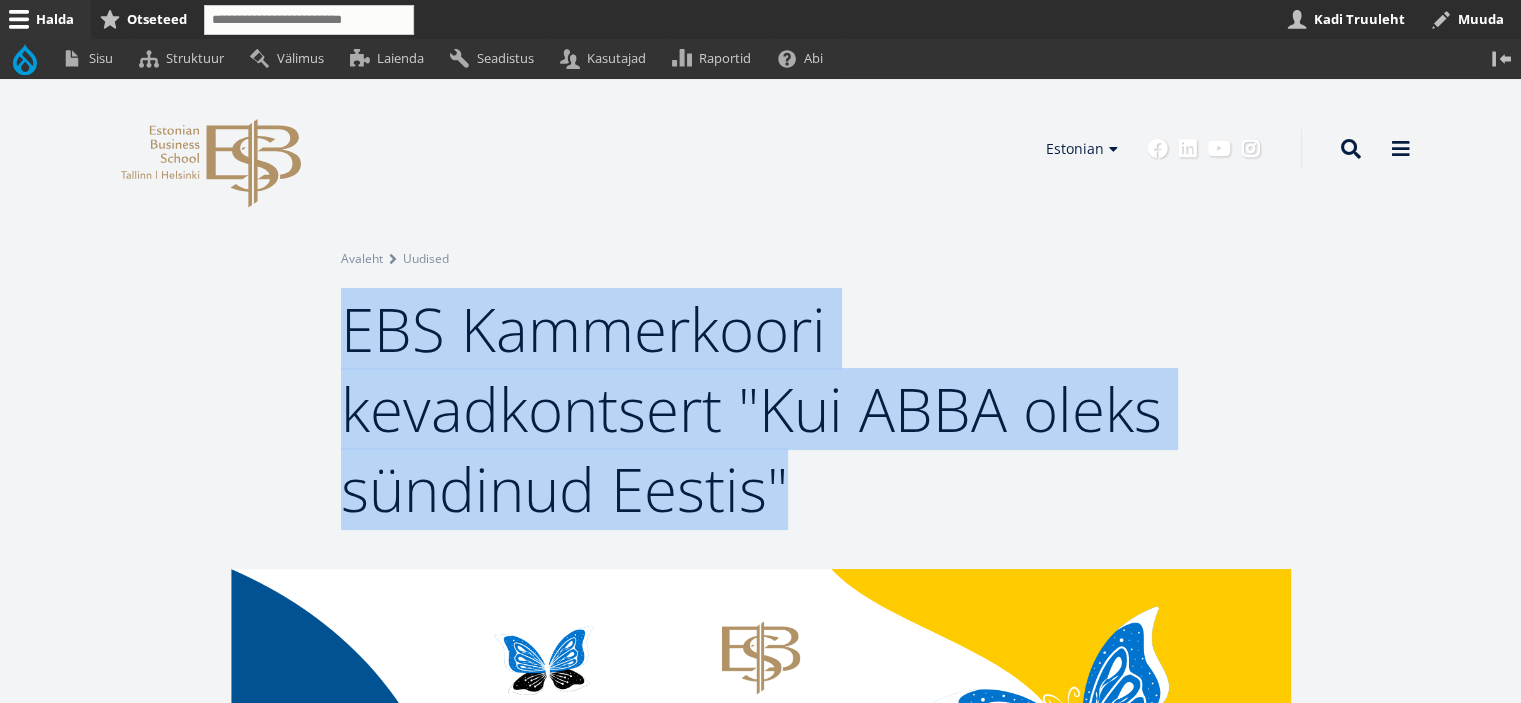 drag, startPoint x: 828, startPoint y: 486, endPoint x: 411, endPoint y: 346, distance: 439.87384 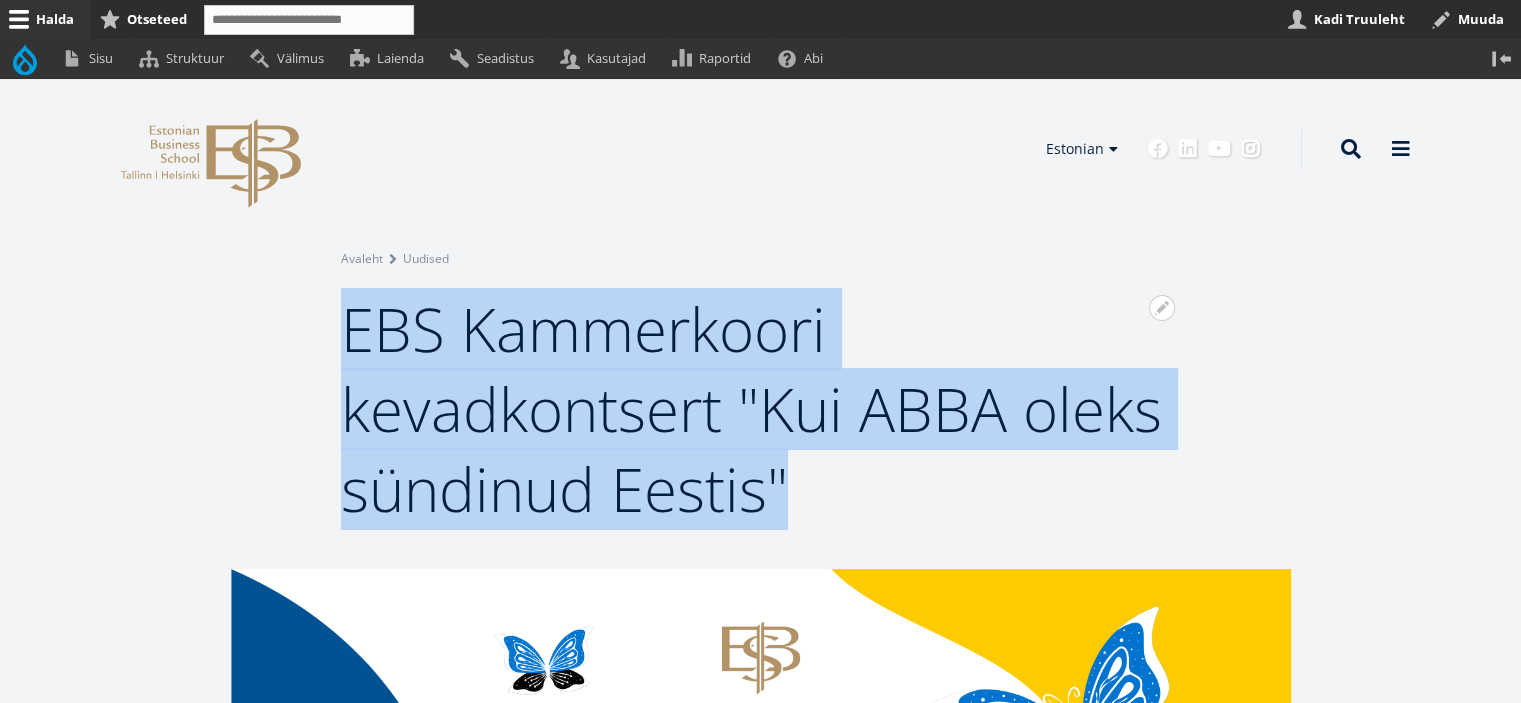 copy on "EBS Kammerkoori kevadkontsert "Kui ABBA oleks sündinud Eestis"" 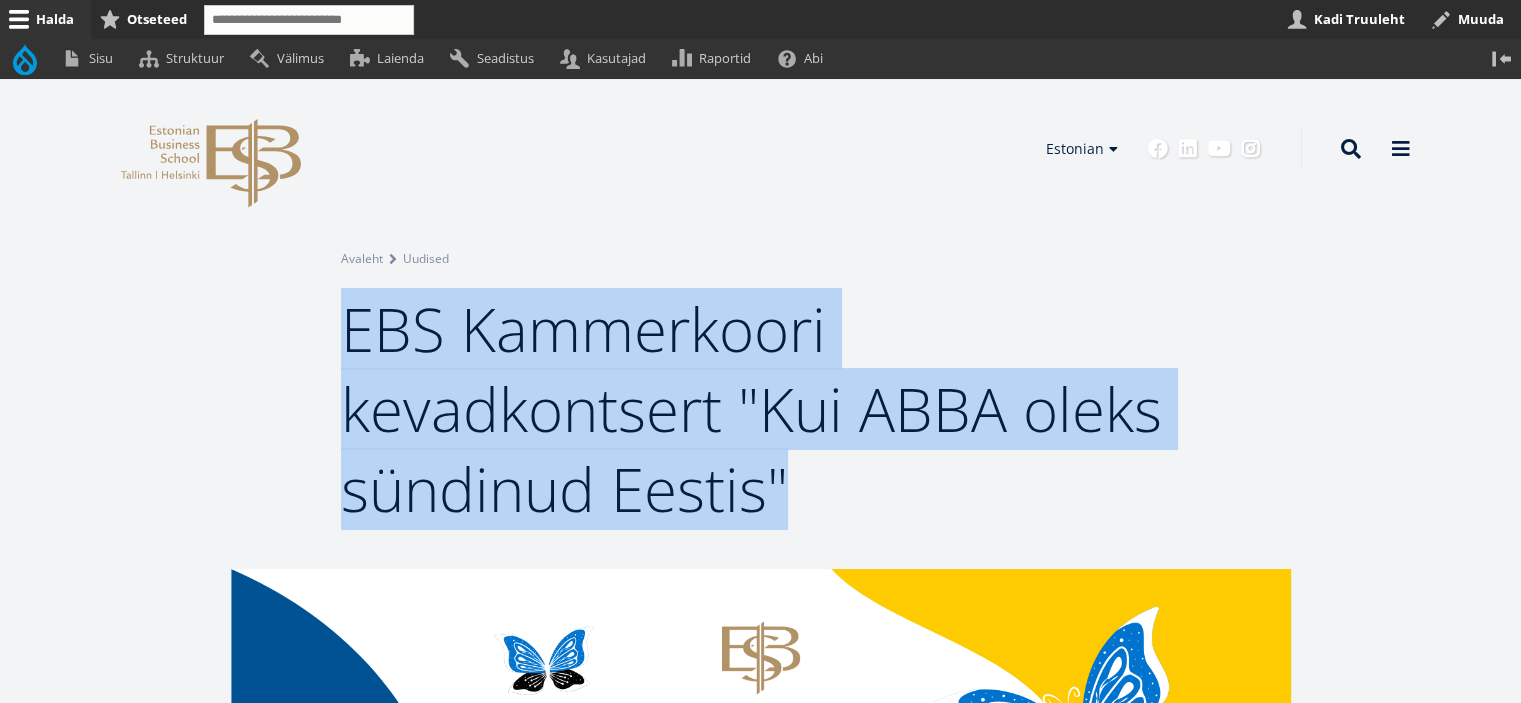 click on "Avatud  seaded
Seadista plokki Eemalda plokk Tõlgi block
Avatud Breadcrumb seaded
Seadista plokki Eemalda plokk Tõlgi block
Breadcrumb
Avaleht
Uudised
Avatud  seaded
Seadista plokki Eemalda plokk Tõlgi block
EBS Kammerkoori kevadkontsert "Kui ABBA oleks sündinud Eestis"" at bounding box center (761, 389) 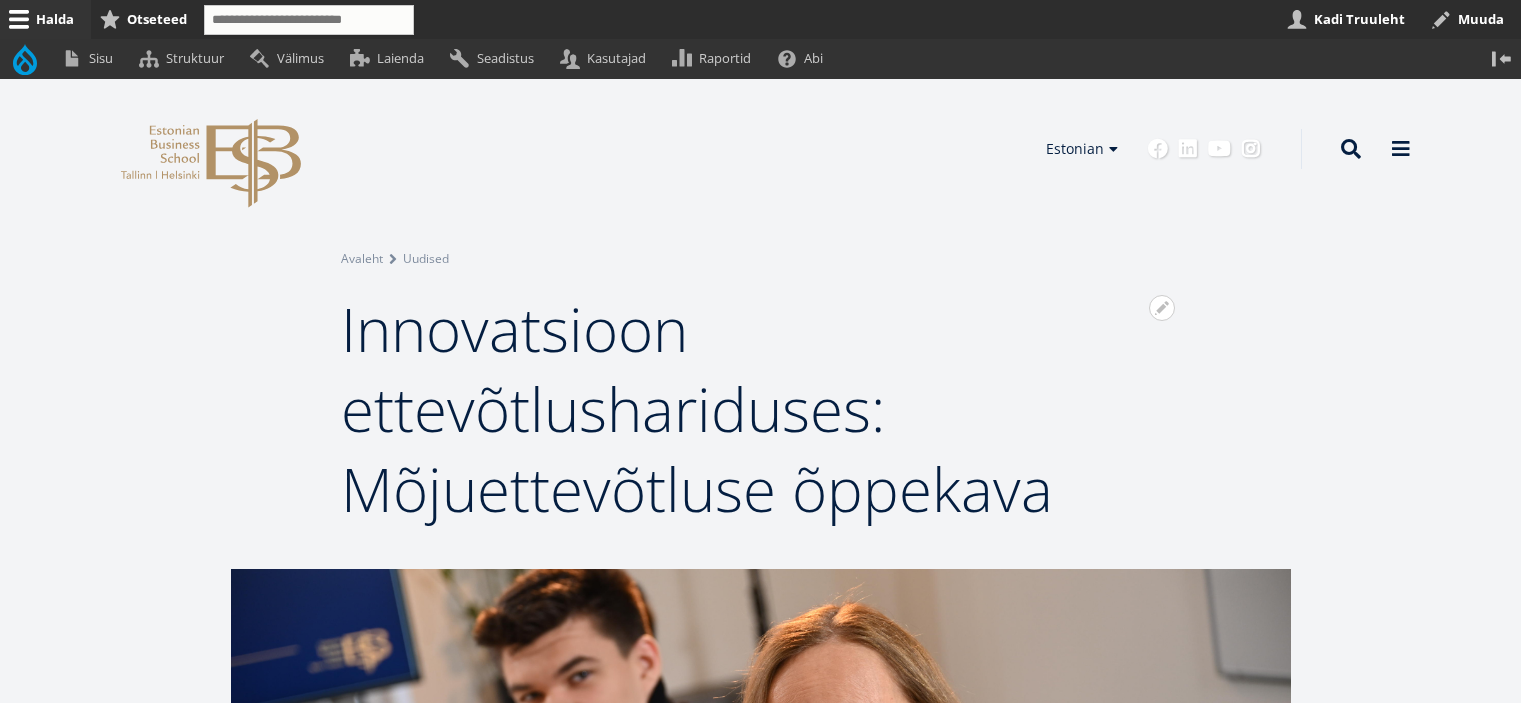 scroll, scrollTop: 0, scrollLeft: 0, axis: both 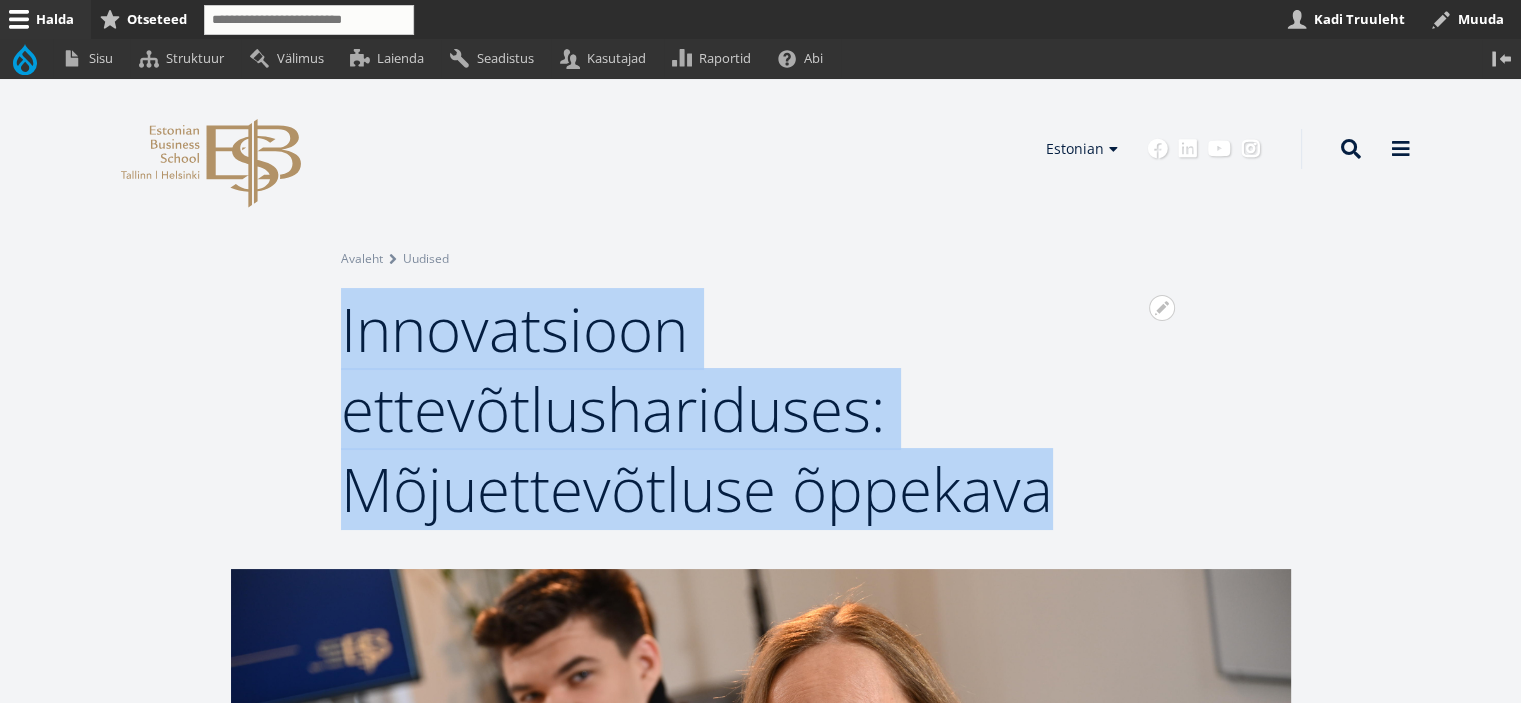 drag, startPoint x: 1059, startPoint y: 497, endPoint x: 344, endPoint y: 339, distance: 732.24927 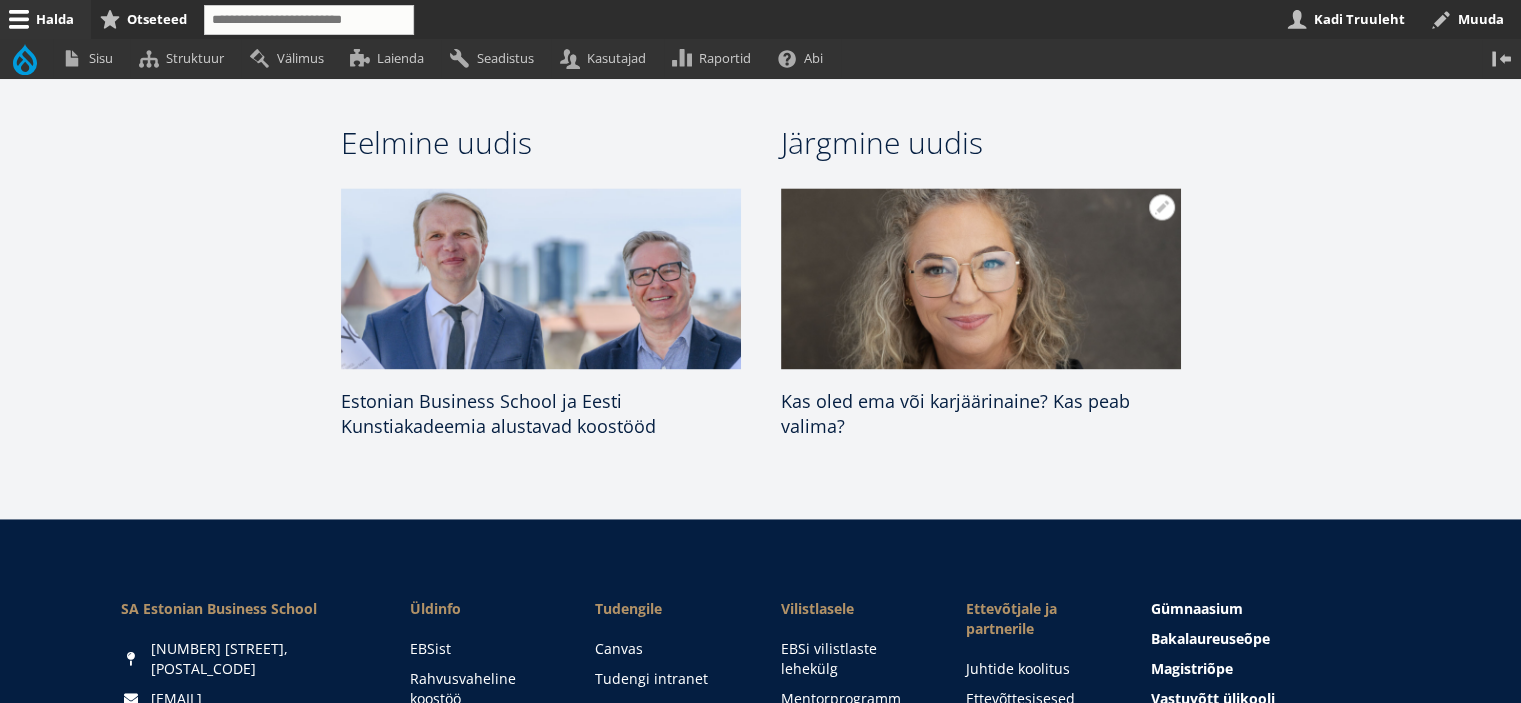 scroll, scrollTop: 2500, scrollLeft: 0, axis: vertical 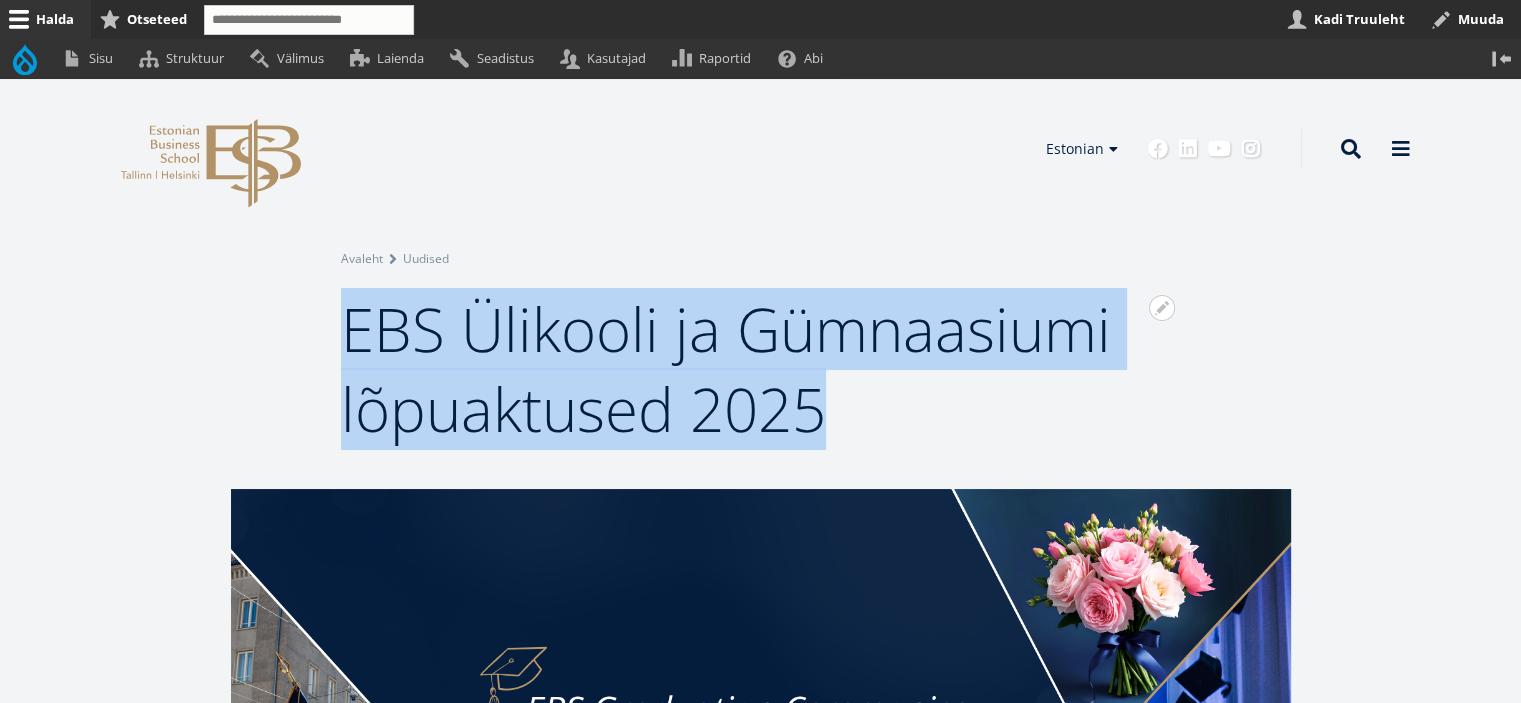 drag, startPoint x: 844, startPoint y: 410, endPoint x: 347, endPoint y: 335, distance: 502.6271 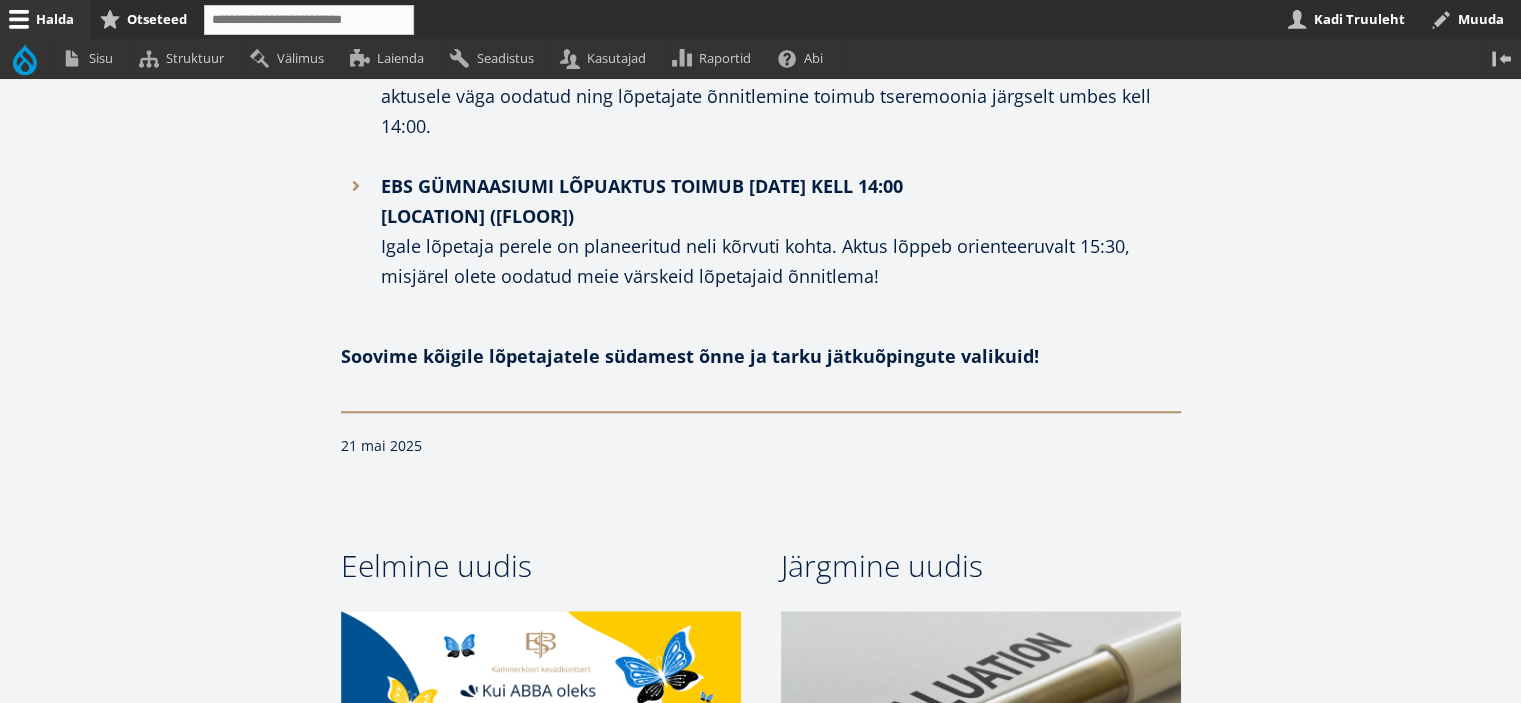 scroll, scrollTop: 1700, scrollLeft: 0, axis: vertical 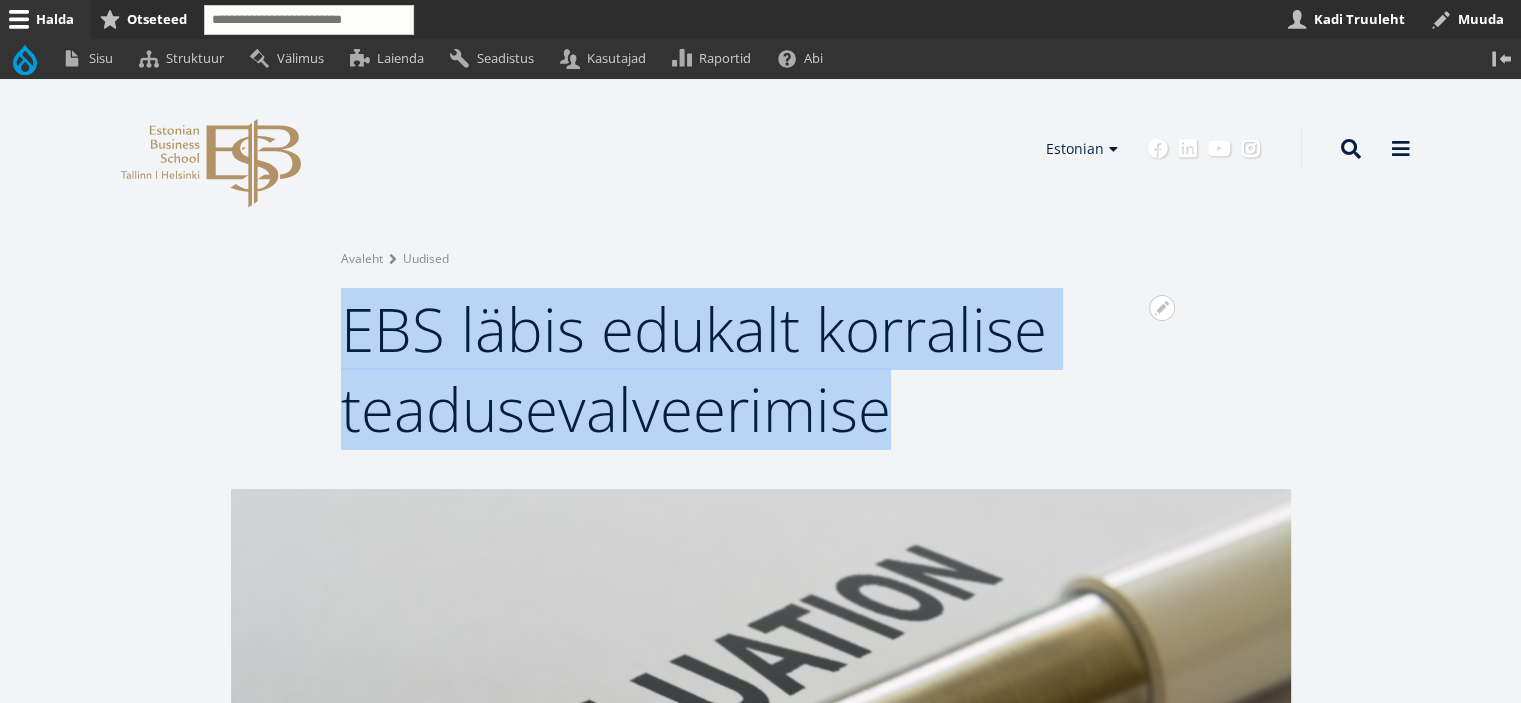 drag, startPoint x: 914, startPoint y: 424, endPoint x: 352, endPoint y: 339, distance: 568.3916 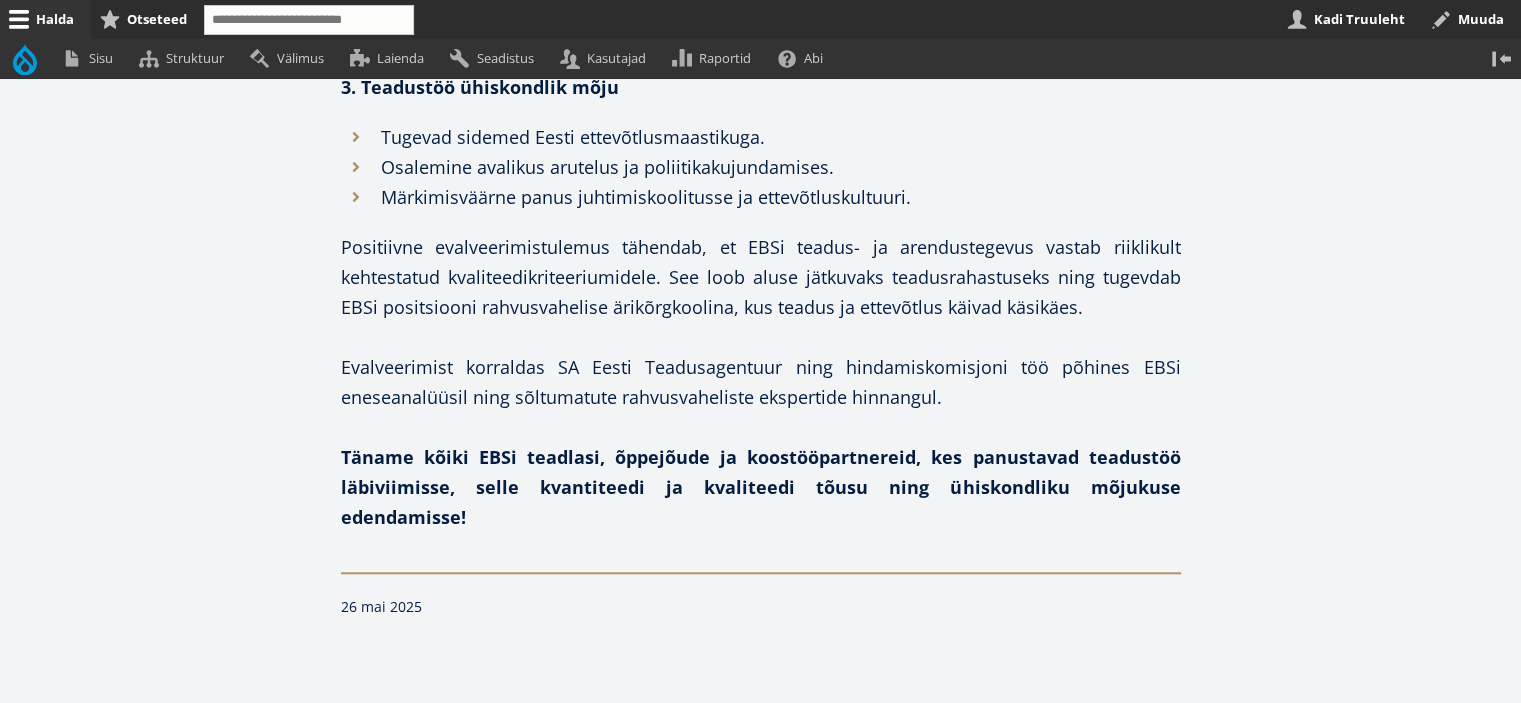 scroll, scrollTop: 1800, scrollLeft: 0, axis: vertical 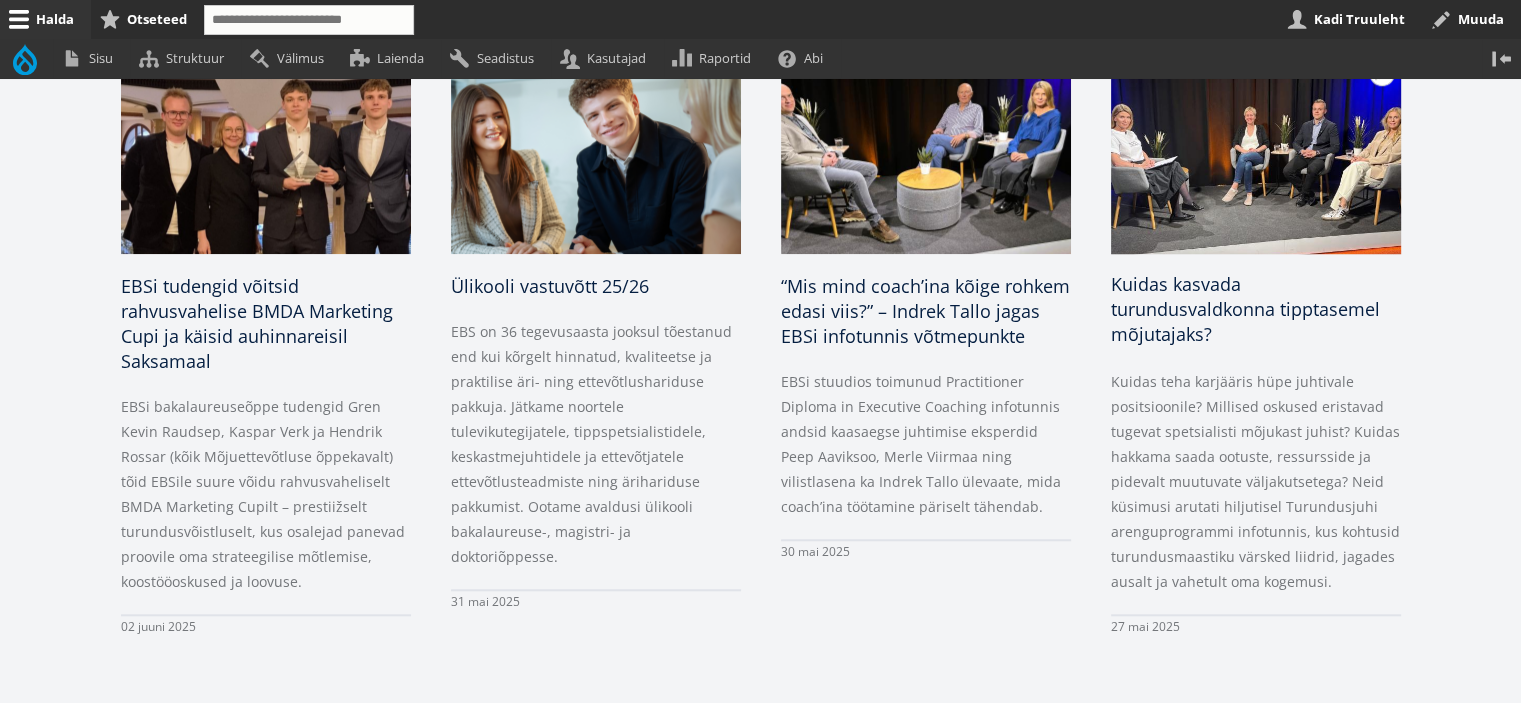 click on "Kuidas kasvada turundusvaldkonna tipptasemel mõjutajaks?" at bounding box center (1245, 309) 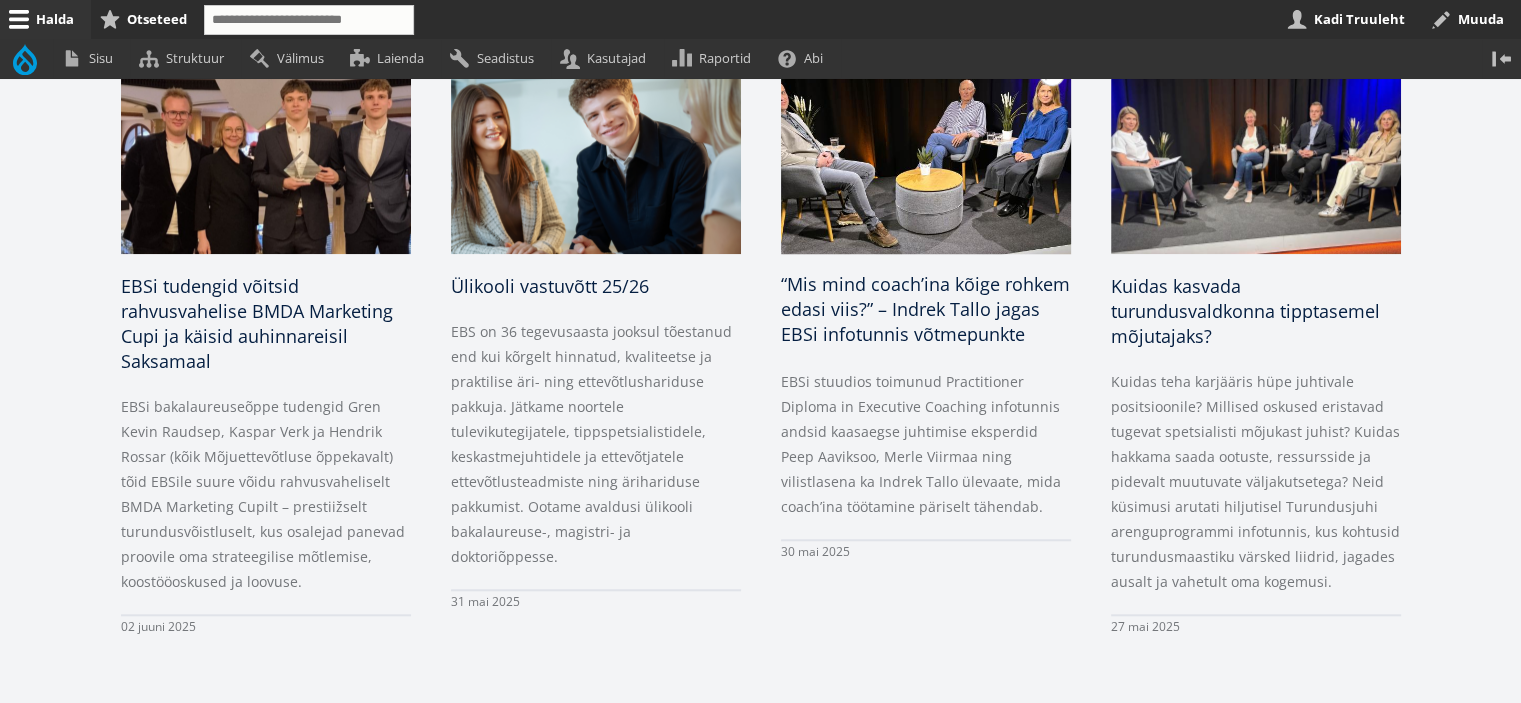 click on "“Mis mind coach’ina kõige rohkem edasi viis?” – Indrek Tallo jagas EBSi infotunnis võtmepunkte" at bounding box center [925, 309] 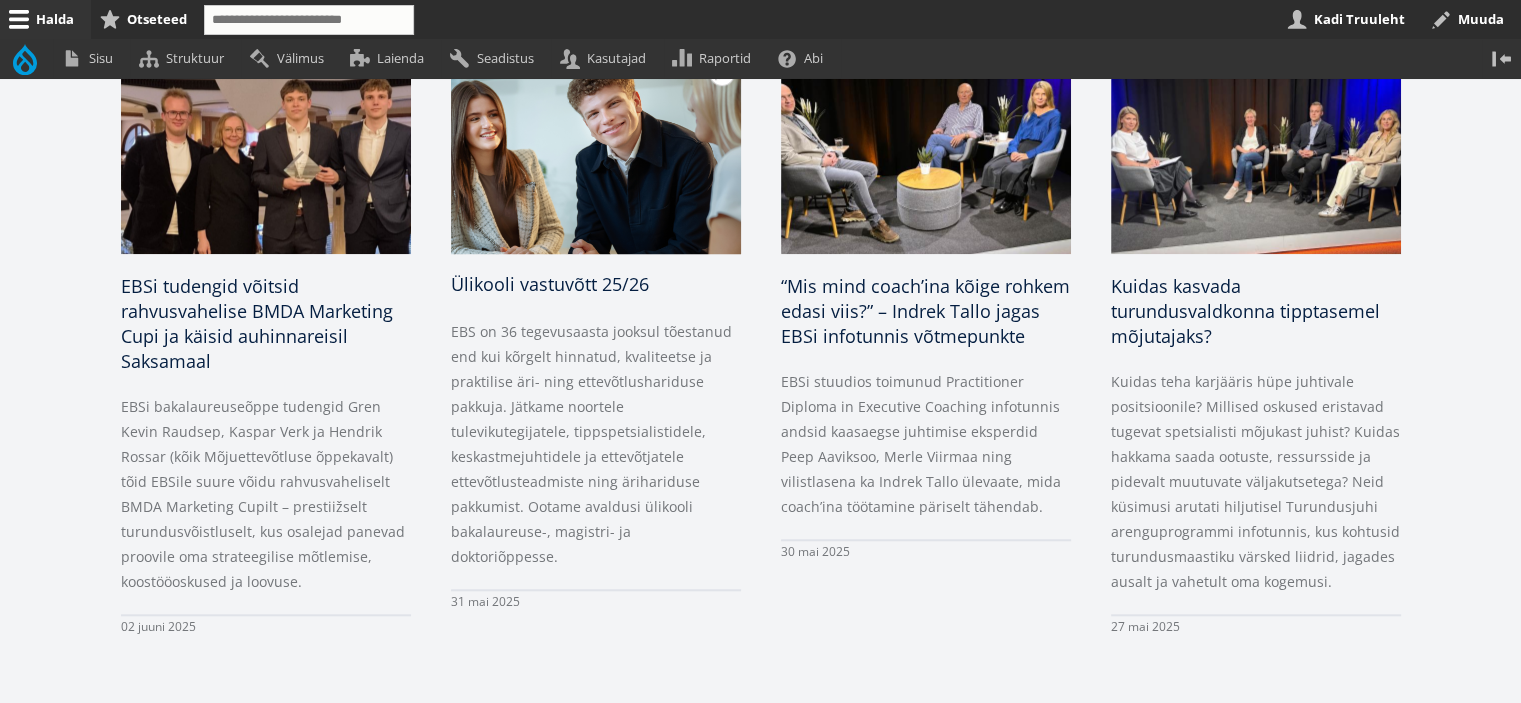 click on "Ülikooli vastuvõtt 25/26" at bounding box center [550, 284] 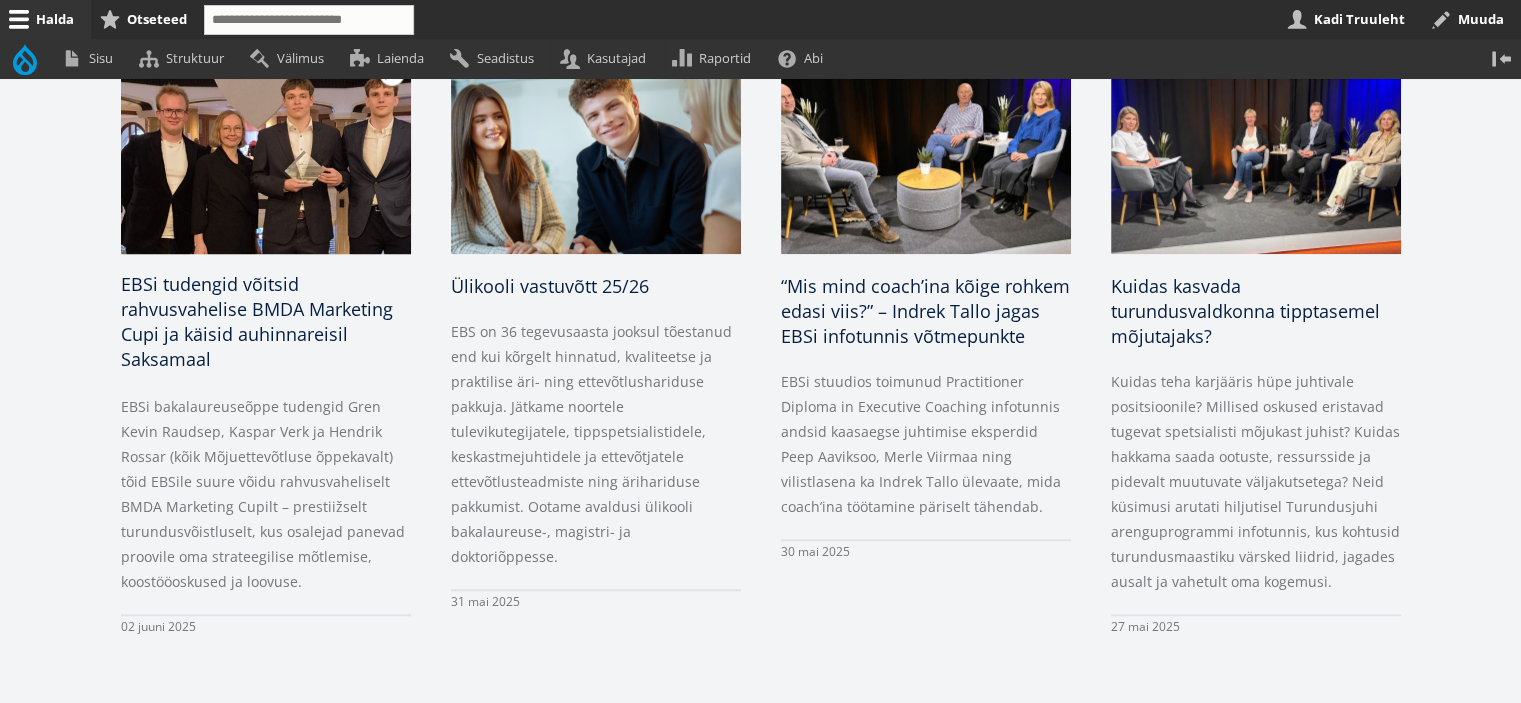 click on "EBSi tudengid võitsid rahvusvahelise BMDA Marketing Cupi ja käisid auhinnareisil Saksamaal" at bounding box center [257, 321] 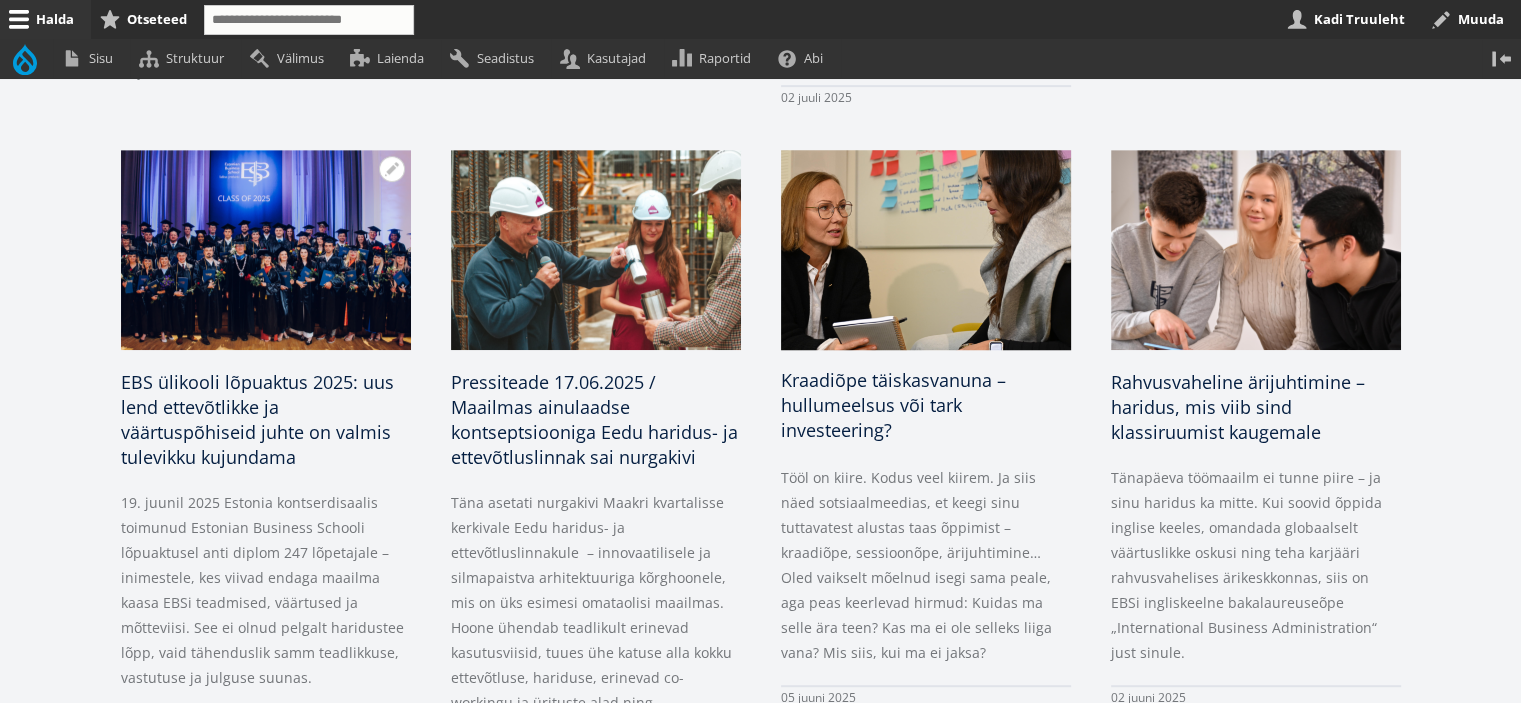 scroll, scrollTop: 1000, scrollLeft: 0, axis: vertical 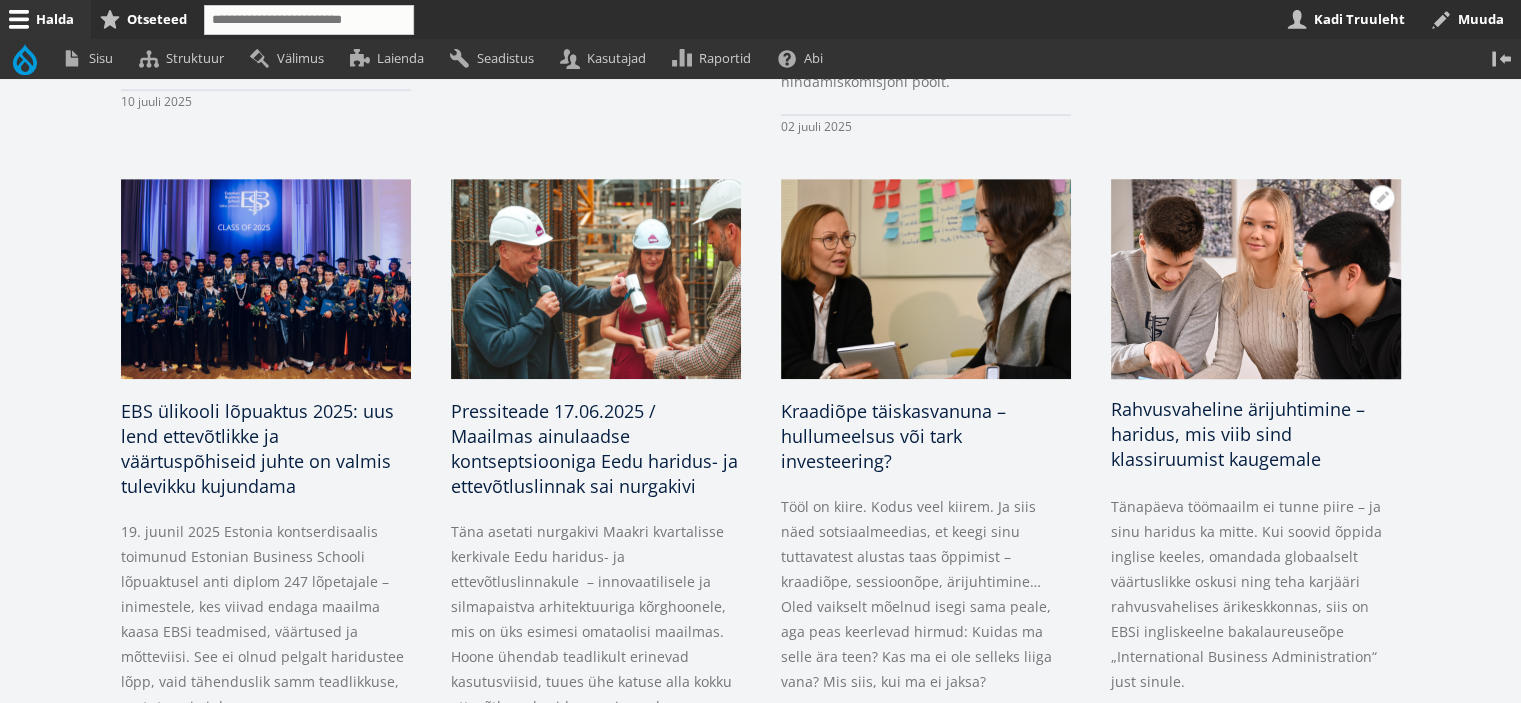 click on "Rahvusvaheline ärijuhtimine – haridus, mis viib sind klassiruumist kaugemale" at bounding box center [1238, 434] 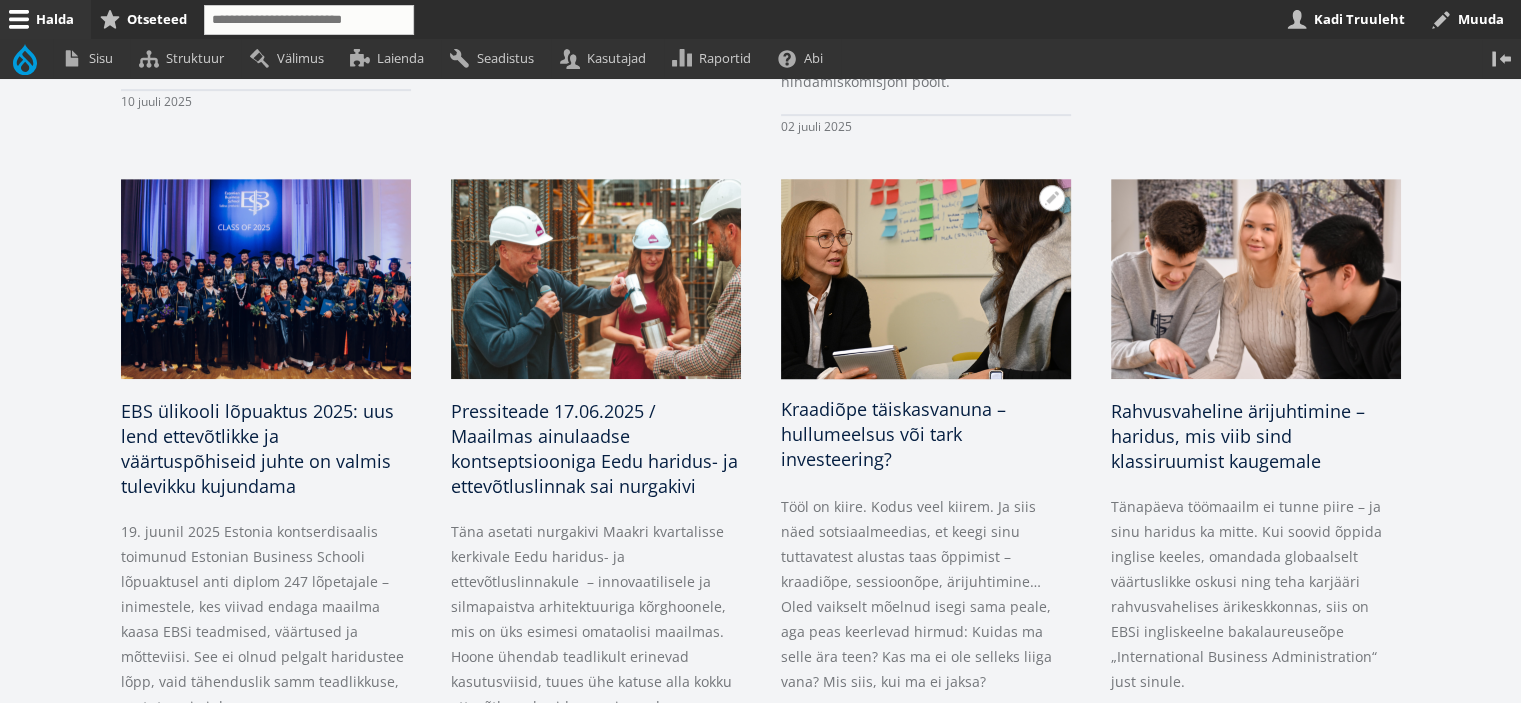 click on "Kraadiõpe täiskasvanuna – hullumeelsus või tark investeering?" at bounding box center (893, 434) 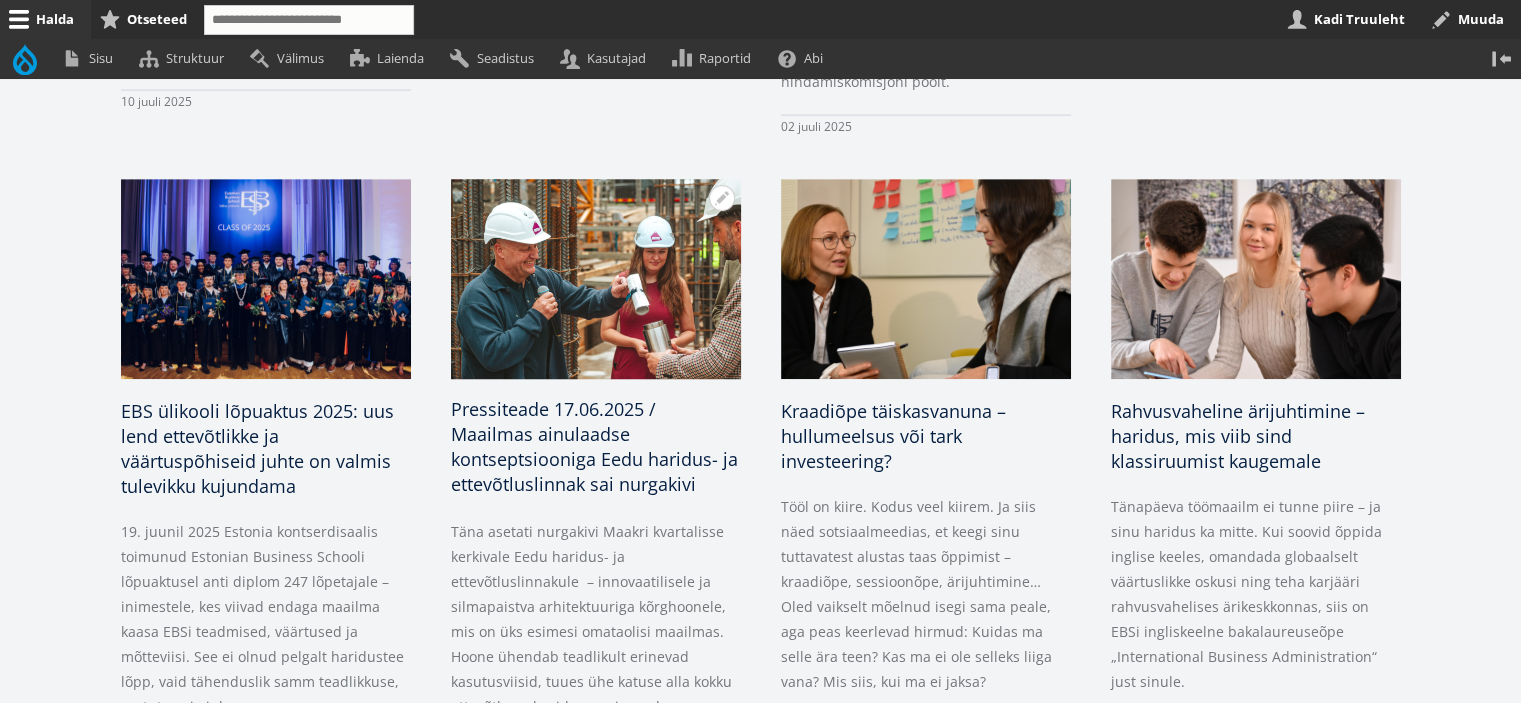 click on "Pressiteade 17.06.2025 / Maailmas ainulaadse kontseptsiooniga Eedu haridus- ja ettevõtluslinnak sai nurgakivi" at bounding box center [594, 446] 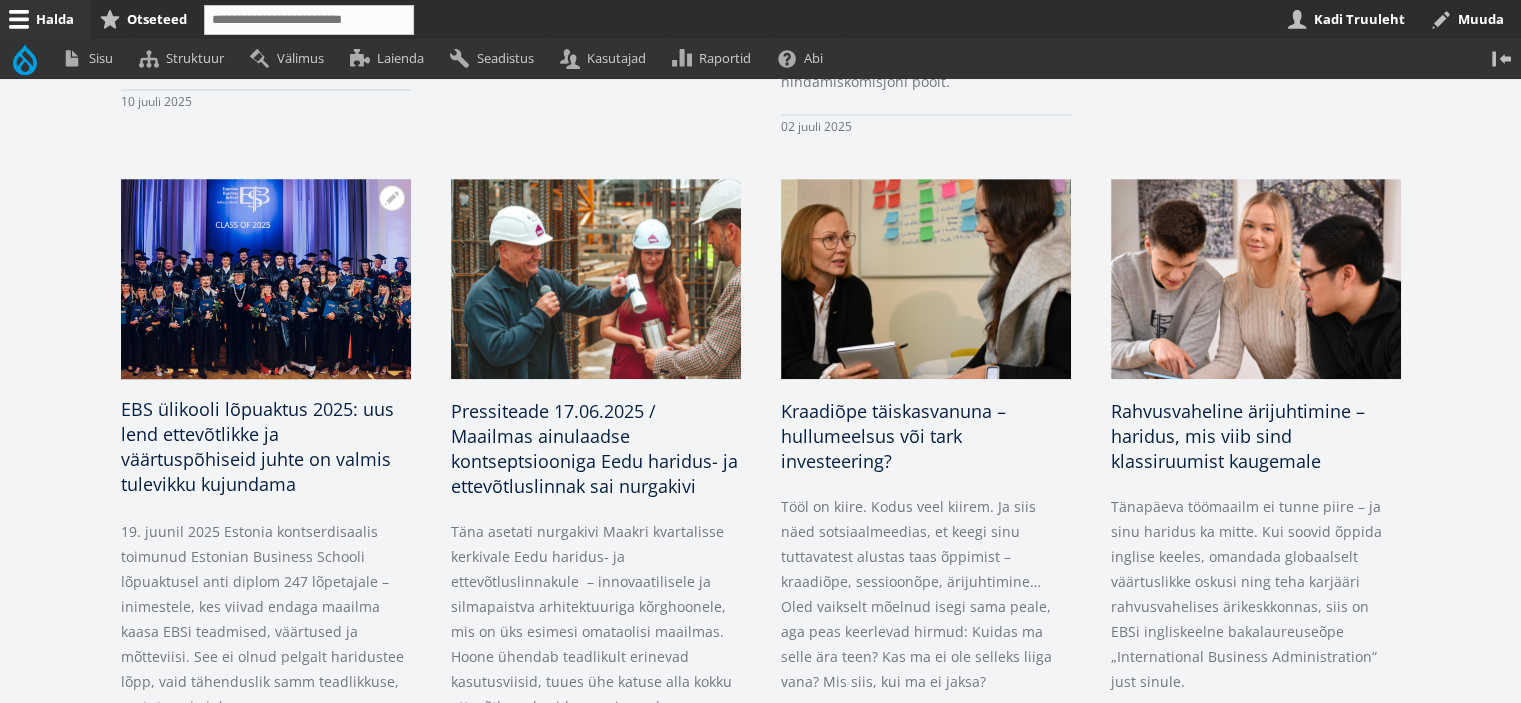 click on "EBS ülikooli lõpuaktus 2025: uus lend ettevõtlikke ja väärtuspõhiseid juhte on valmis tulevikku kujundama" at bounding box center [257, 446] 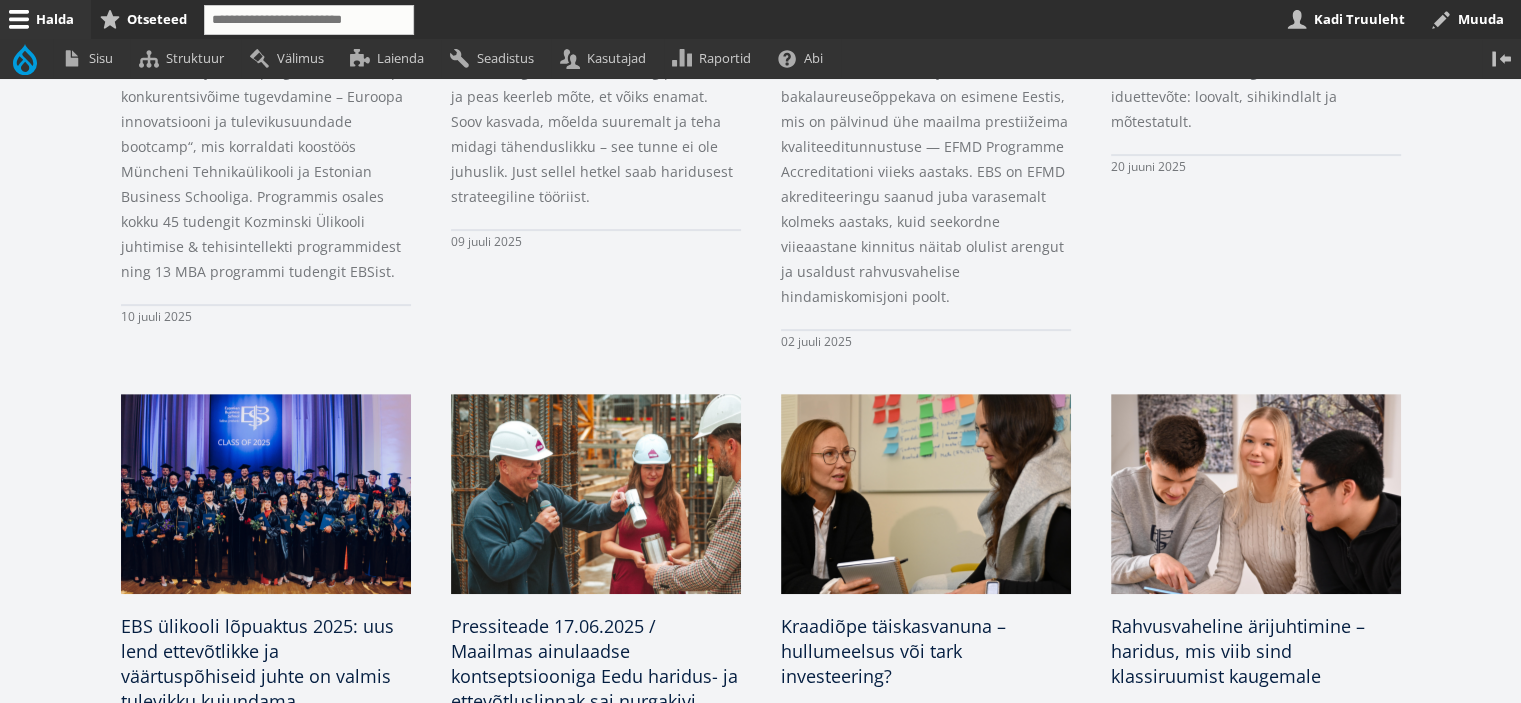 scroll, scrollTop: 500, scrollLeft: 0, axis: vertical 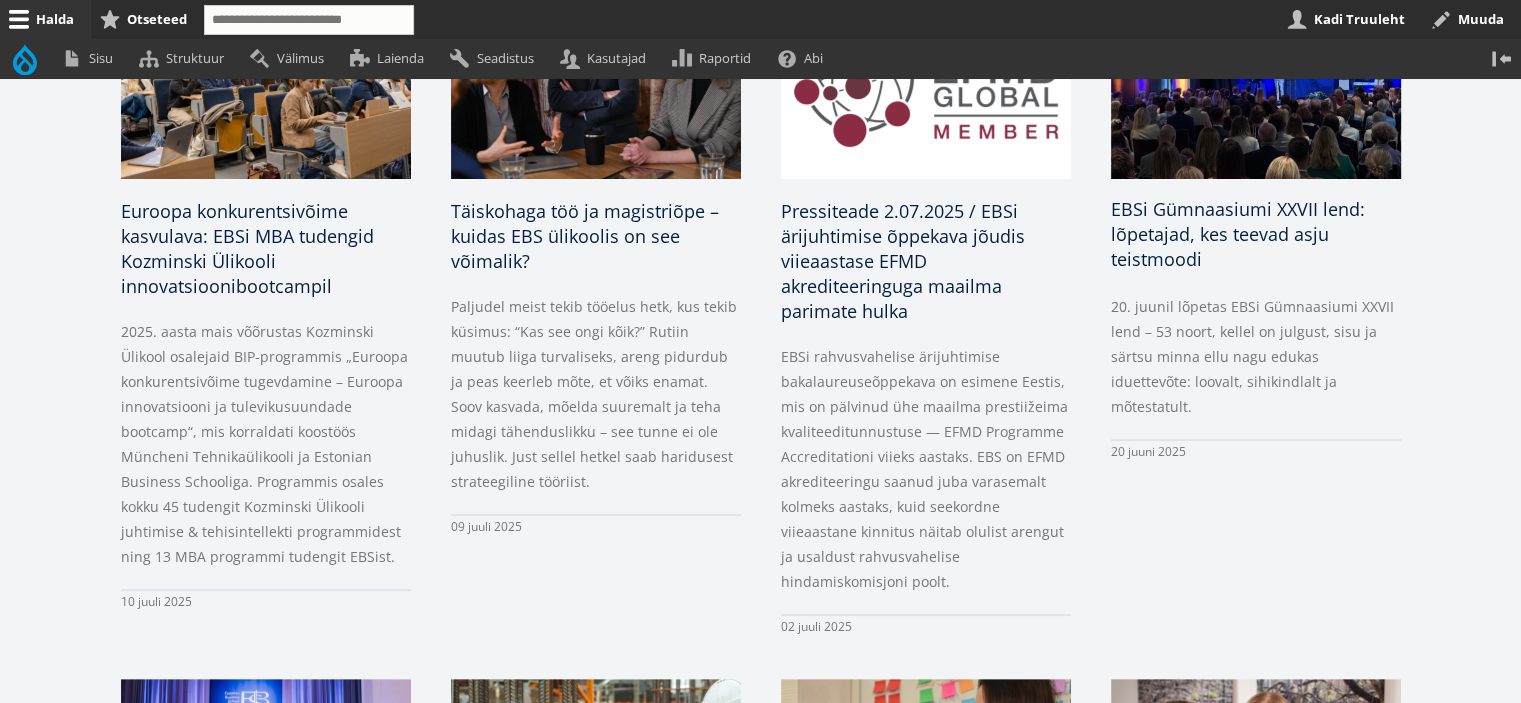 click on "EBSi Gümnaasiumi XXVII lend: lõpetajad, kes teevad asju teistmoodi" at bounding box center [1238, 234] 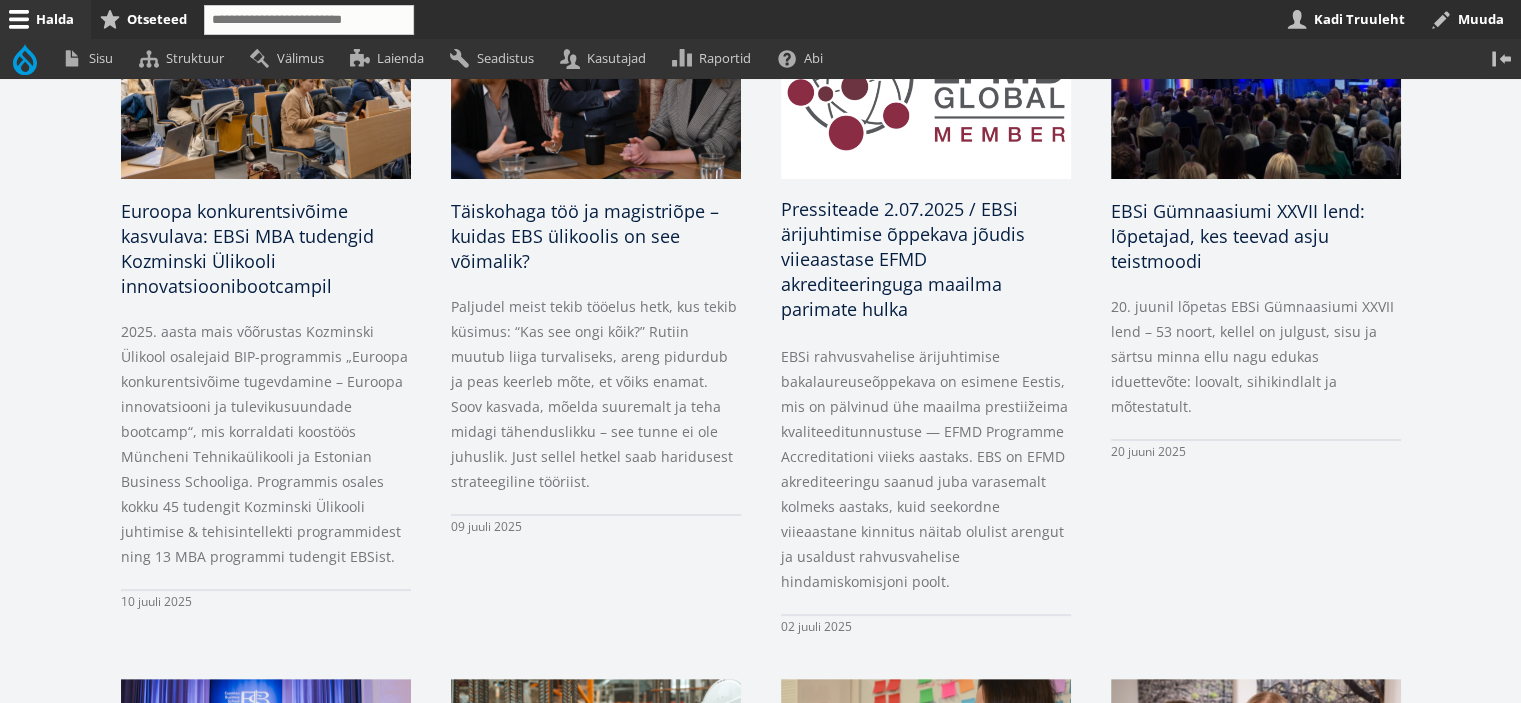 click on "Pressiteade 2.07.2025 / EBSi ärijuhtimise õppekava jõudis viieaastase EFMD akrediteeringuga maailma parimate hulka" at bounding box center [903, 259] 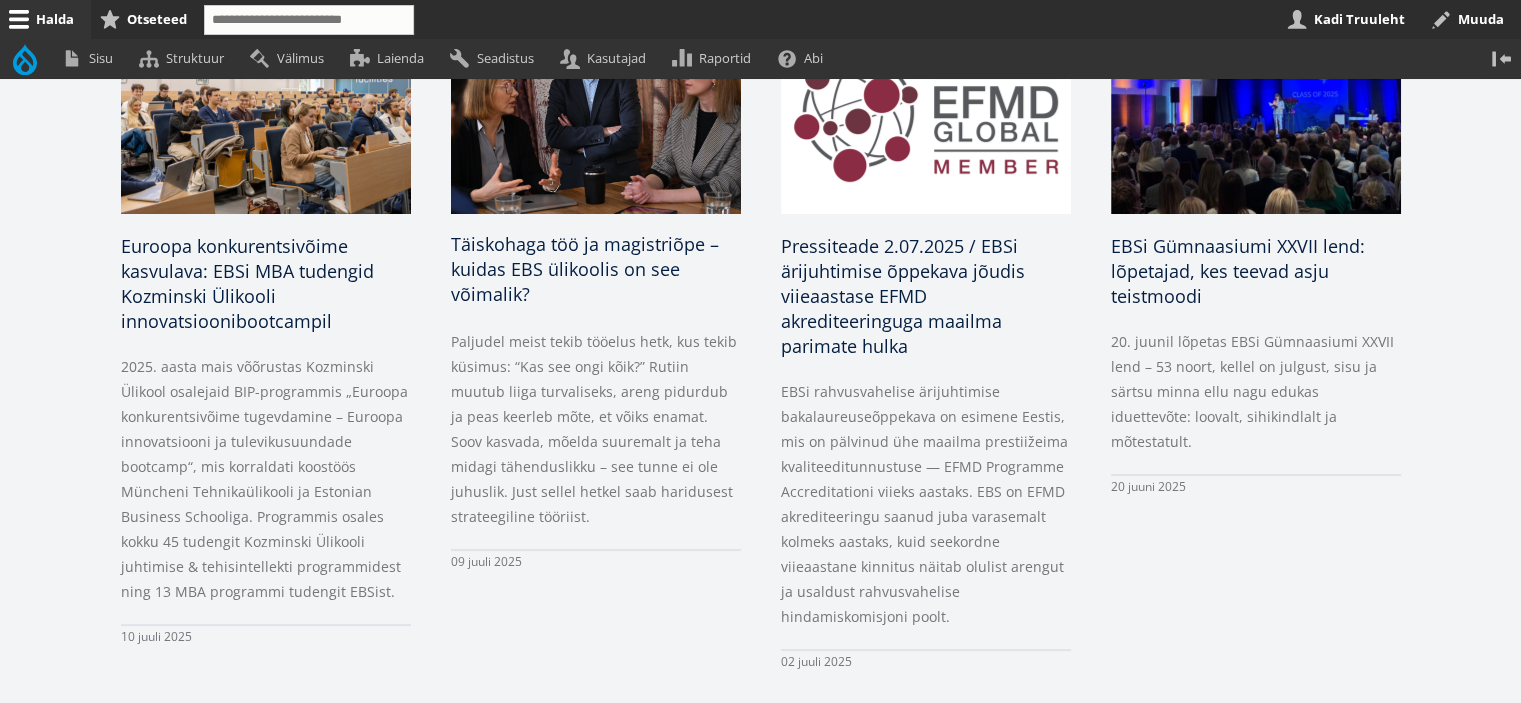 scroll, scrollTop: 500, scrollLeft: 0, axis: vertical 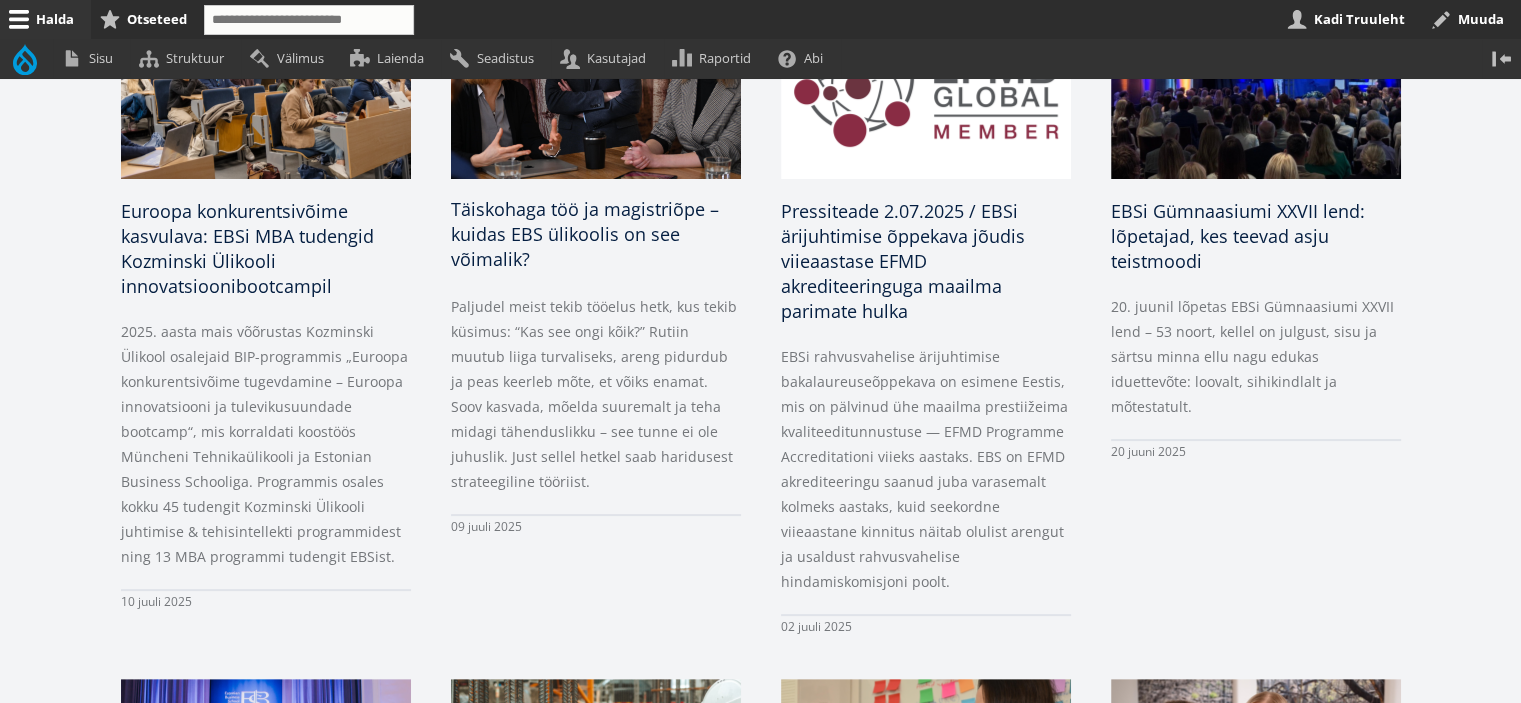 click on "Täiskohaga töö ja magistriõpe – kuidas EBS ülikoolis on see võimalik?" at bounding box center [585, 234] 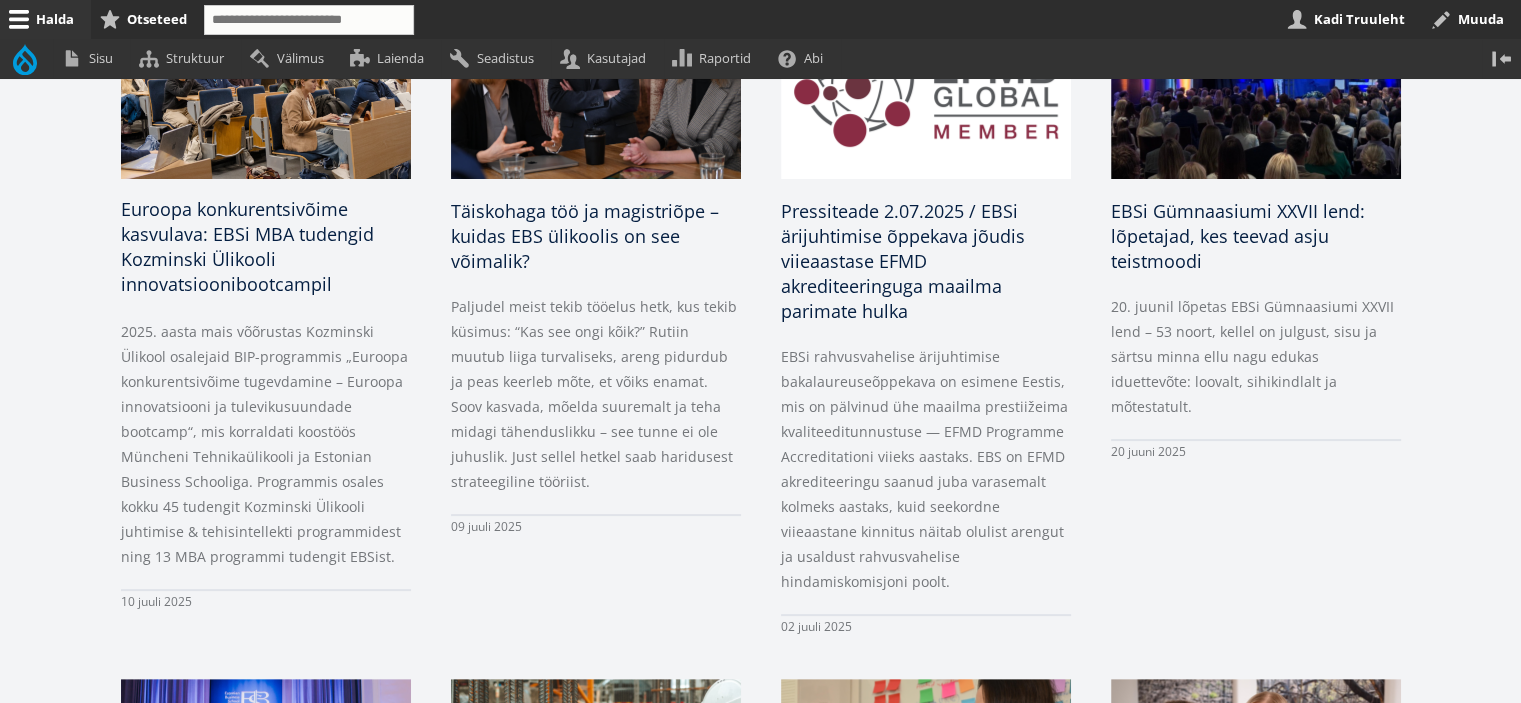 click on "Euroopa konkurentsivõime kasvulava: EBSi MBA tudengid Kozminski Ülikooli innovatsioonibootcampil" at bounding box center [247, 246] 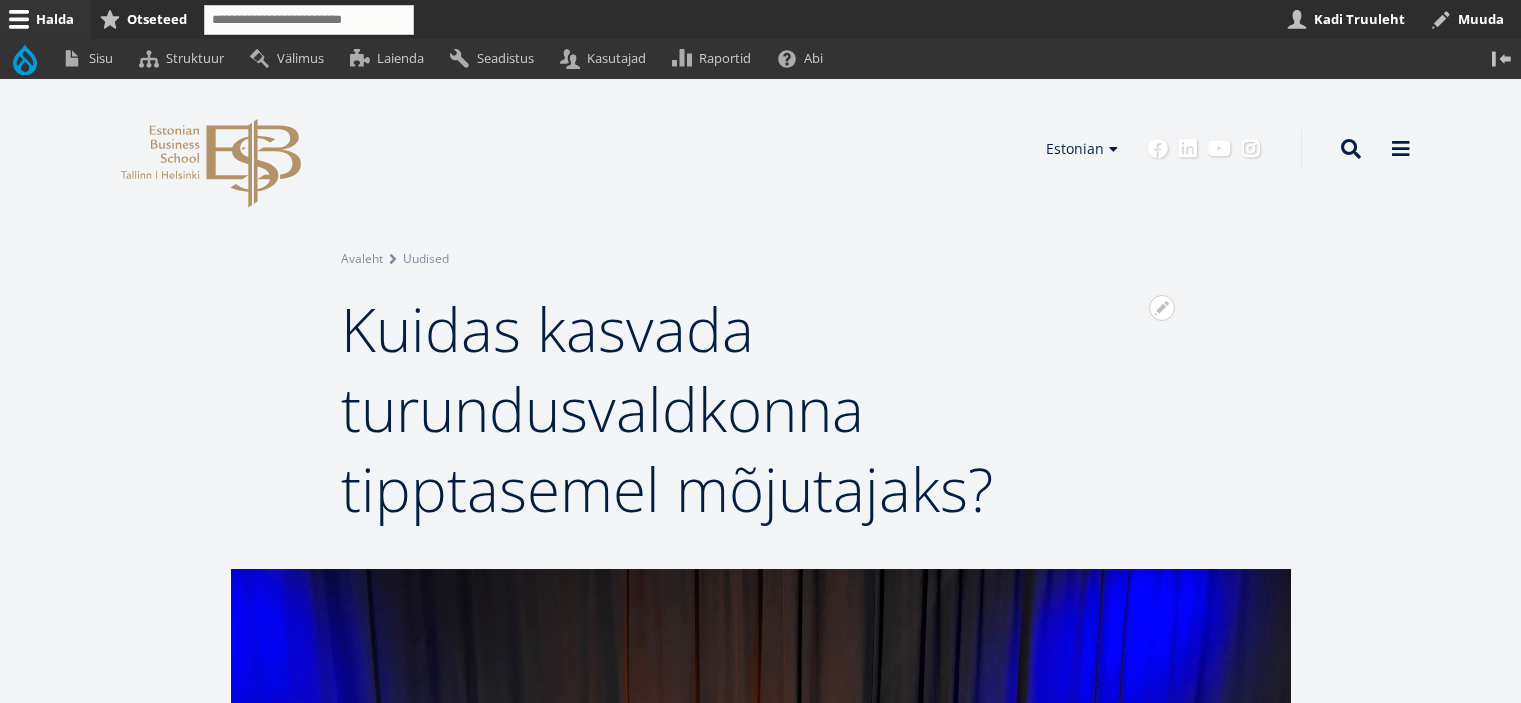 scroll, scrollTop: 0, scrollLeft: 0, axis: both 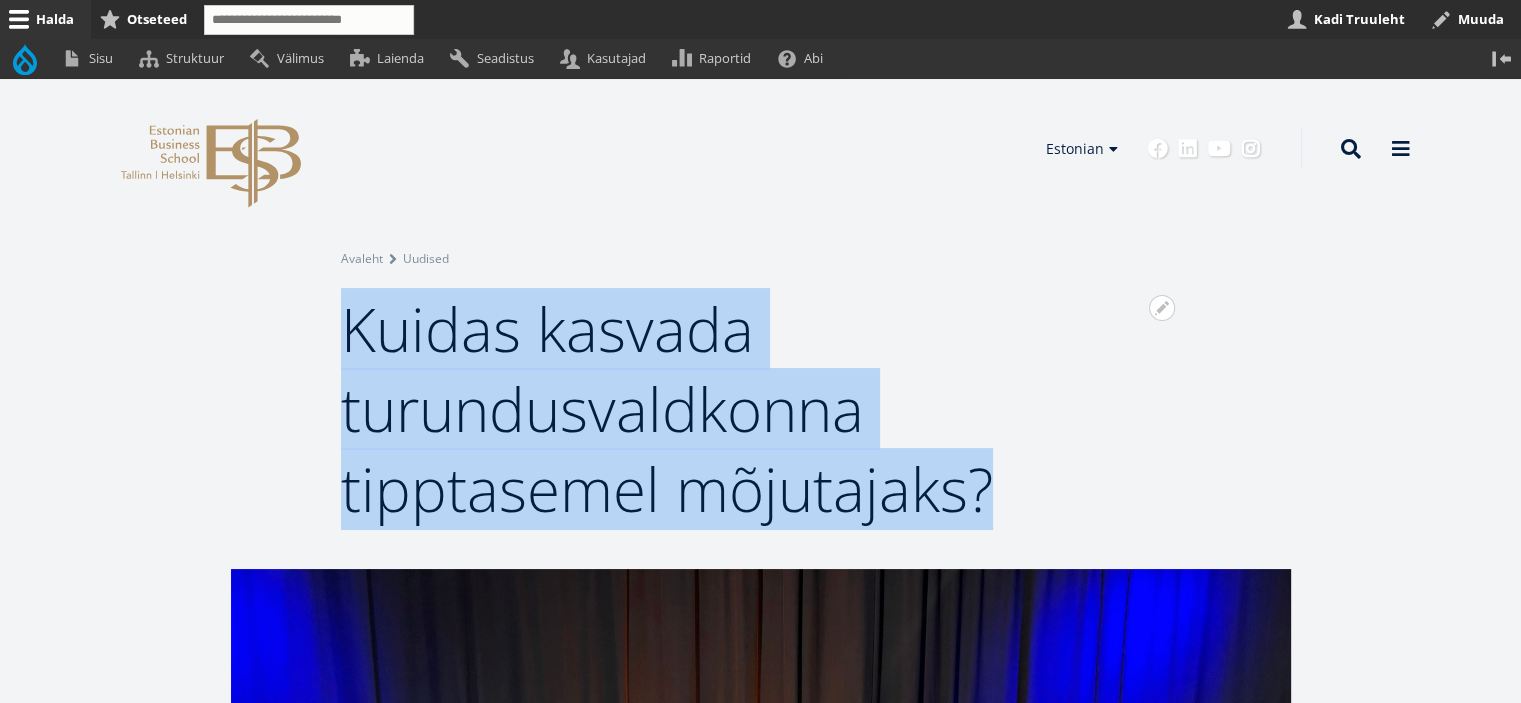 drag, startPoint x: 810, startPoint y: 467, endPoint x: 352, endPoint y: 343, distance: 474.4892 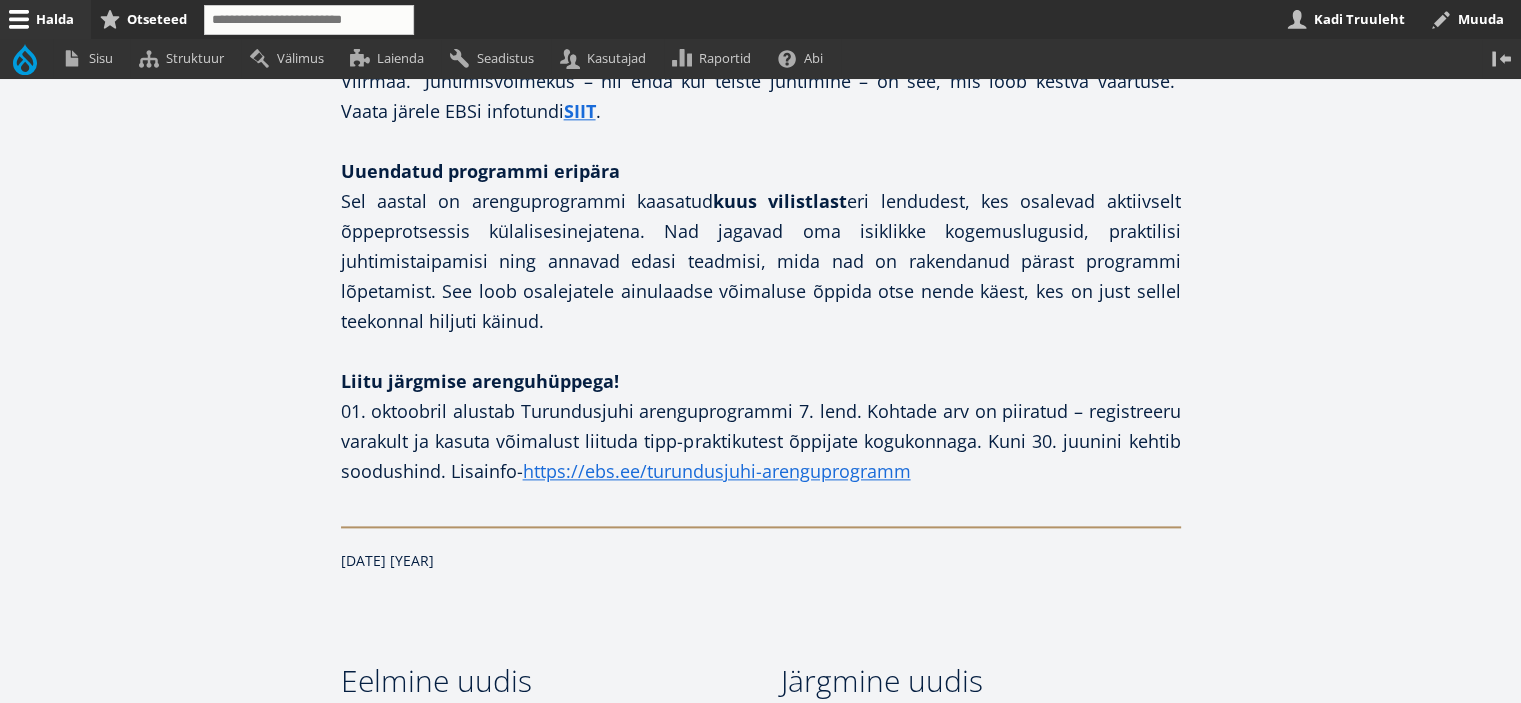 scroll, scrollTop: 2600, scrollLeft: 0, axis: vertical 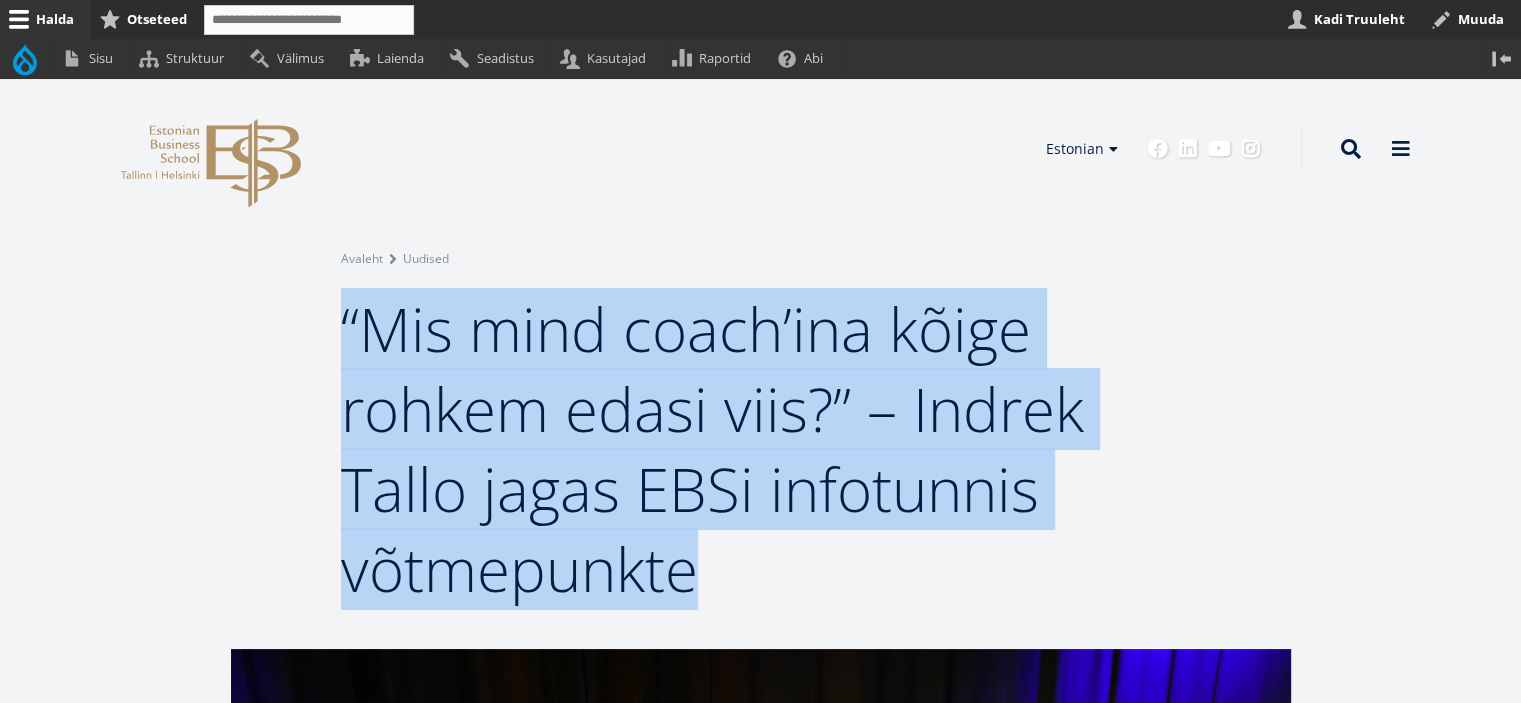 drag, startPoint x: 700, startPoint y: 581, endPoint x: 336, endPoint y: 345, distance: 433.811 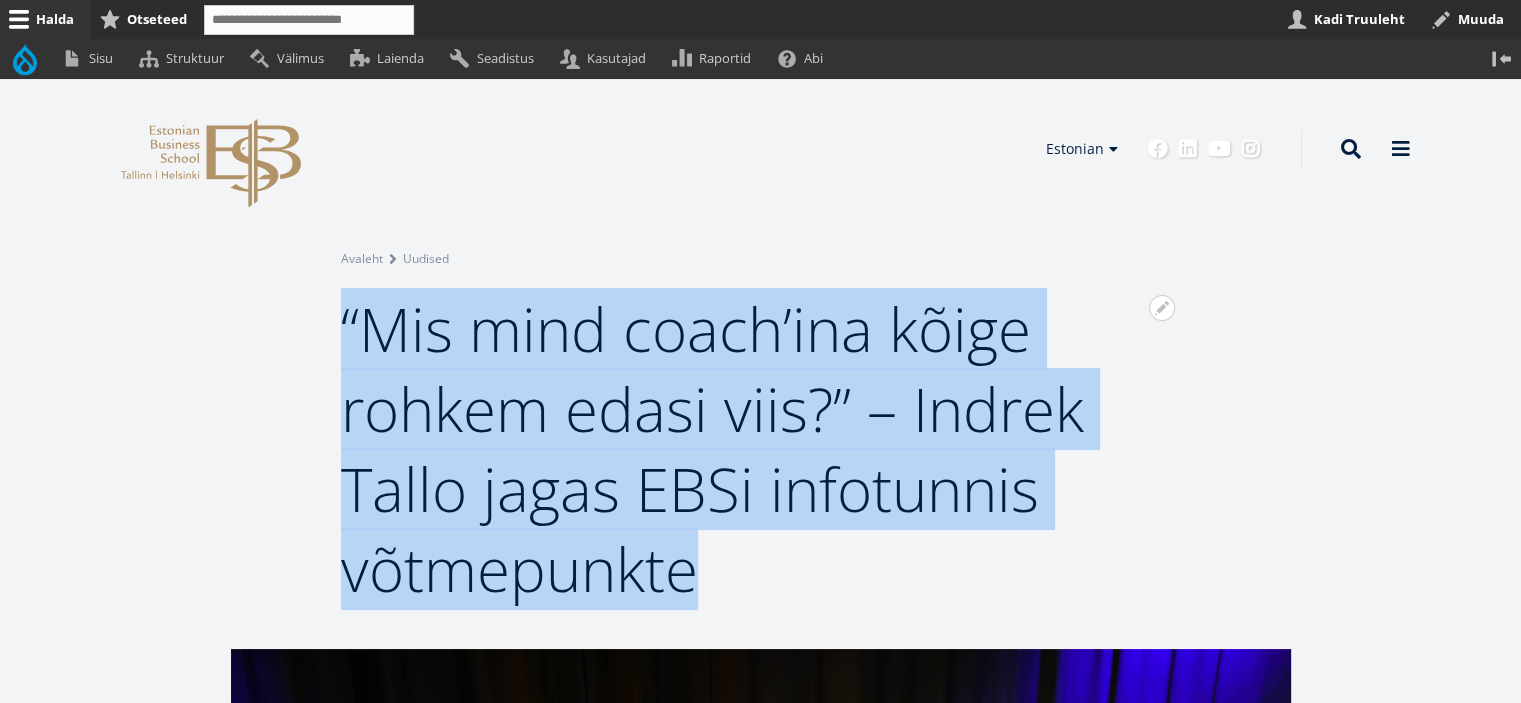 copy on "“Mis mind coach’ina kõige rohkem edasi viis?” – Indrek Tallo jagas EBSi infotunnis võtmepunkte" 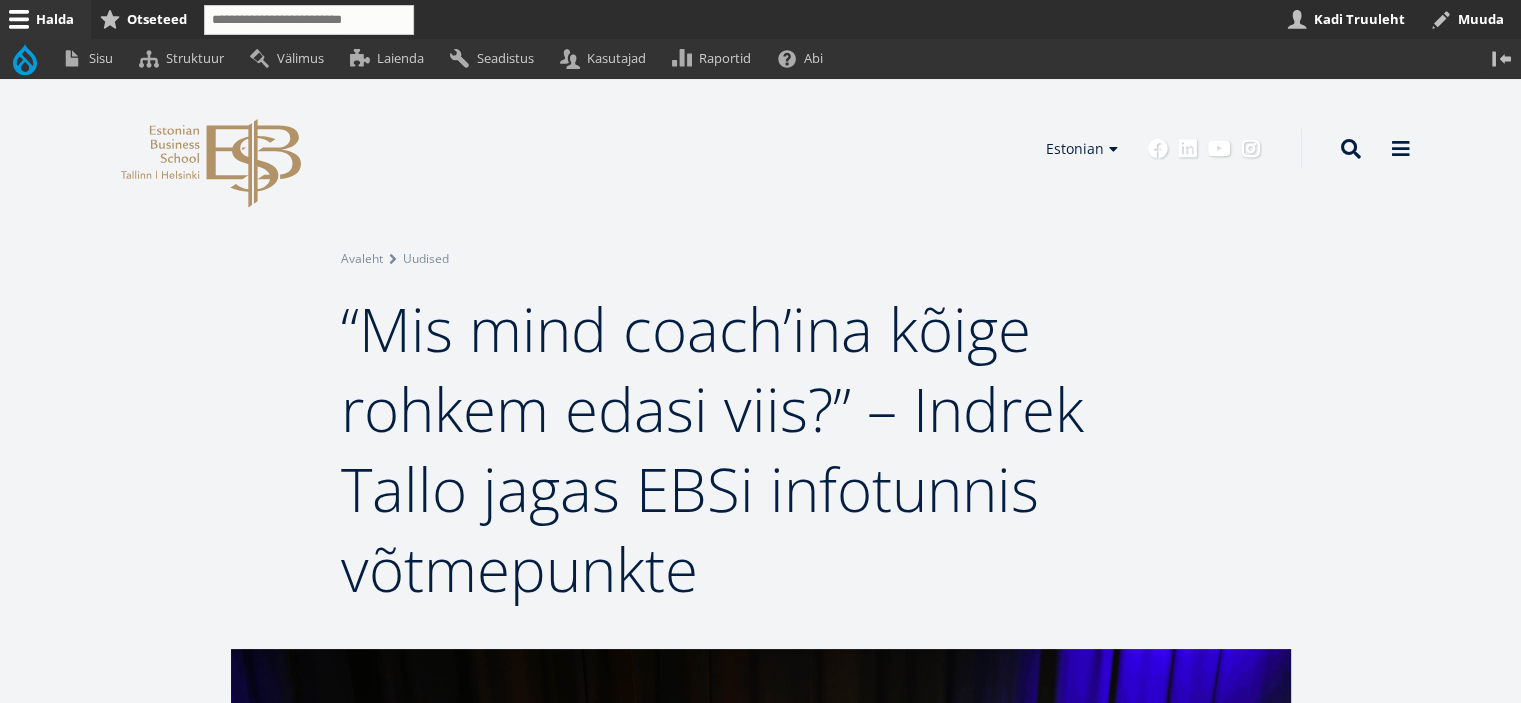click on "Avatud  seaded
Seadista plokki Eemalda plokk Tõlgi block
EBS Logo
Created with Sketch.
Kasutaja konto menüü
Avatud Kasutaja konto menüü seaded
Seadista plokki Eemalda plokk Tõlgi block Tõlgi menüü Muuda menüüd
Logi välja
Avatud  seaded
Seadista plokki Eemalda plokk Tõlgi block
Estonian Estonian English Finnish
English Estonian English Finnish
Finnish Estonian English Finnish" at bounding box center [761, 149] 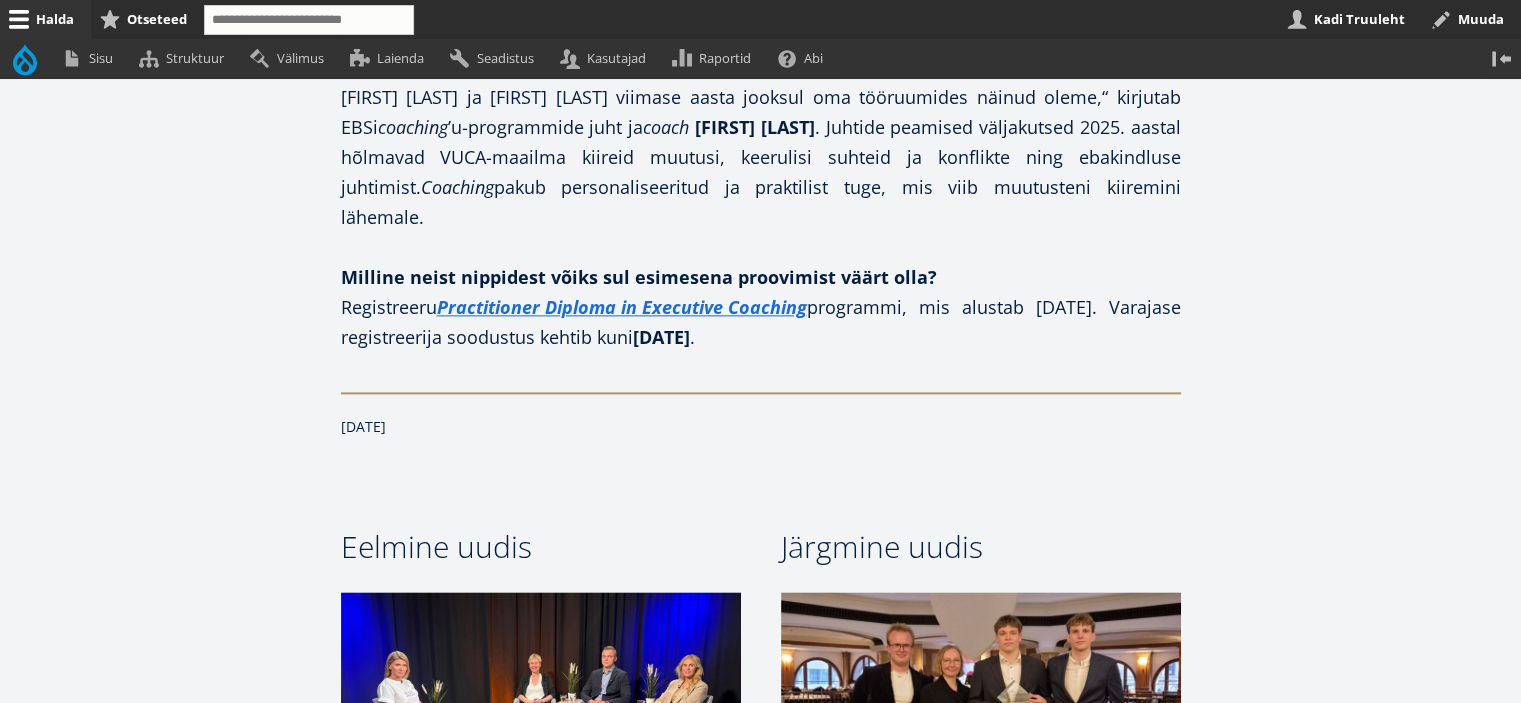 scroll, scrollTop: 2600, scrollLeft: 0, axis: vertical 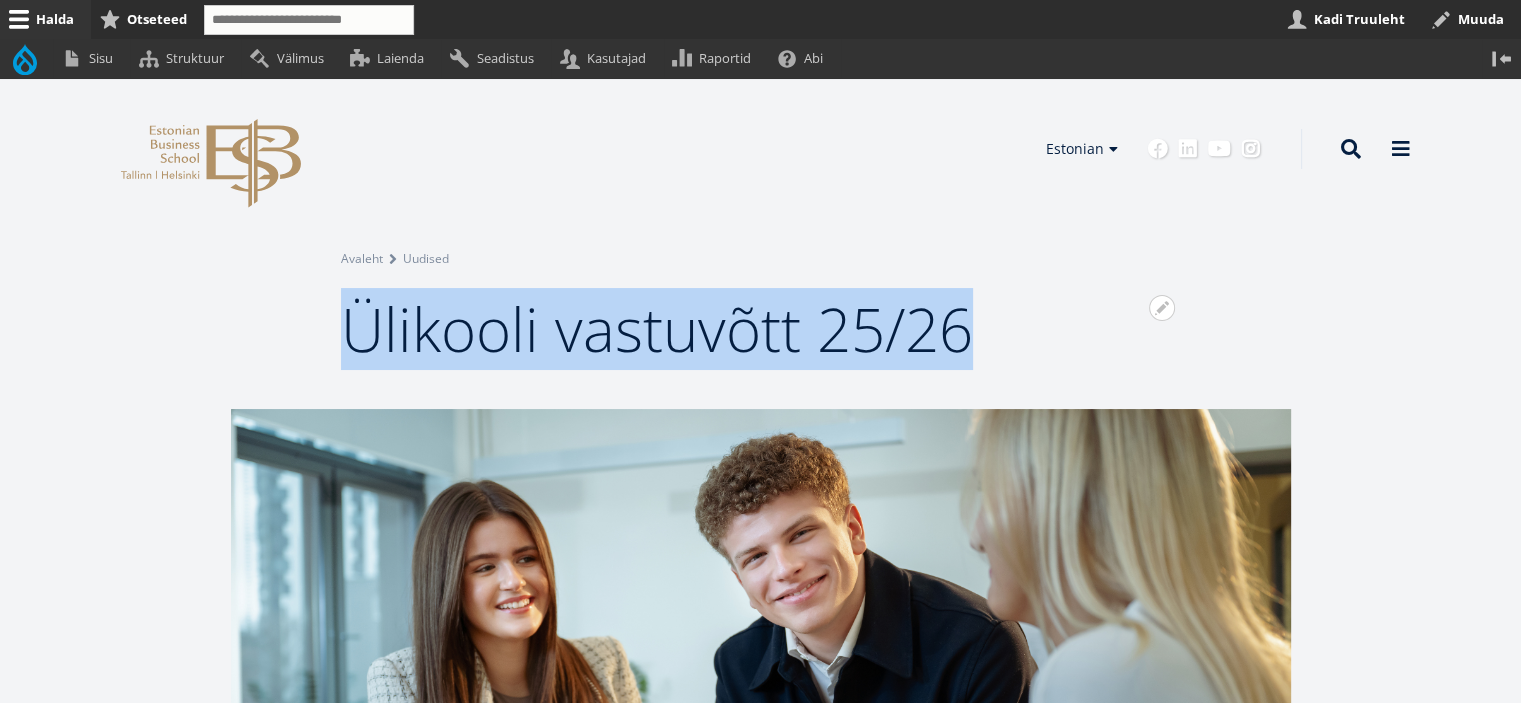 drag, startPoint x: 1004, startPoint y: 351, endPoint x: 351, endPoint y: 304, distance: 654.6892 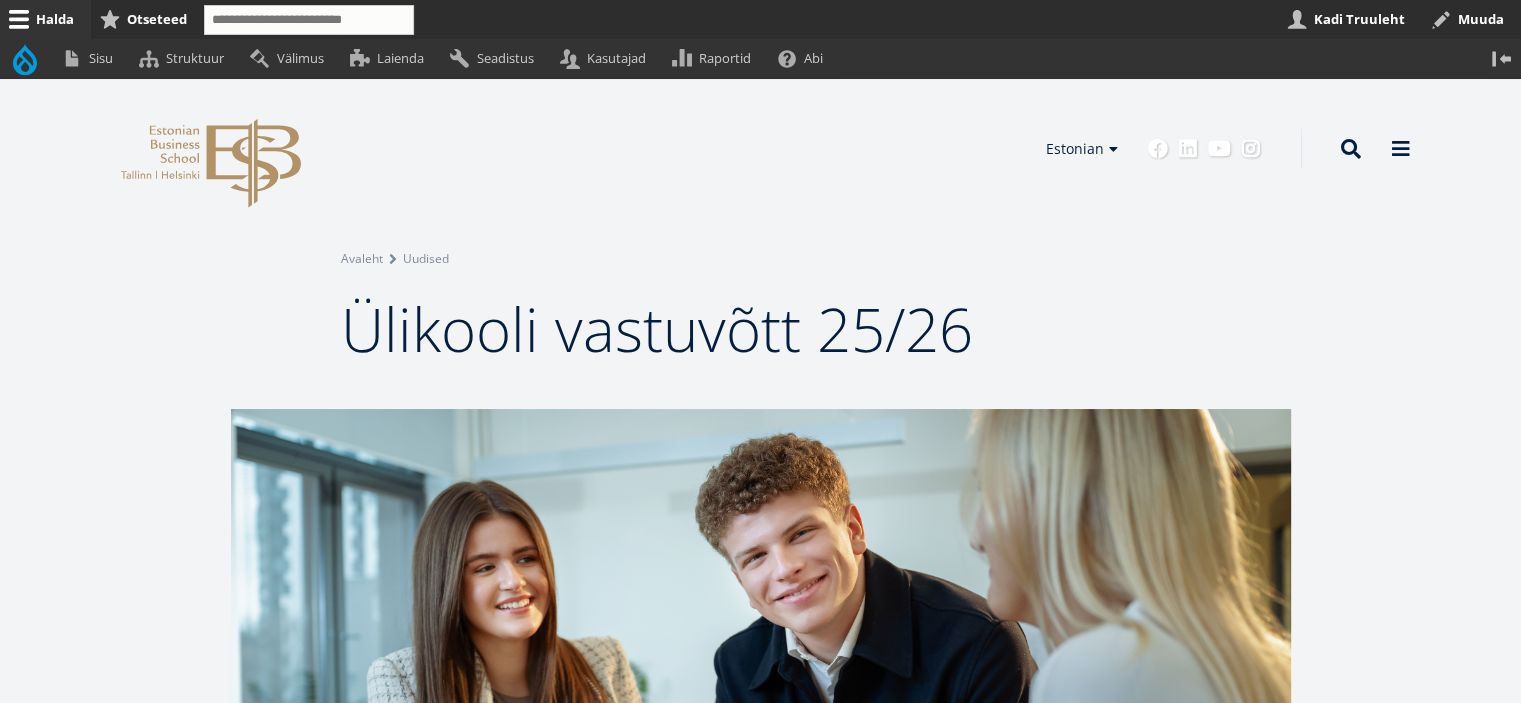 click on "Avatud  seaded
Seadista plokki Eemalda plokk Tõlgi block
EBS Logo
Created with Sketch.
Kasutaja konto menüü
Avatud Kasutaja konto menüü seaded
Seadista plokki Eemalda plokk Tõlgi block Tõlgi menüü Muuda menüüd
Logi välja
Avatud  seaded
Seadista plokki Eemalda plokk Tõlgi block
Estonian Estonian English Finnish
English Estonian English Finnish
Finnish Estonian English Finnish" at bounding box center [760, 149] 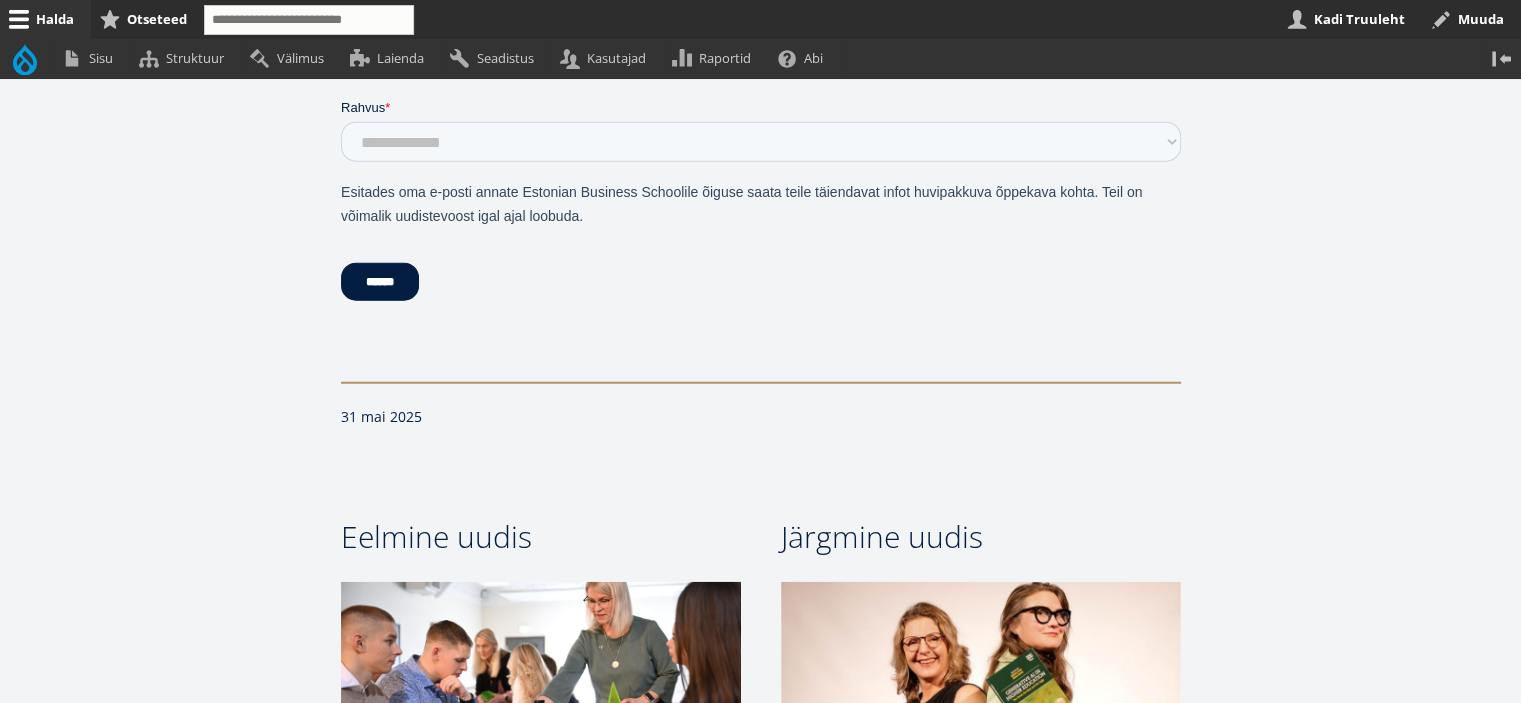 scroll, scrollTop: 4900, scrollLeft: 0, axis: vertical 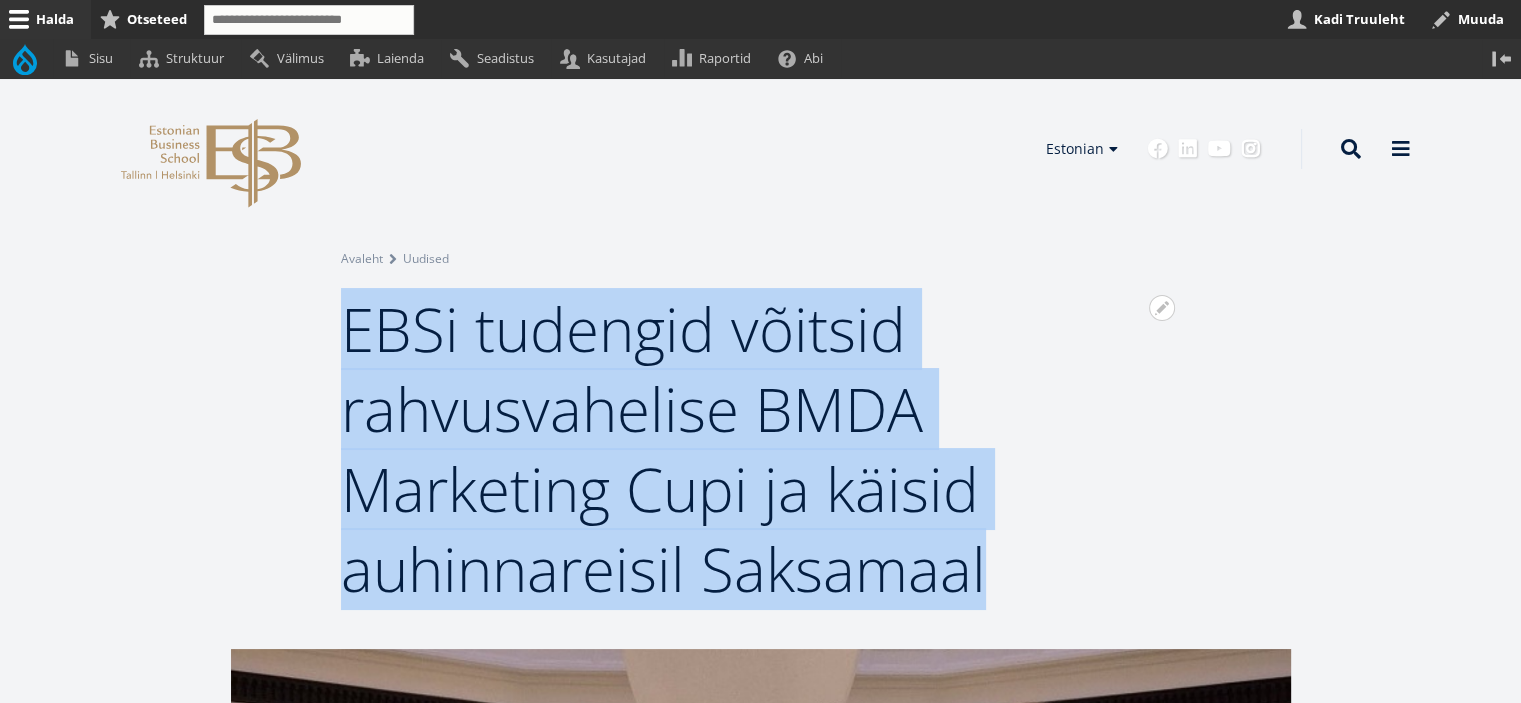 drag, startPoint x: 1013, startPoint y: 568, endPoint x: 351, endPoint y: 350, distance: 696.9706 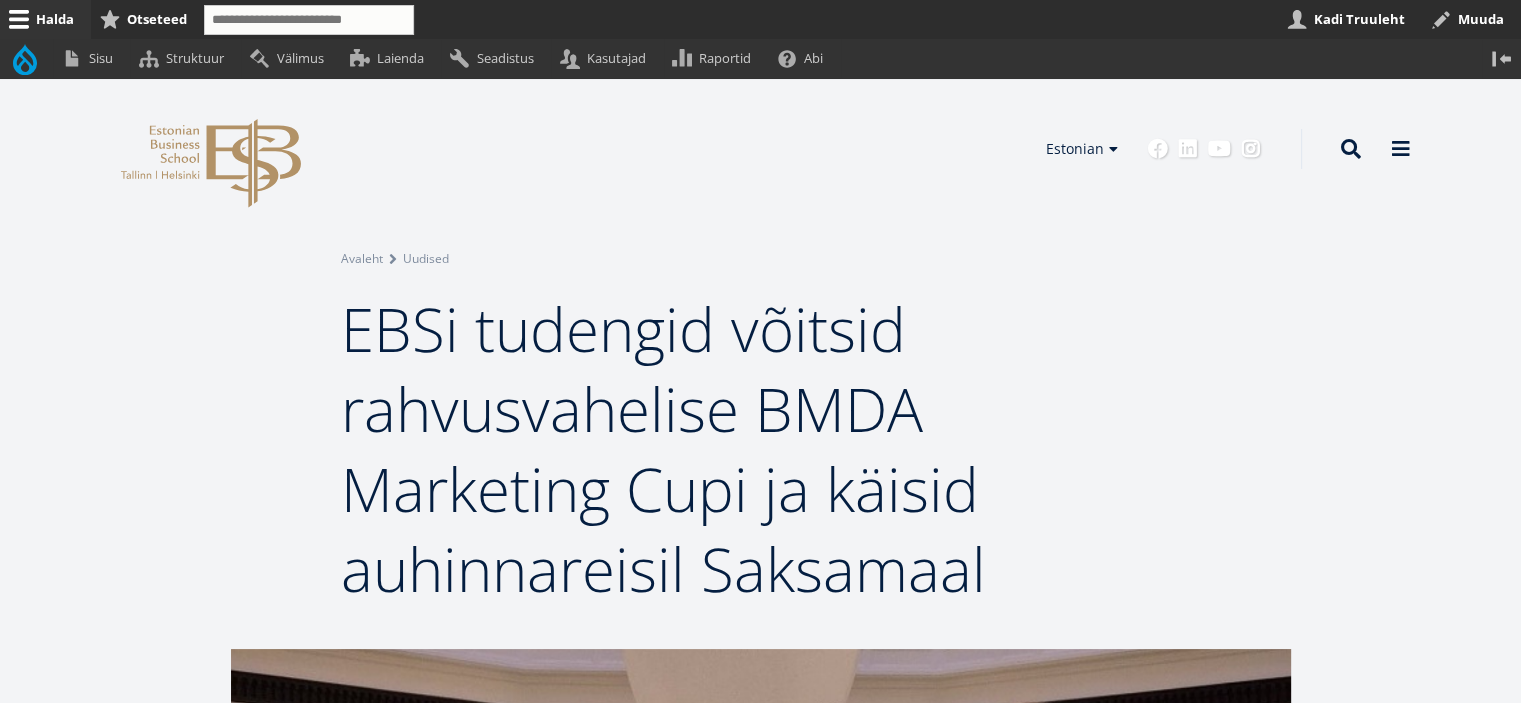 click on "Avatud  seaded
Seadista plokki Eemalda plokk Tõlgi block
Avatud Breadcrumb seaded
Seadista plokki Eemalda plokk Tõlgi block
Breadcrumb
Avaleht
Uudised
Avatud  seaded
Seadista plokki Eemalda plokk Tõlgi block
EBSi tudengid võitsid rahvusvahelise BMDA Marketing Cupi ja käisid auhinnareisil Saksamaal" at bounding box center (760, 364) 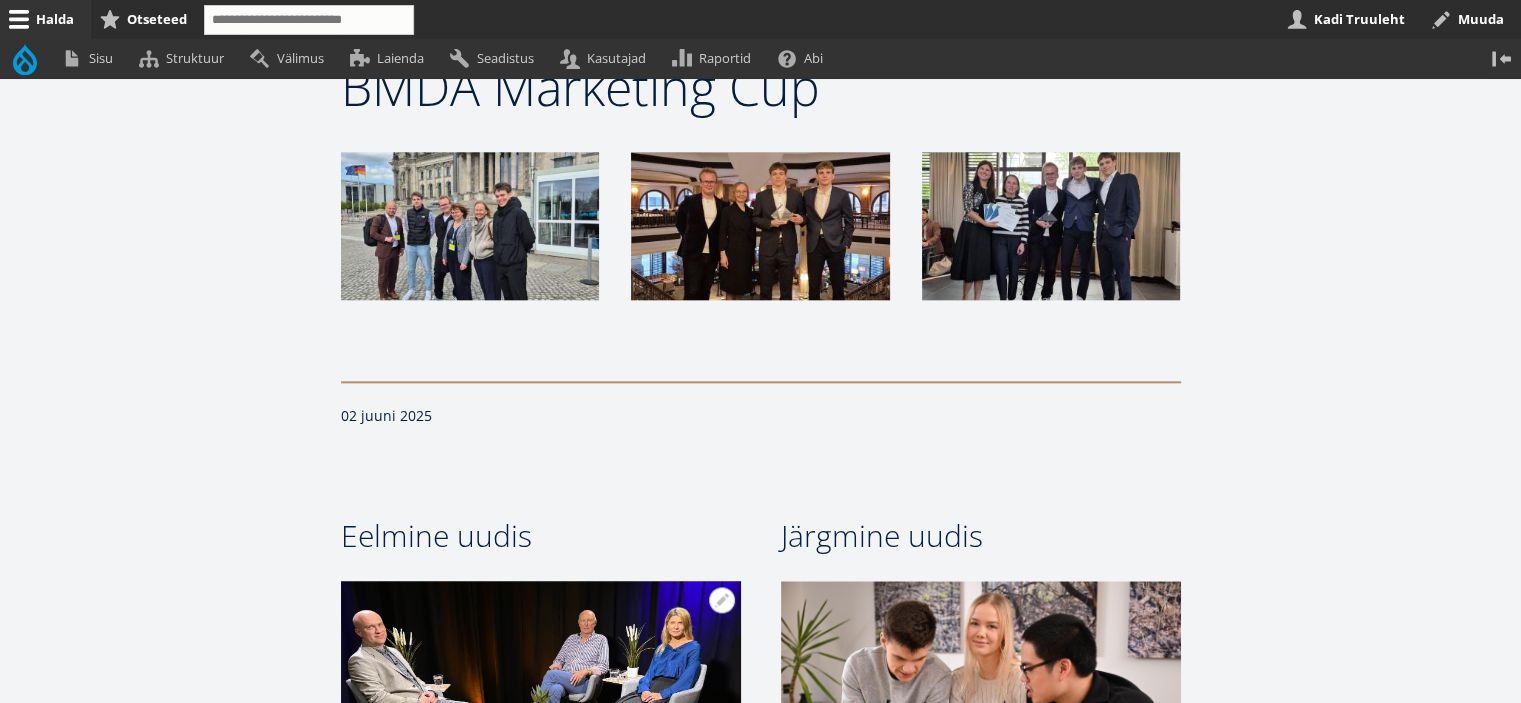 scroll, scrollTop: 2000, scrollLeft: 0, axis: vertical 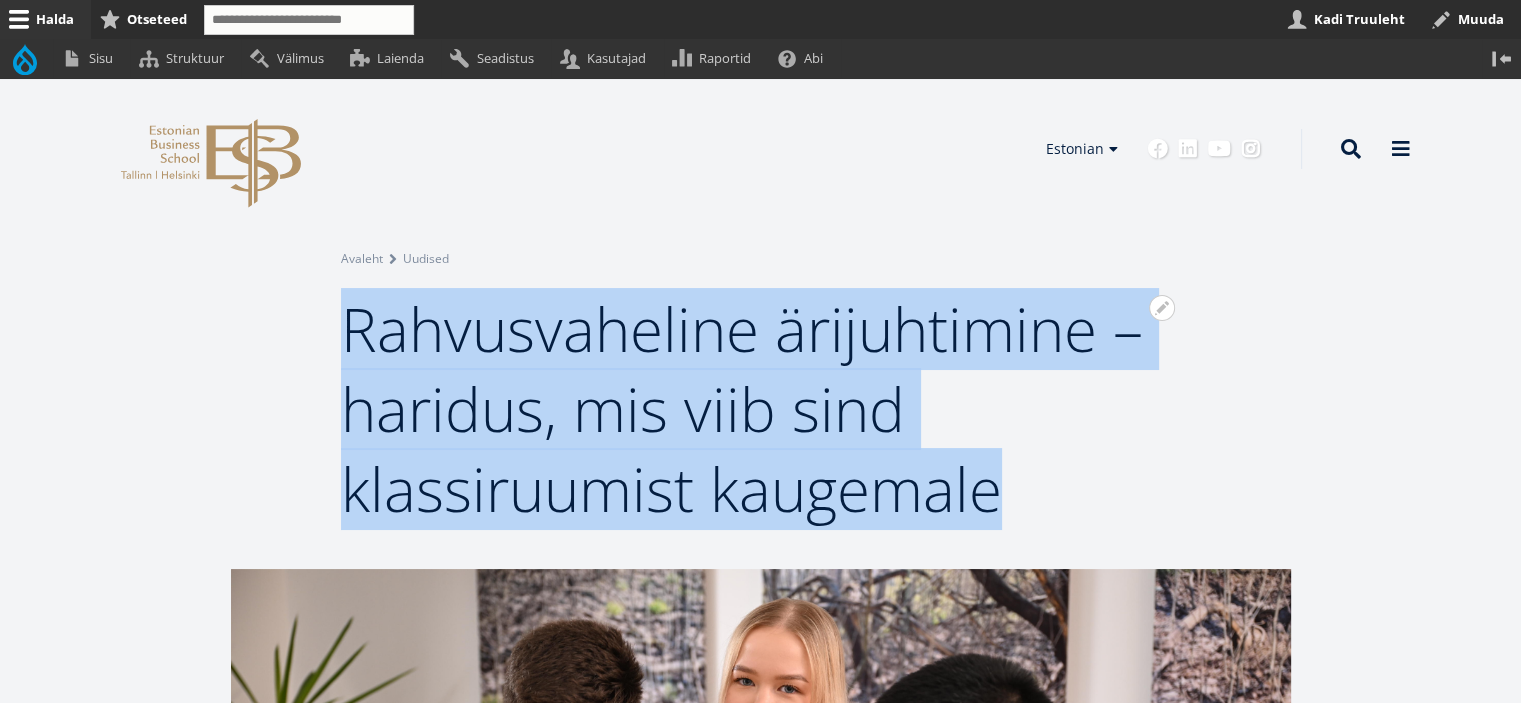 drag, startPoint x: 1026, startPoint y: 495, endPoint x: 352, endPoint y: 336, distance: 692.50055 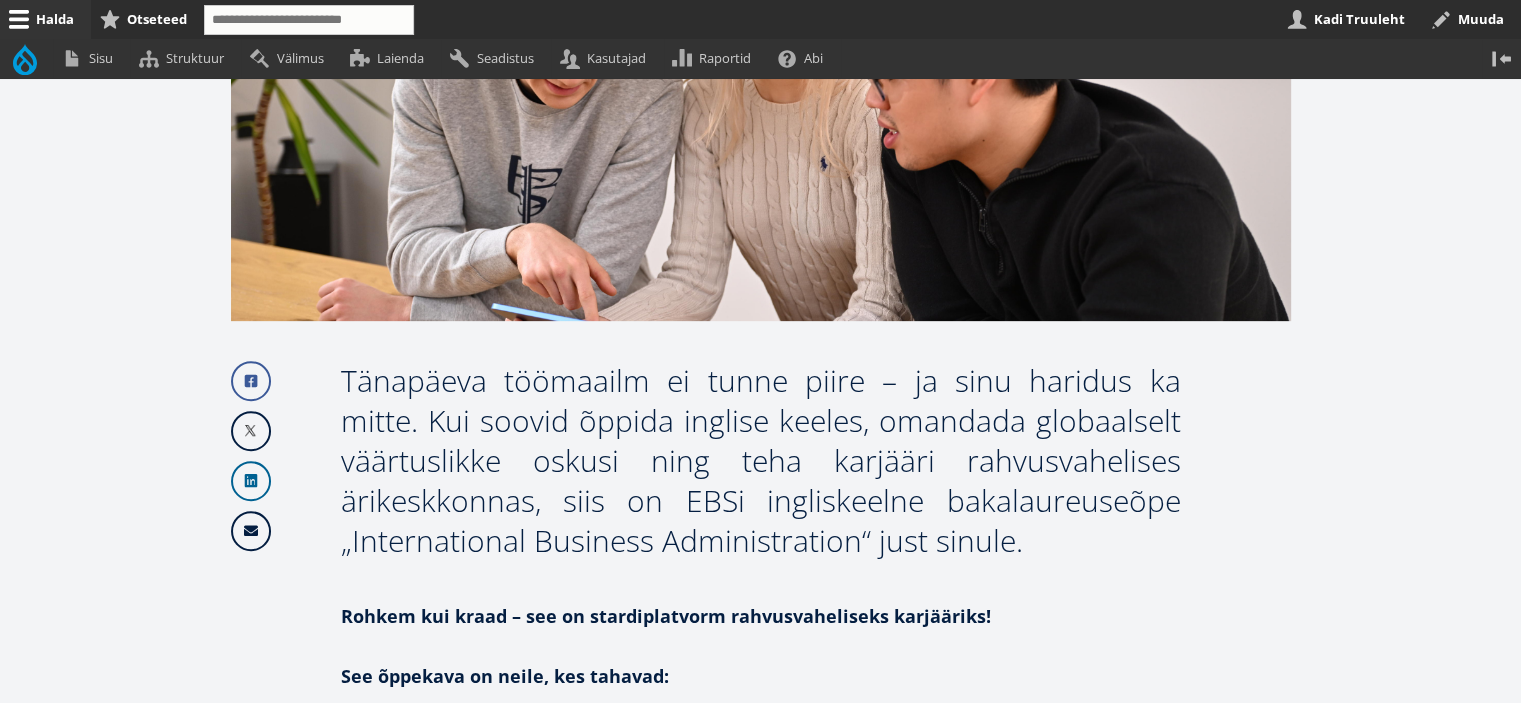 scroll, scrollTop: 832, scrollLeft: 0, axis: vertical 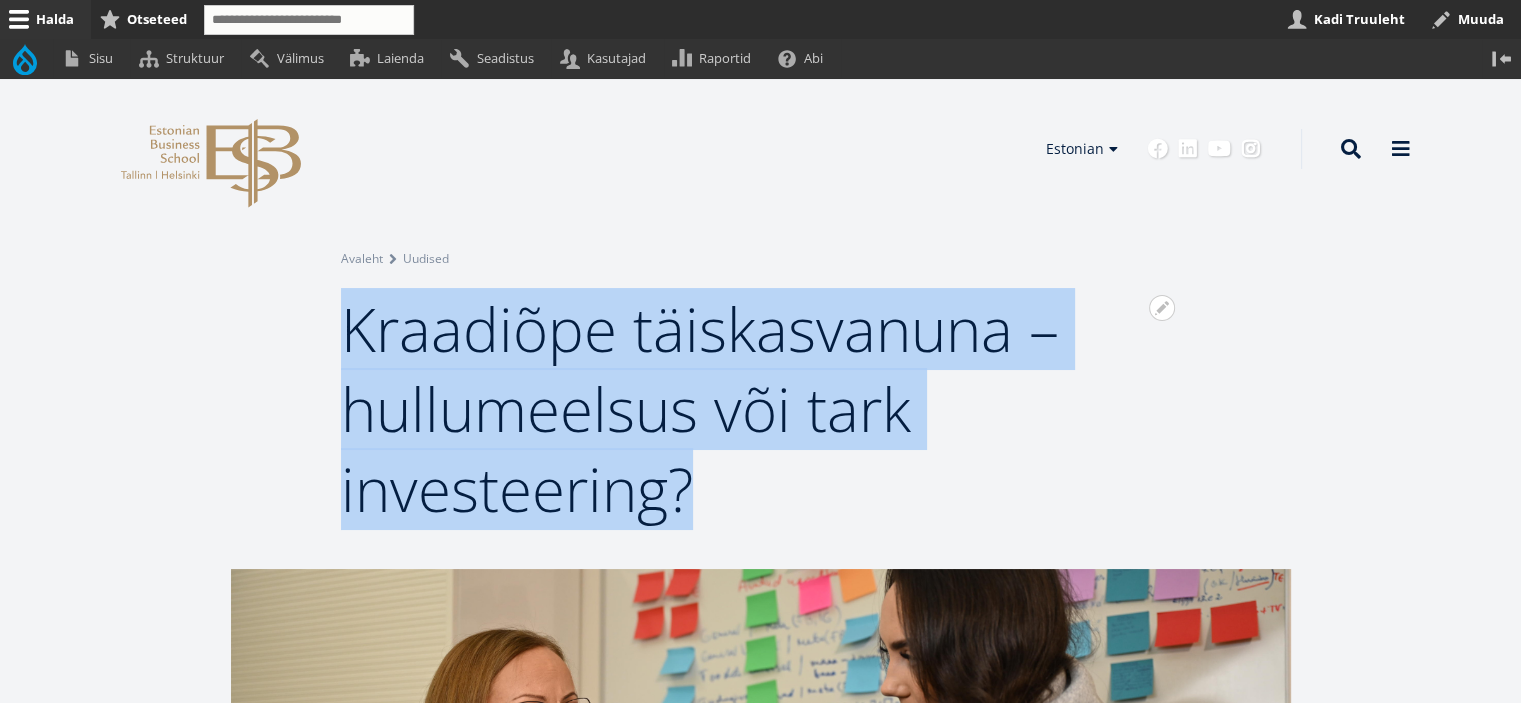 drag, startPoint x: 615, startPoint y: 463, endPoint x: 344, endPoint y: 337, distance: 298.8595 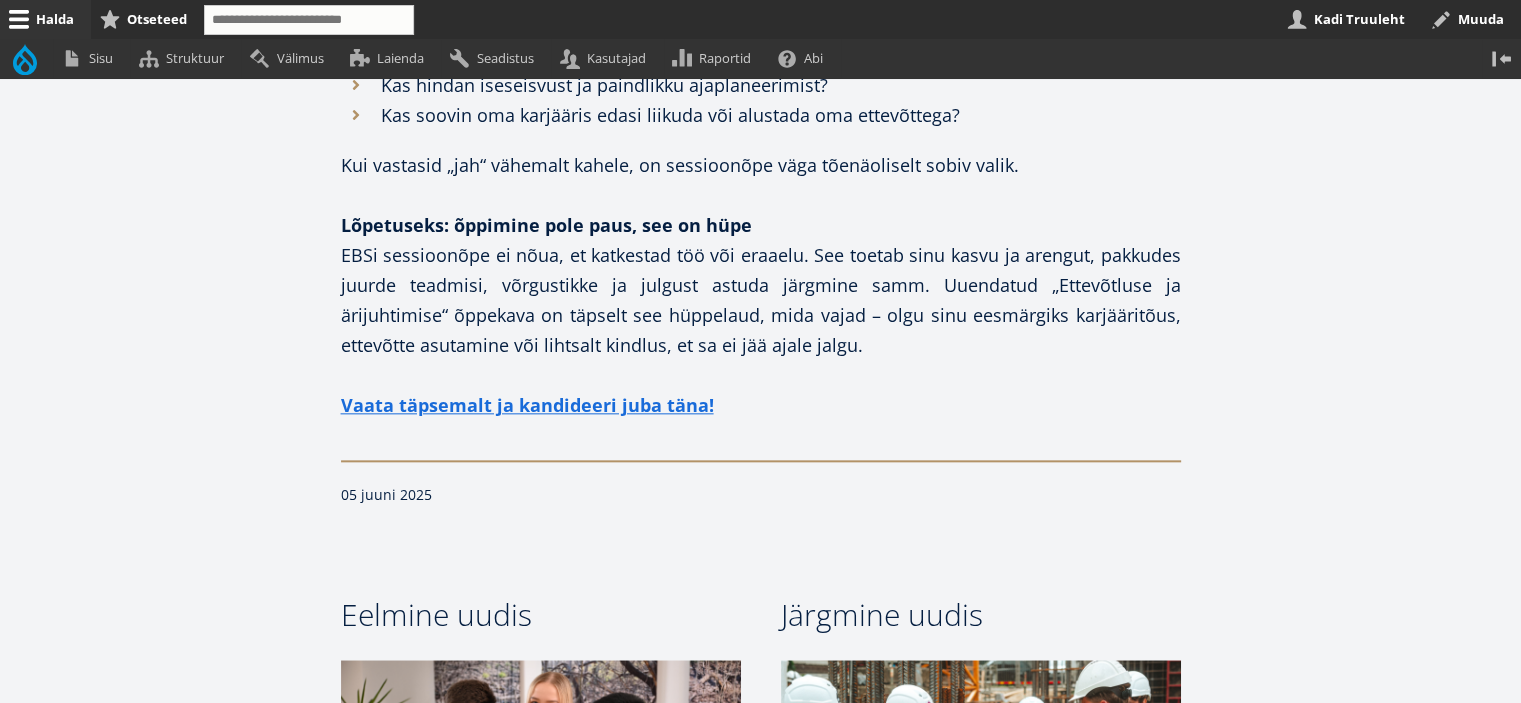 scroll, scrollTop: 2200, scrollLeft: 0, axis: vertical 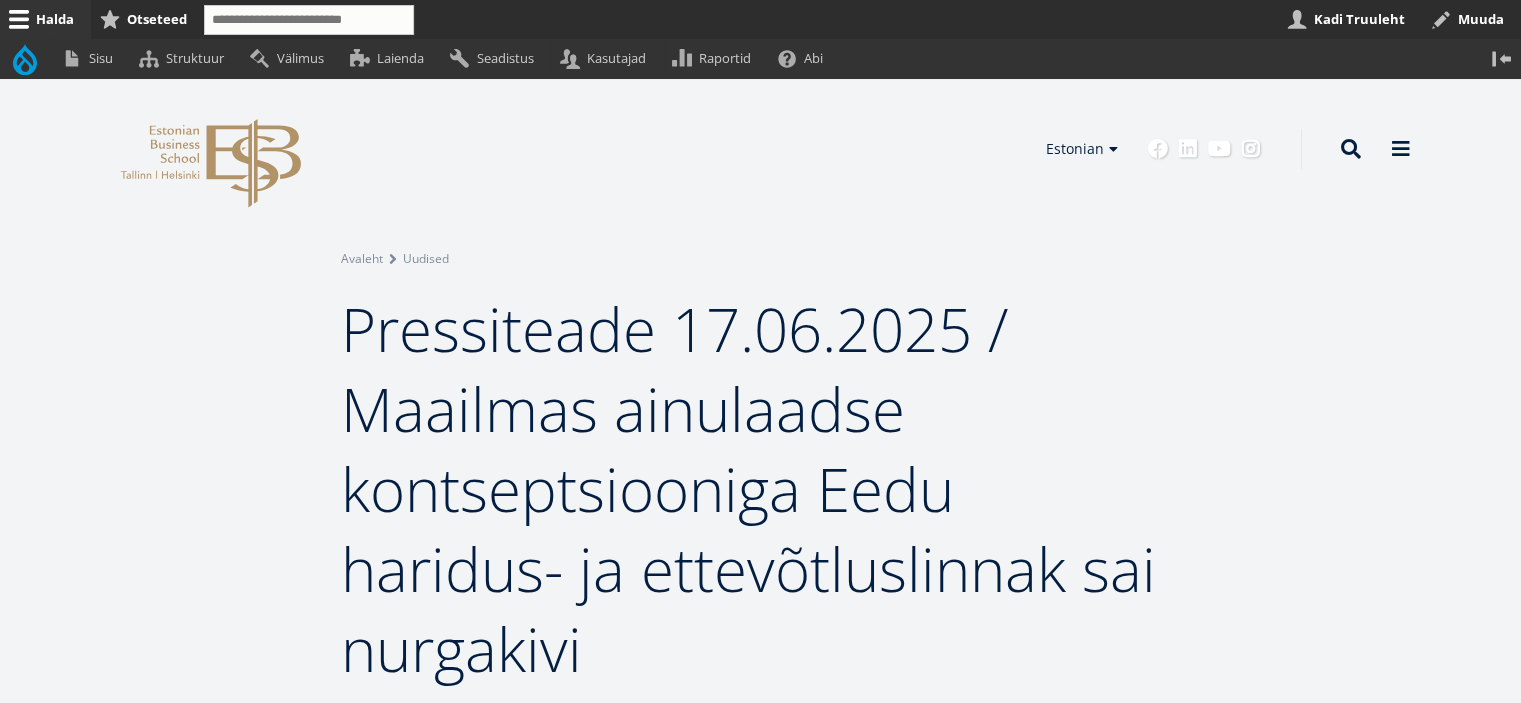 drag, startPoint x: 627, startPoint y: 647, endPoint x: 340, endPoint y: 345, distance: 416.62094 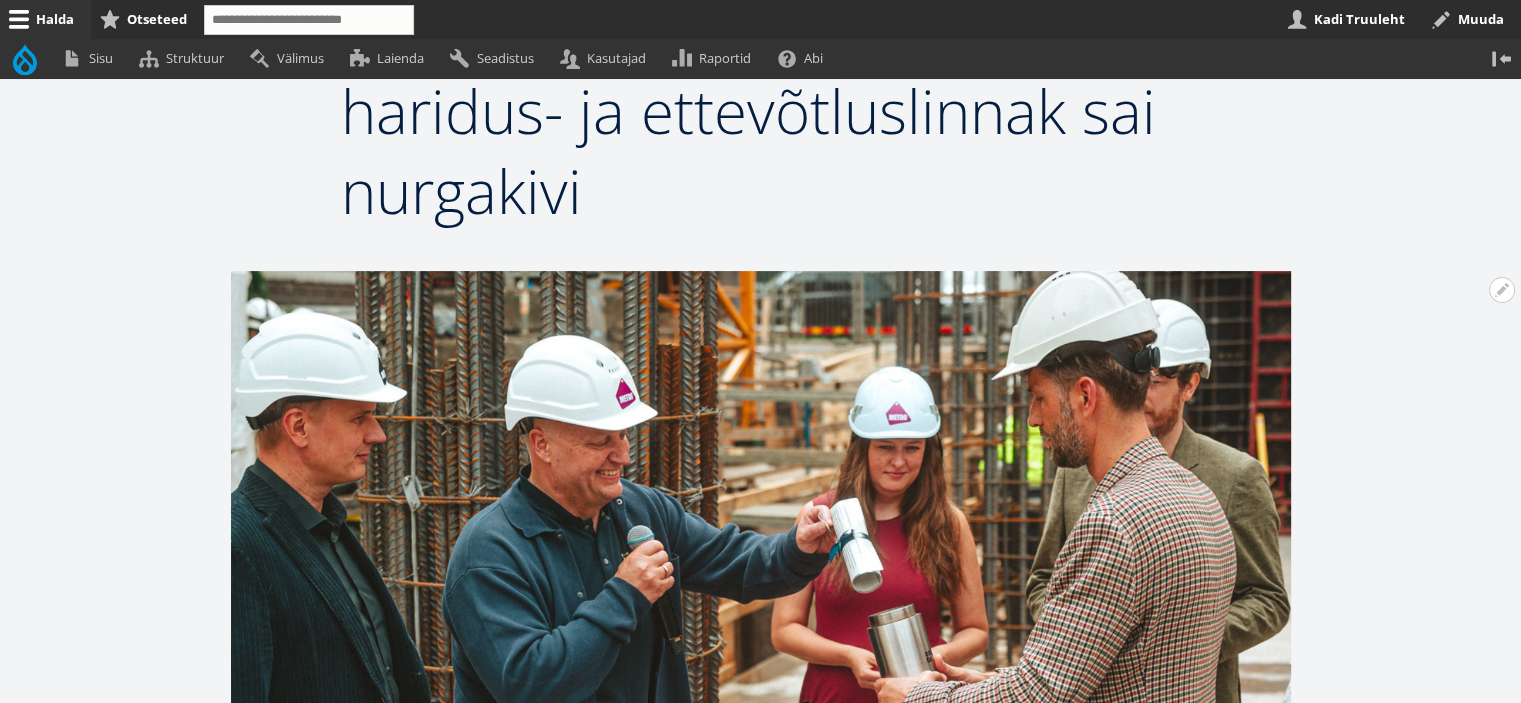 scroll, scrollTop: 600, scrollLeft: 0, axis: vertical 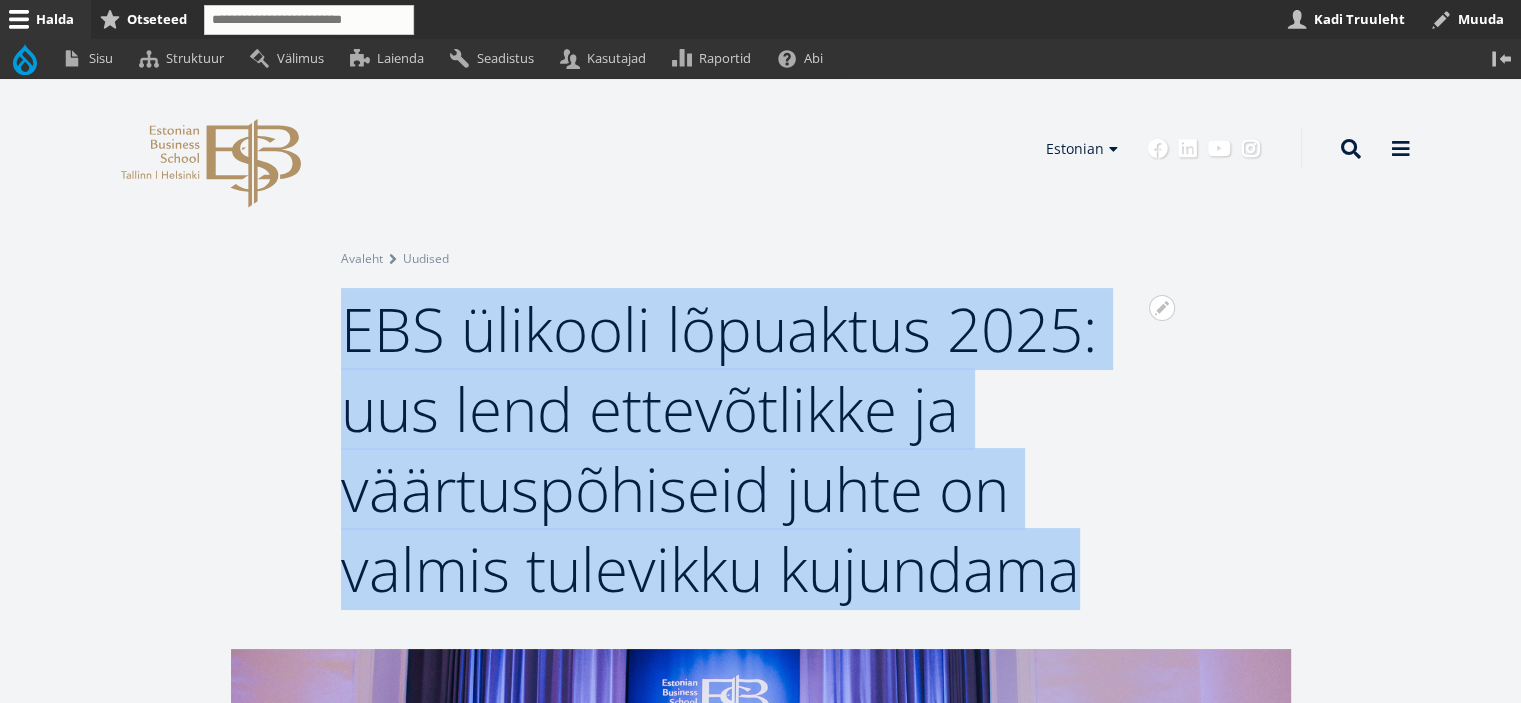 drag, startPoint x: 1106, startPoint y: 579, endPoint x: 353, endPoint y: 347, distance: 787.92957 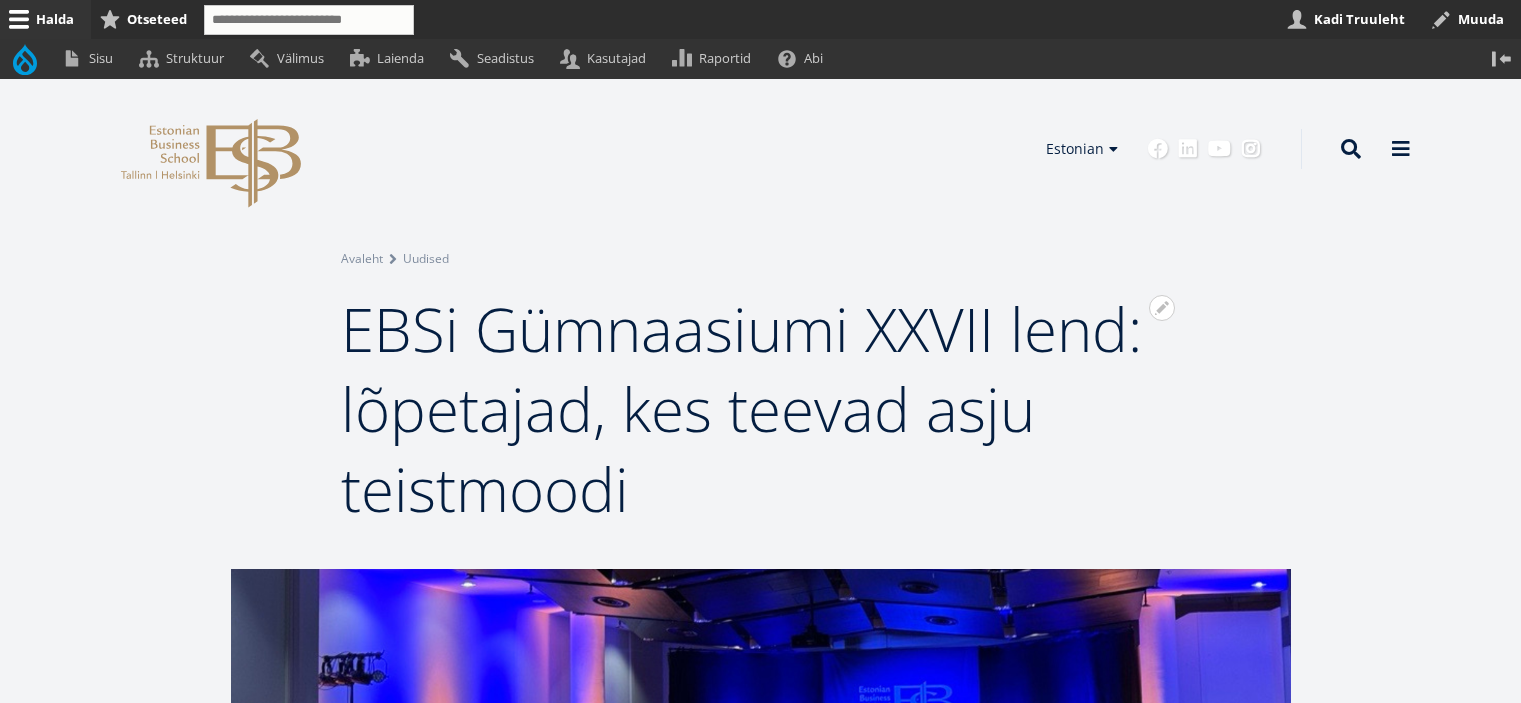 scroll, scrollTop: 0, scrollLeft: 0, axis: both 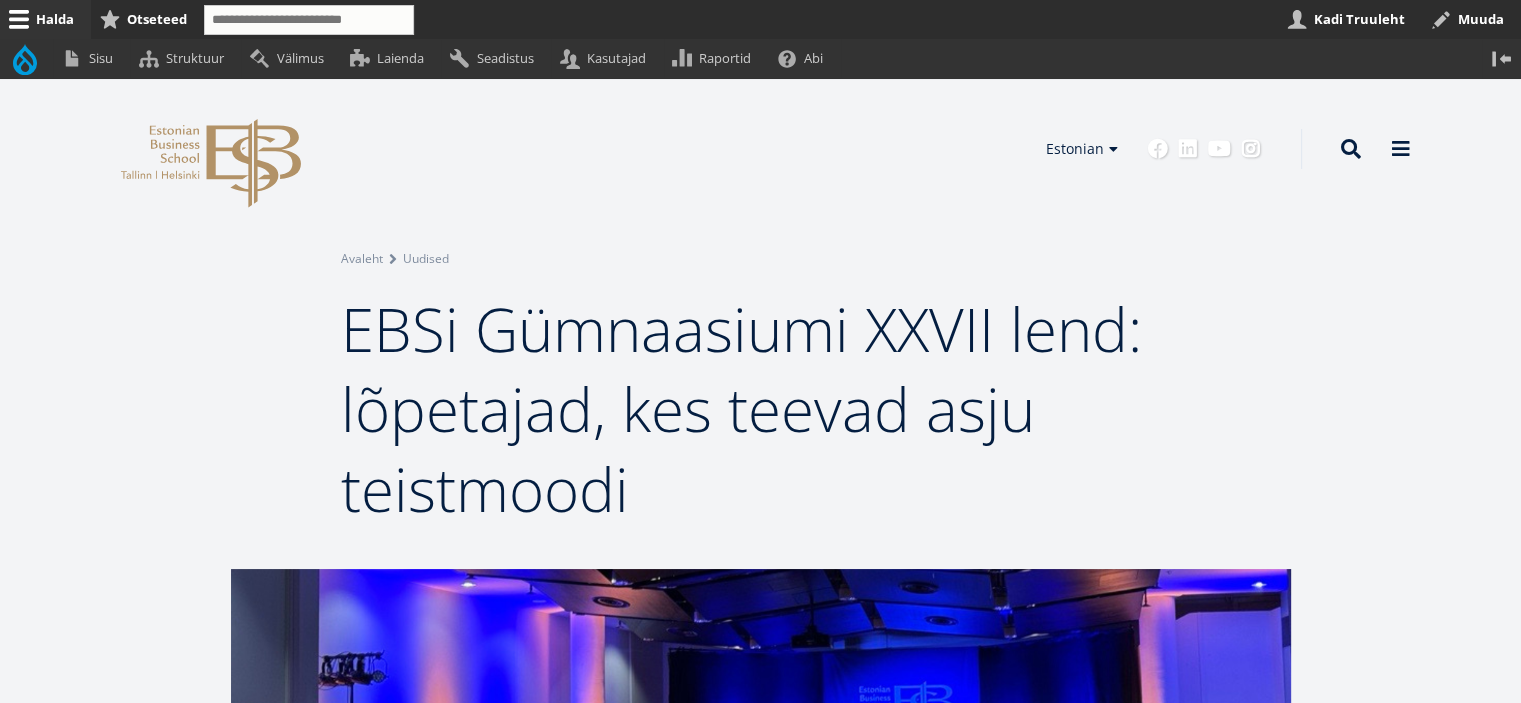 drag, startPoint x: 619, startPoint y: 469, endPoint x: 332, endPoint y: 358, distance: 307.7174 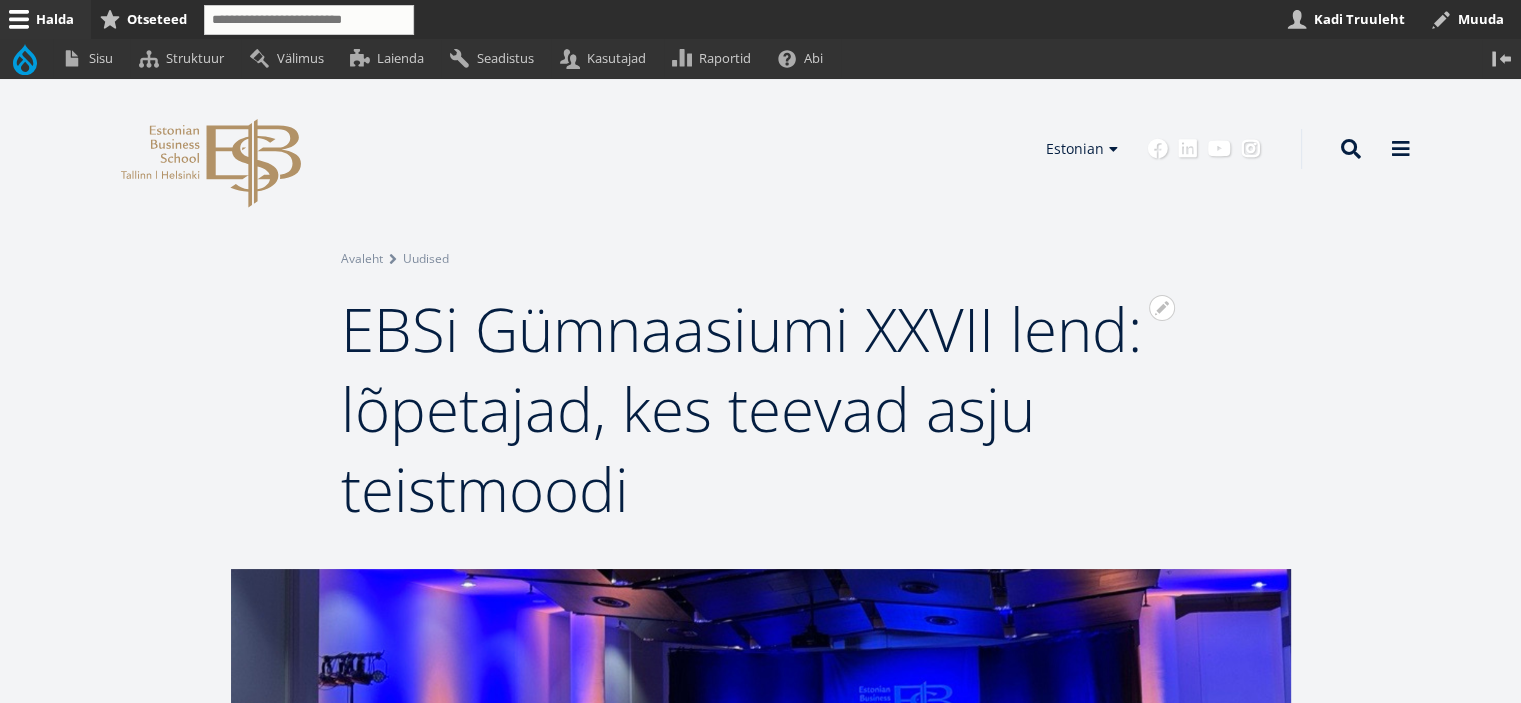 copy on "EBSi Gümnaasiumi XXVII lend: lõpetajad, kes teevad asju teistmoodi" 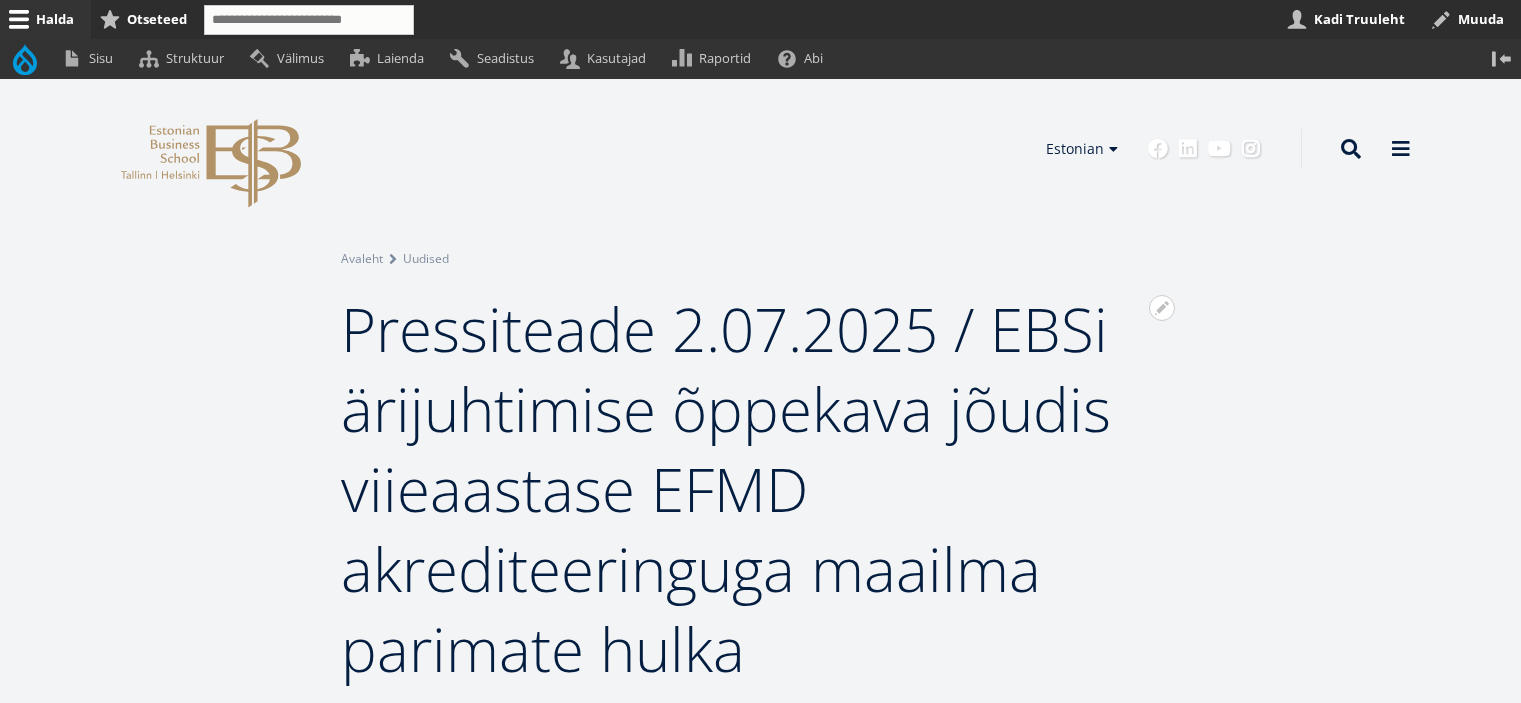scroll, scrollTop: 0, scrollLeft: 0, axis: both 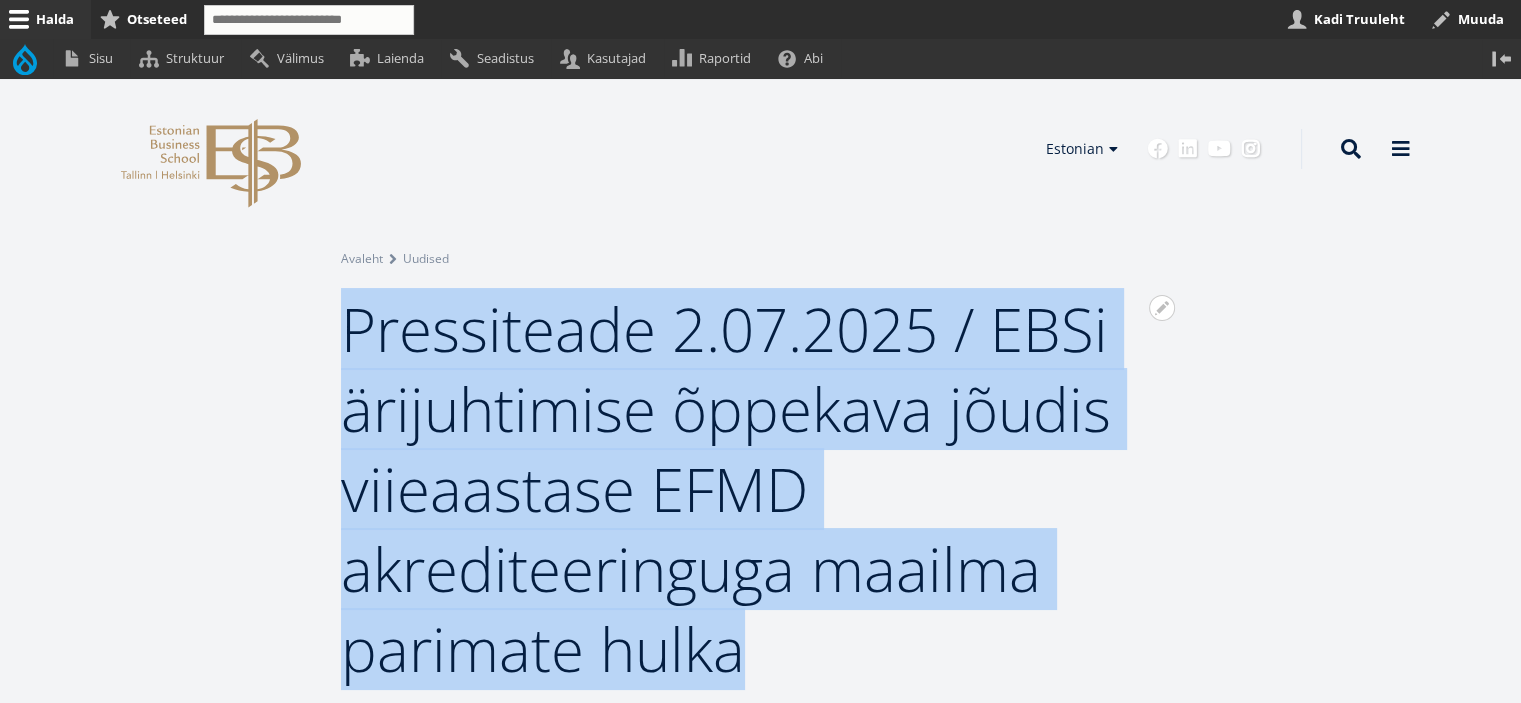drag, startPoint x: 767, startPoint y: 654, endPoint x: 351, endPoint y: 348, distance: 516.4223 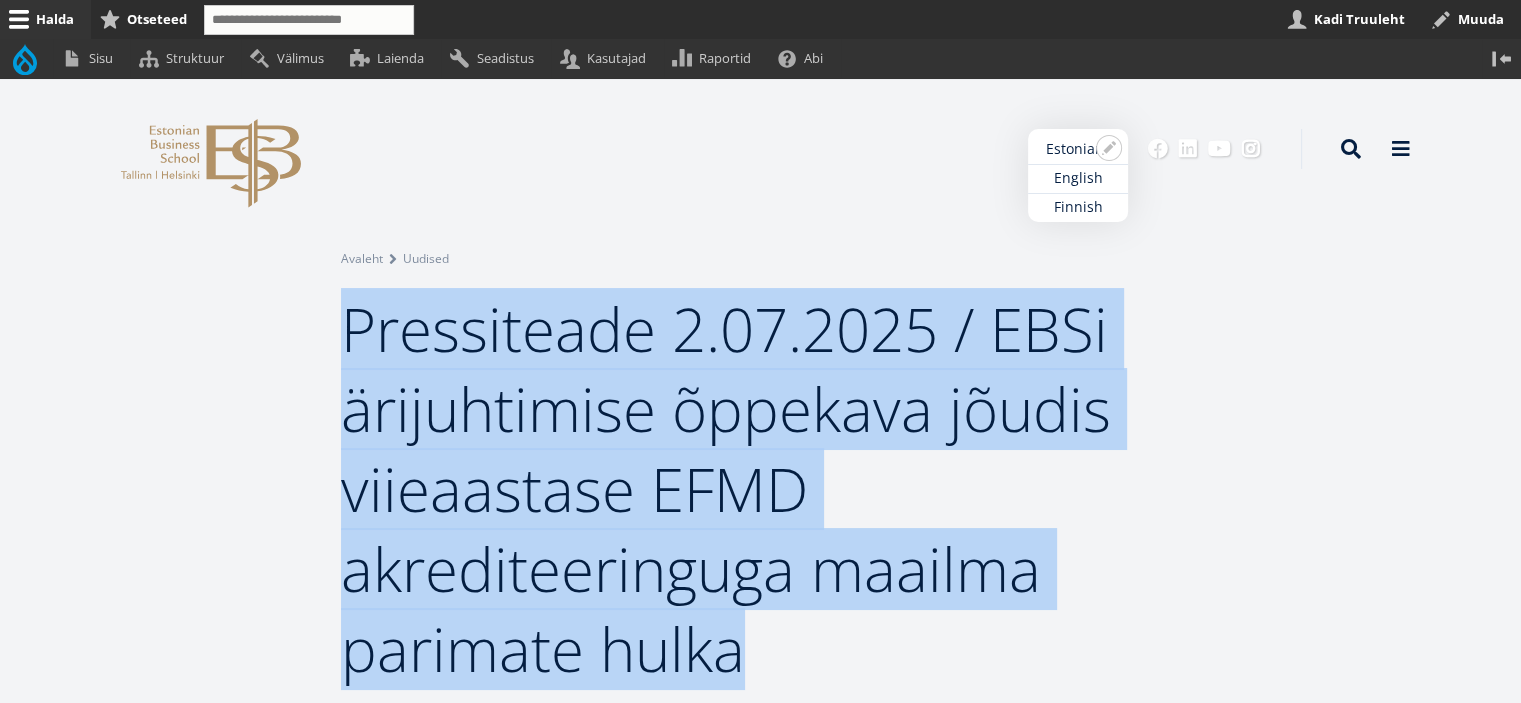 click on "Estonian Estonian English Finnish" at bounding box center (1028, 149) 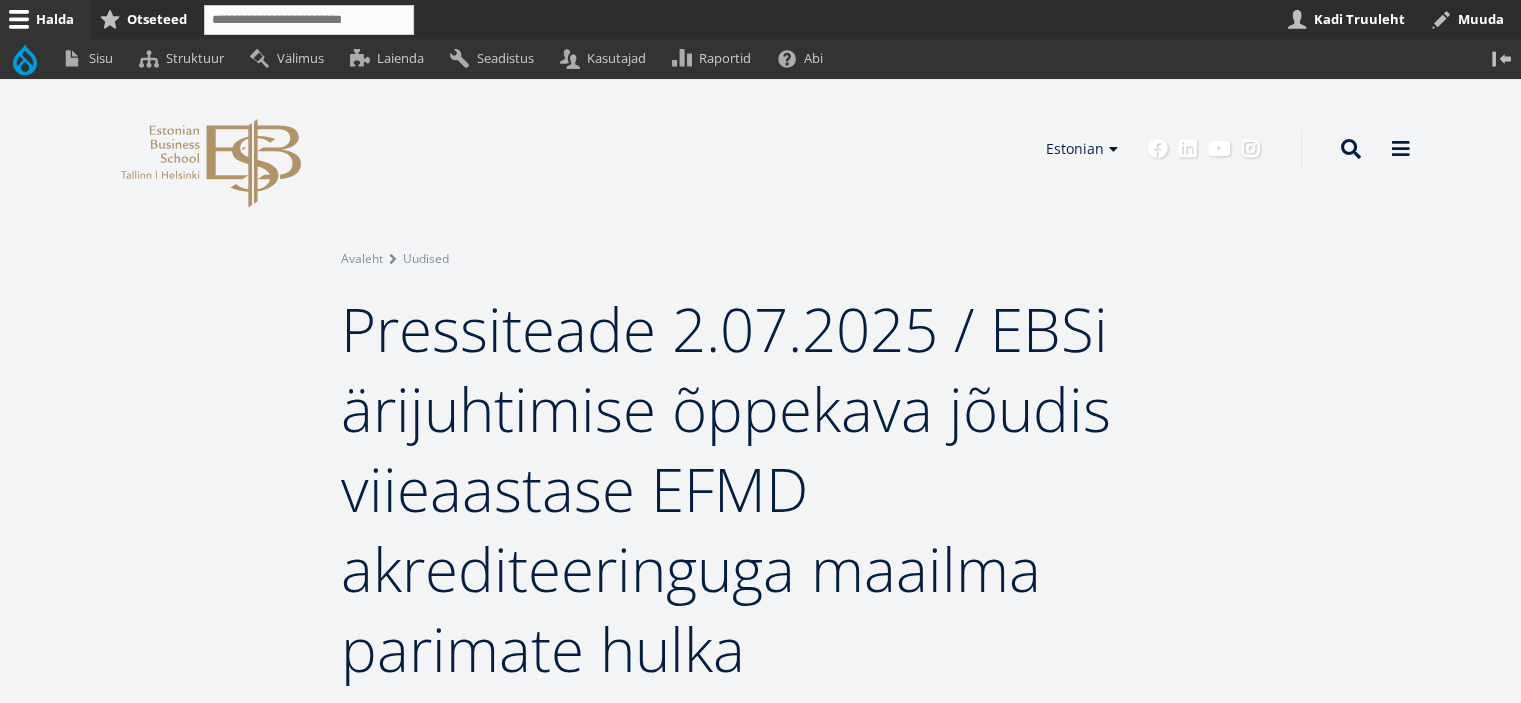 click on "Avatud  seaded
Seadista plokki Eemalda plokk Tõlgi block
EBS Logo
Created with Sketch.
Kasutaja konto menüü
Avatud Kasutaja konto menüü seaded
Seadista plokki Eemalda plokk Tõlgi block Tõlgi menüü Muuda menüüd
Logi välja
Avatud  seaded
Seadista plokki Eemalda plokk Tõlgi block
Estonian Estonian English Finnish
English Estonian English Finnish
Finnish Estonian English Finnish" at bounding box center (761, 149) 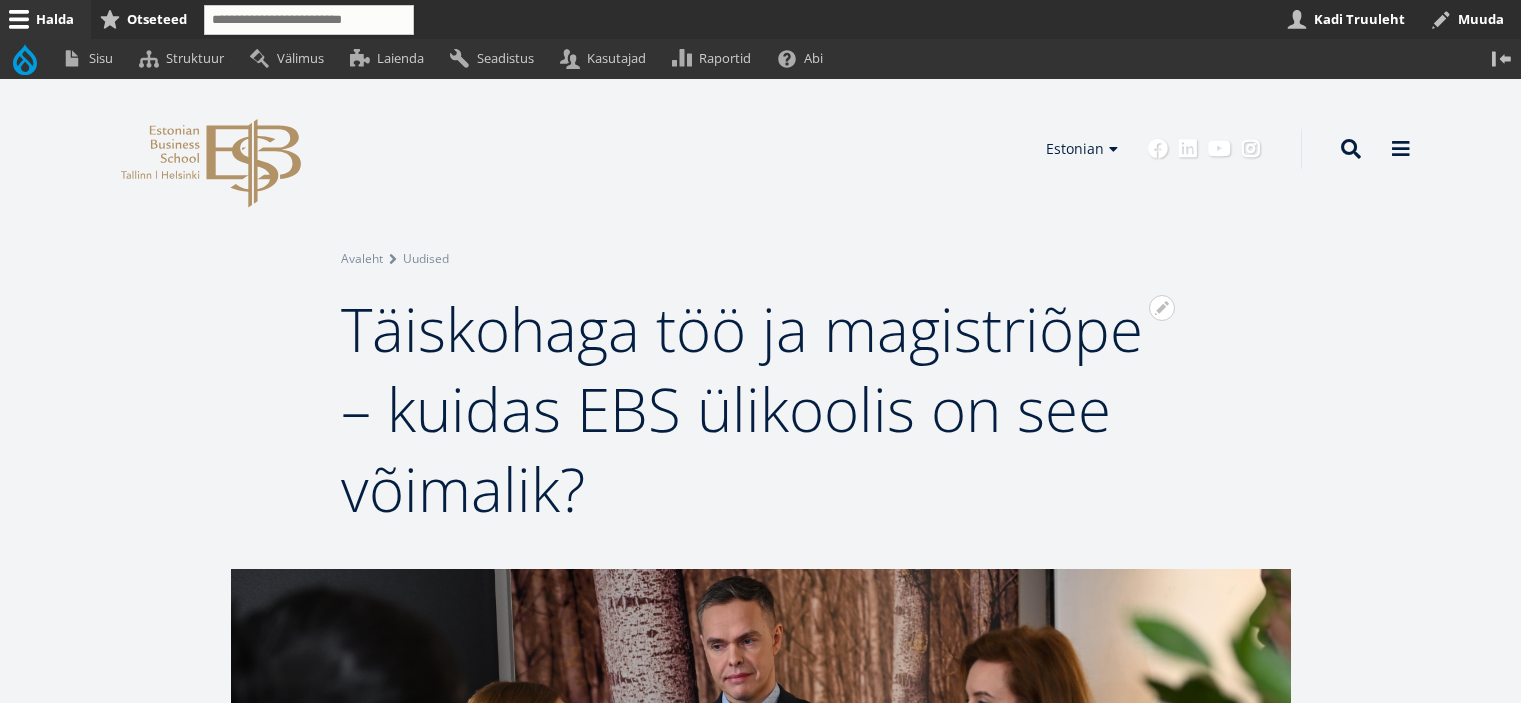 scroll, scrollTop: 0, scrollLeft: 0, axis: both 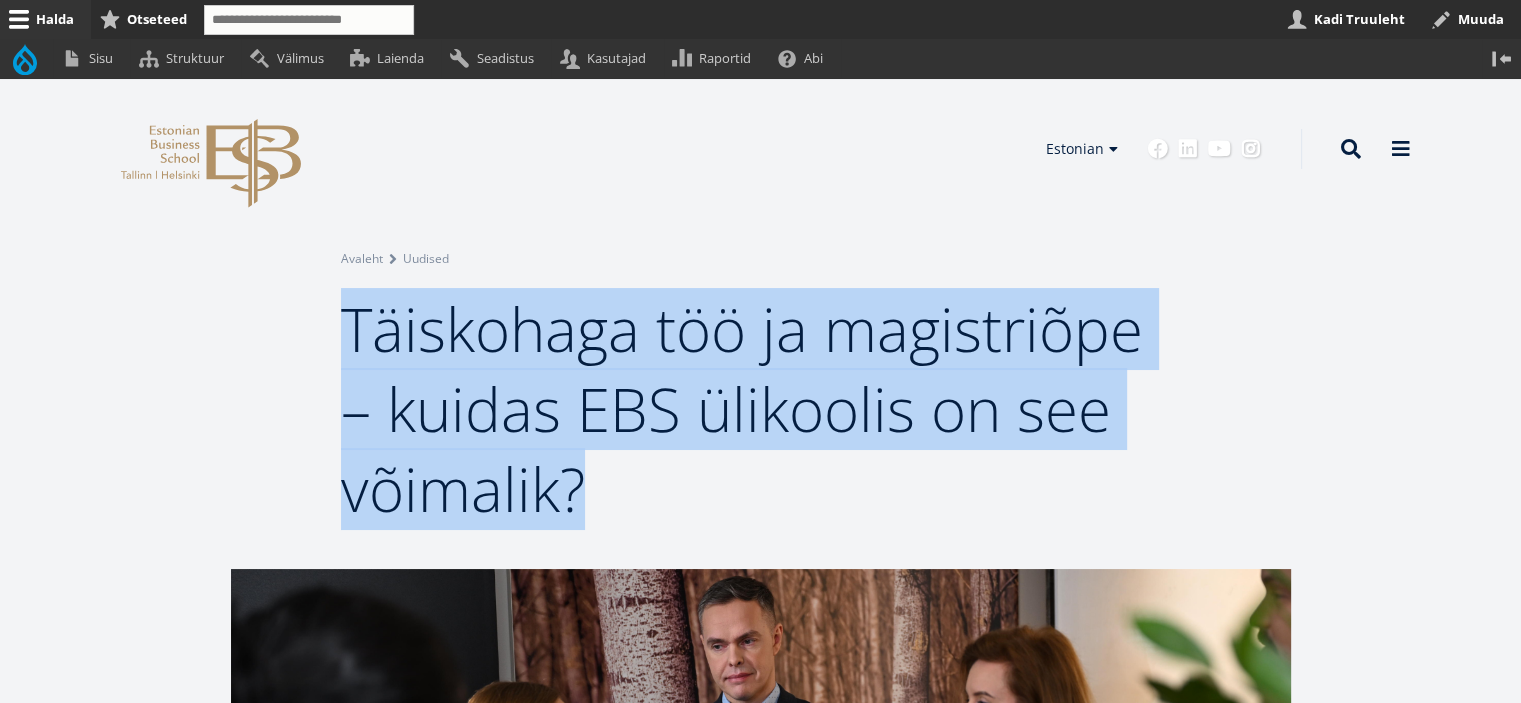 drag, startPoint x: 507, startPoint y: 452, endPoint x: 316, endPoint y: 343, distance: 219.91362 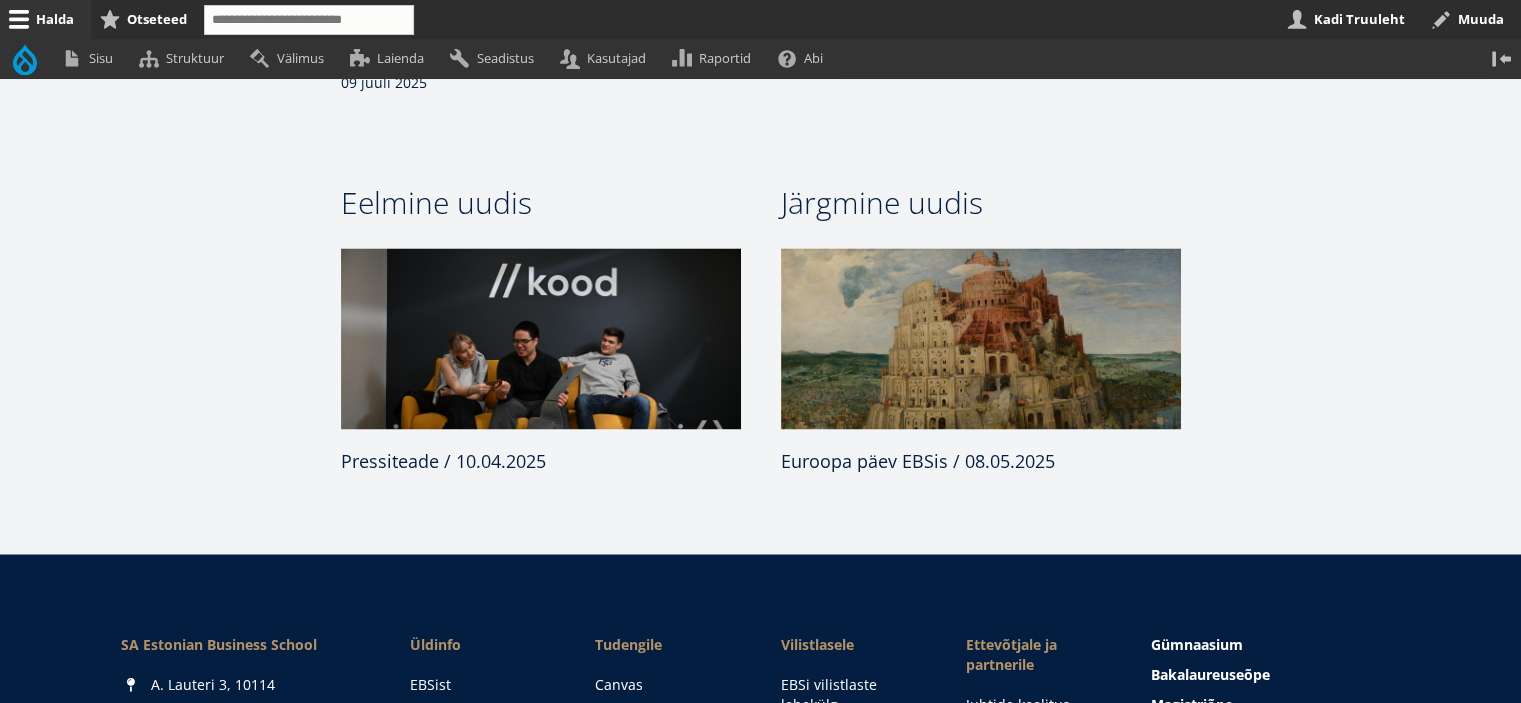 scroll, scrollTop: 2900, scrollLeft: 0, axis: vertical 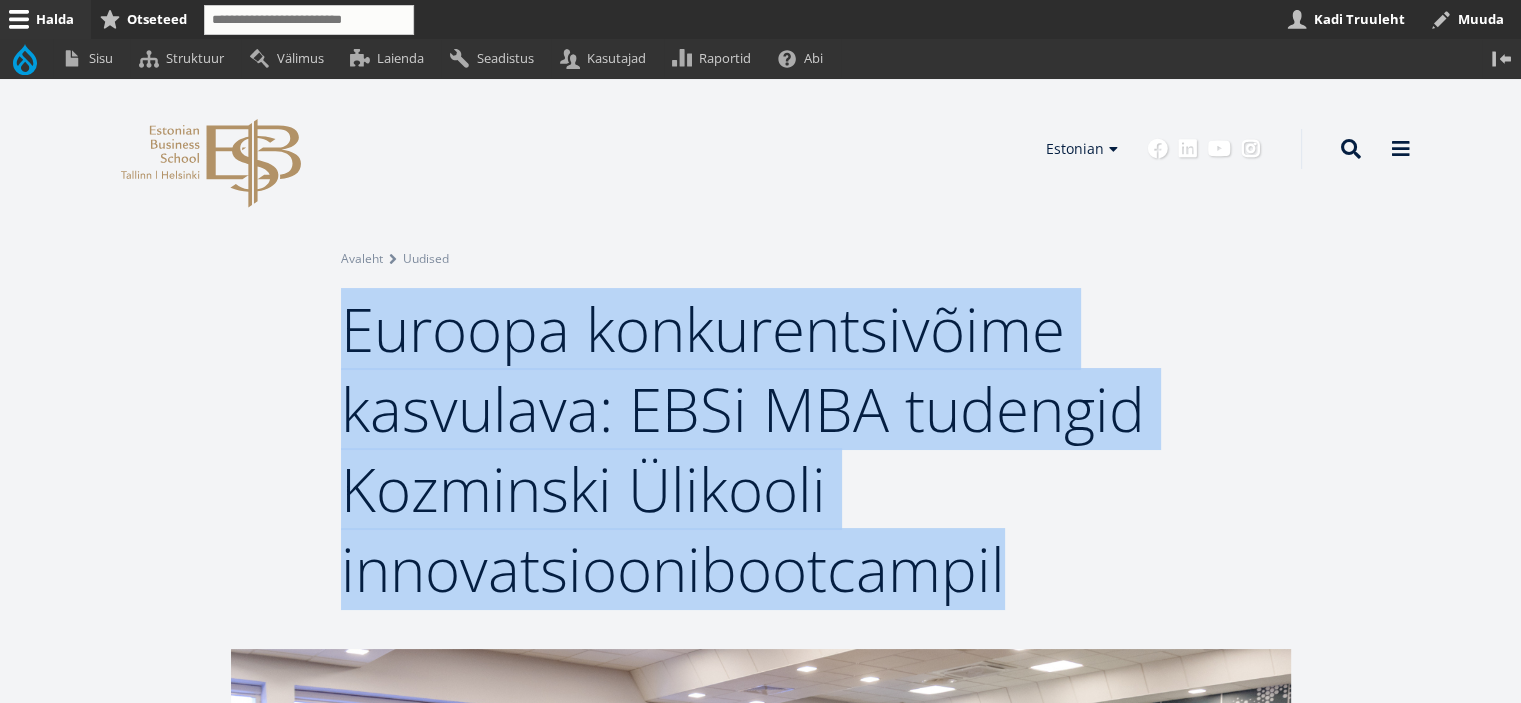drag, startPoint x: 845, startPoint y: 535, endPoint x: 337, endPoint y: 332, distance: 547.0585 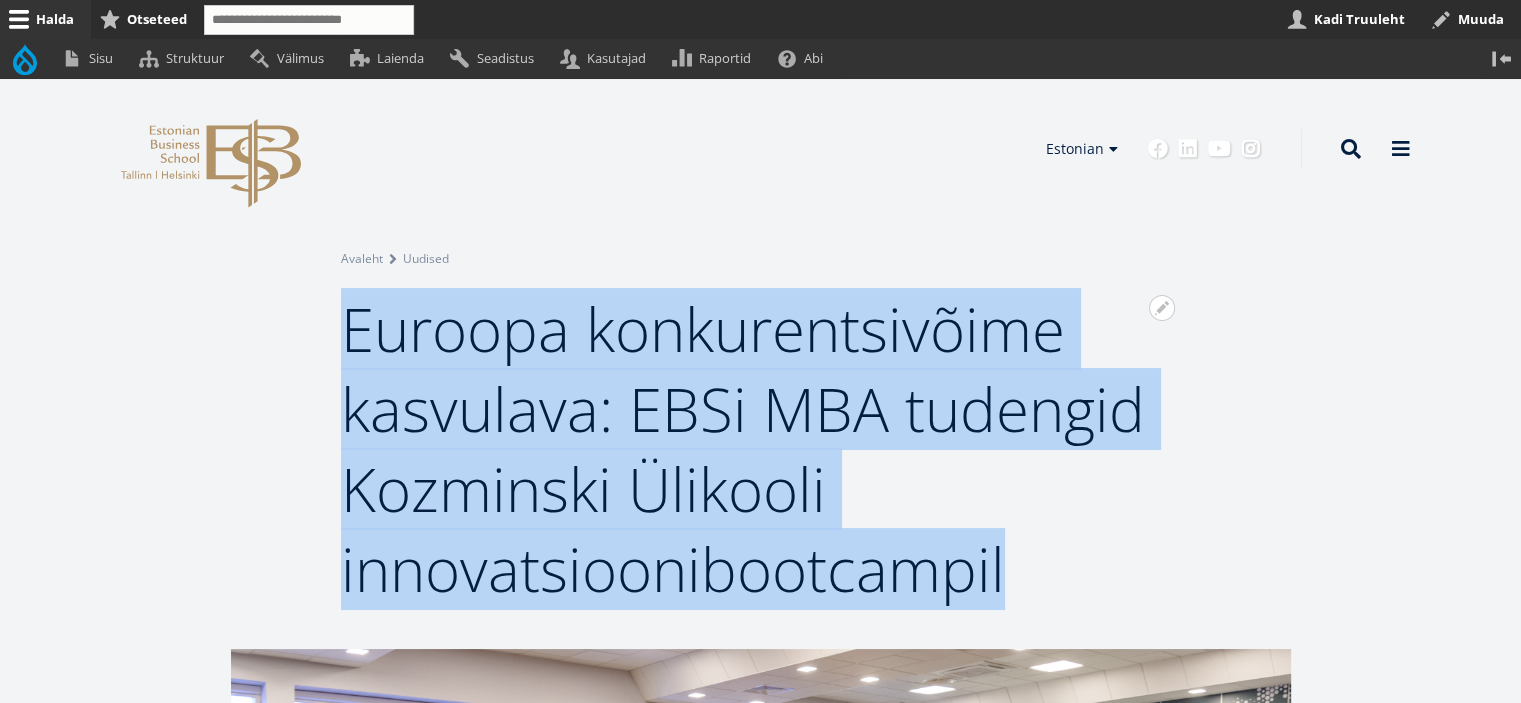 copy on "Euroopa konkurentsivõime kasvulava: EBSi MBA tudengid Kozminski Ülikooli innovatsioonibootcampil" 